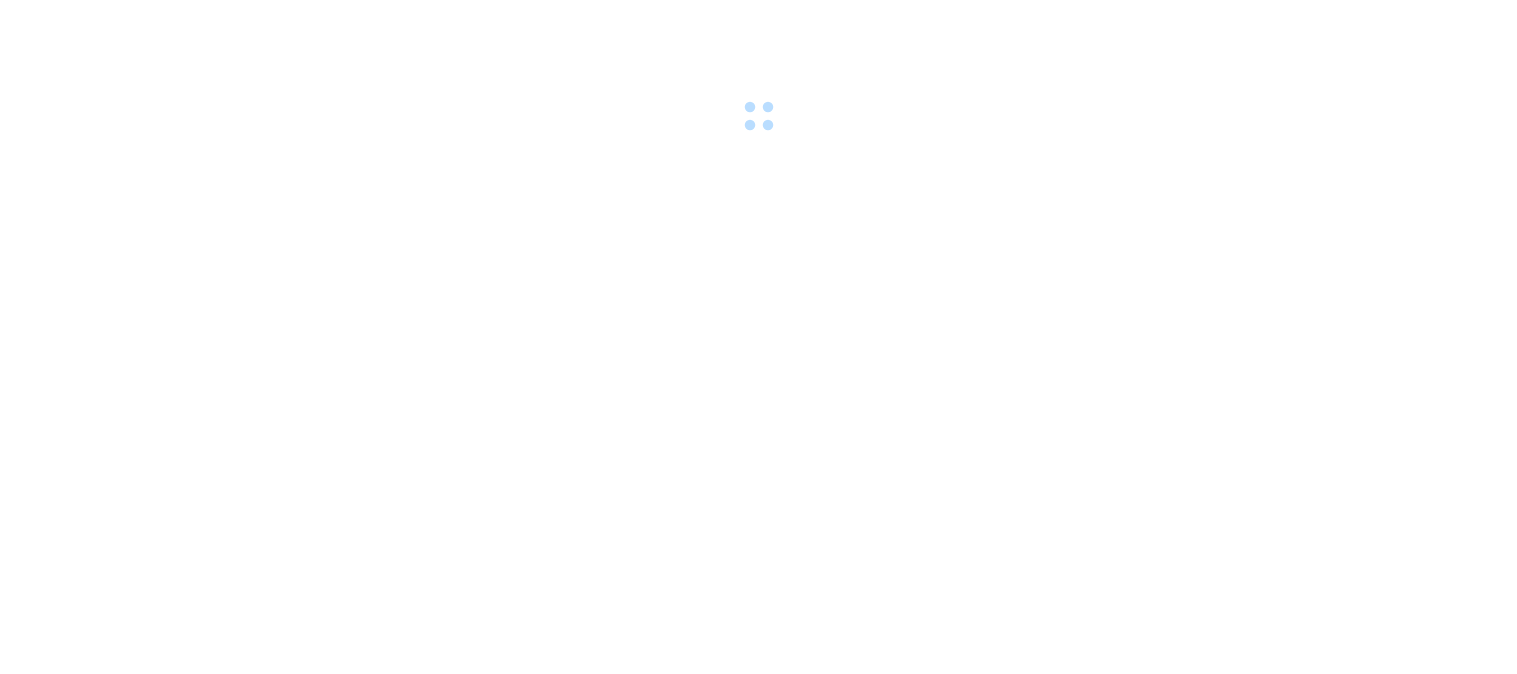 scroll, scrollTop: 0, scrollLeft: 0, axis: both 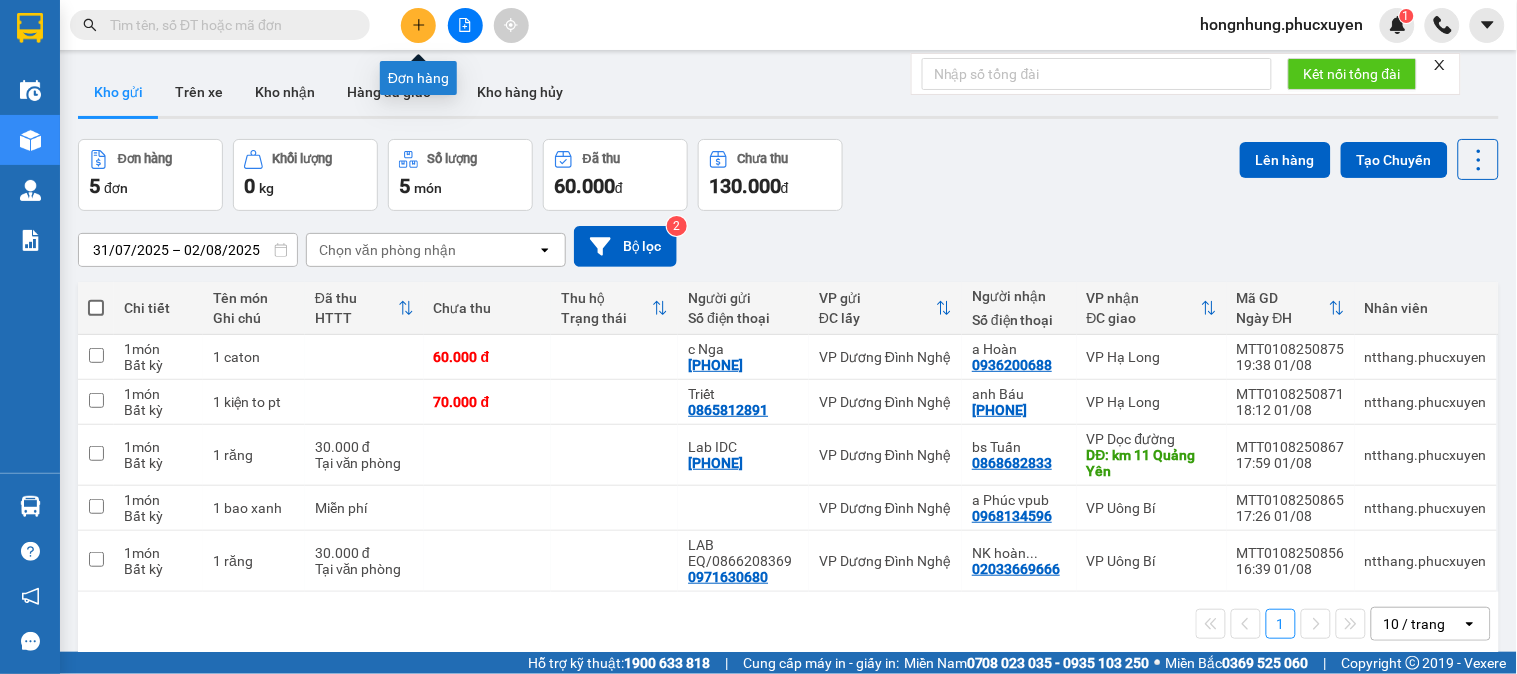 click 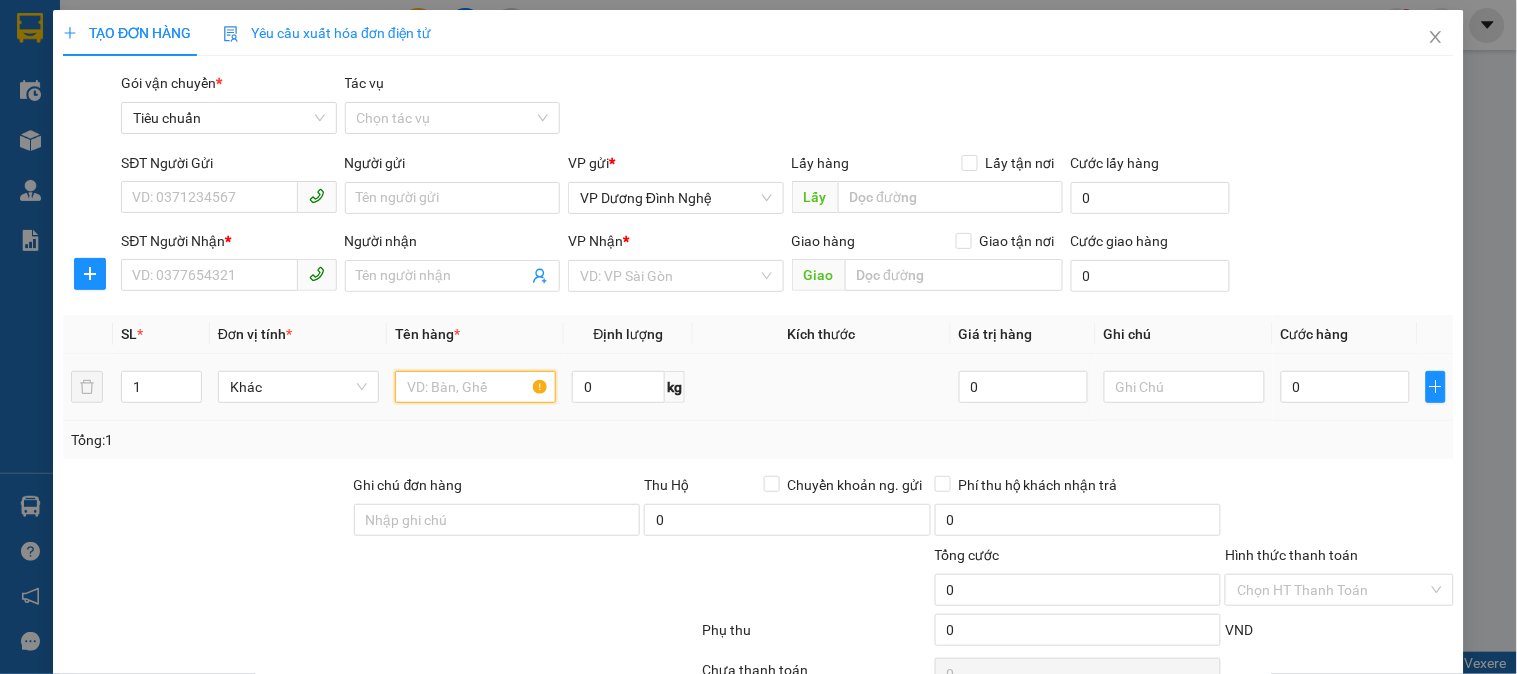 click at bounding box center (475, 387) 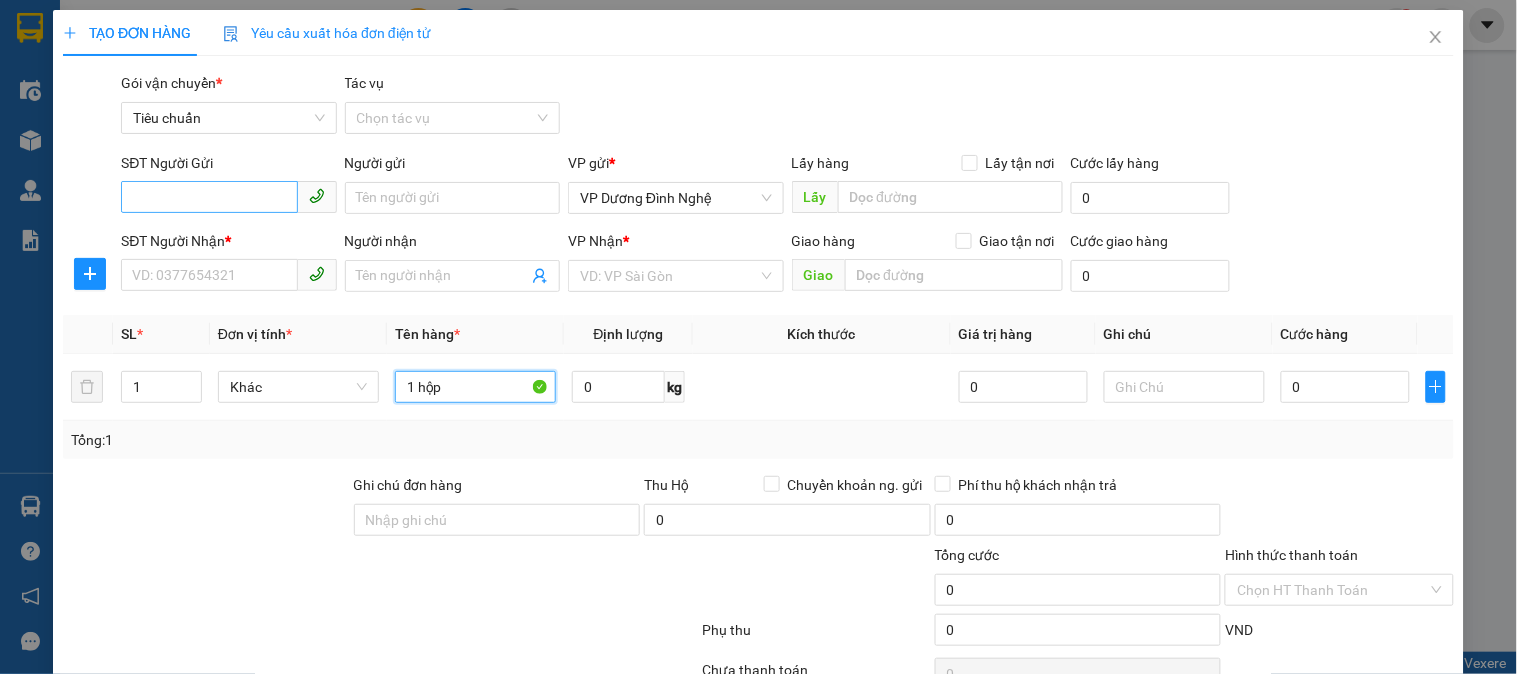 type on "1 hộp" 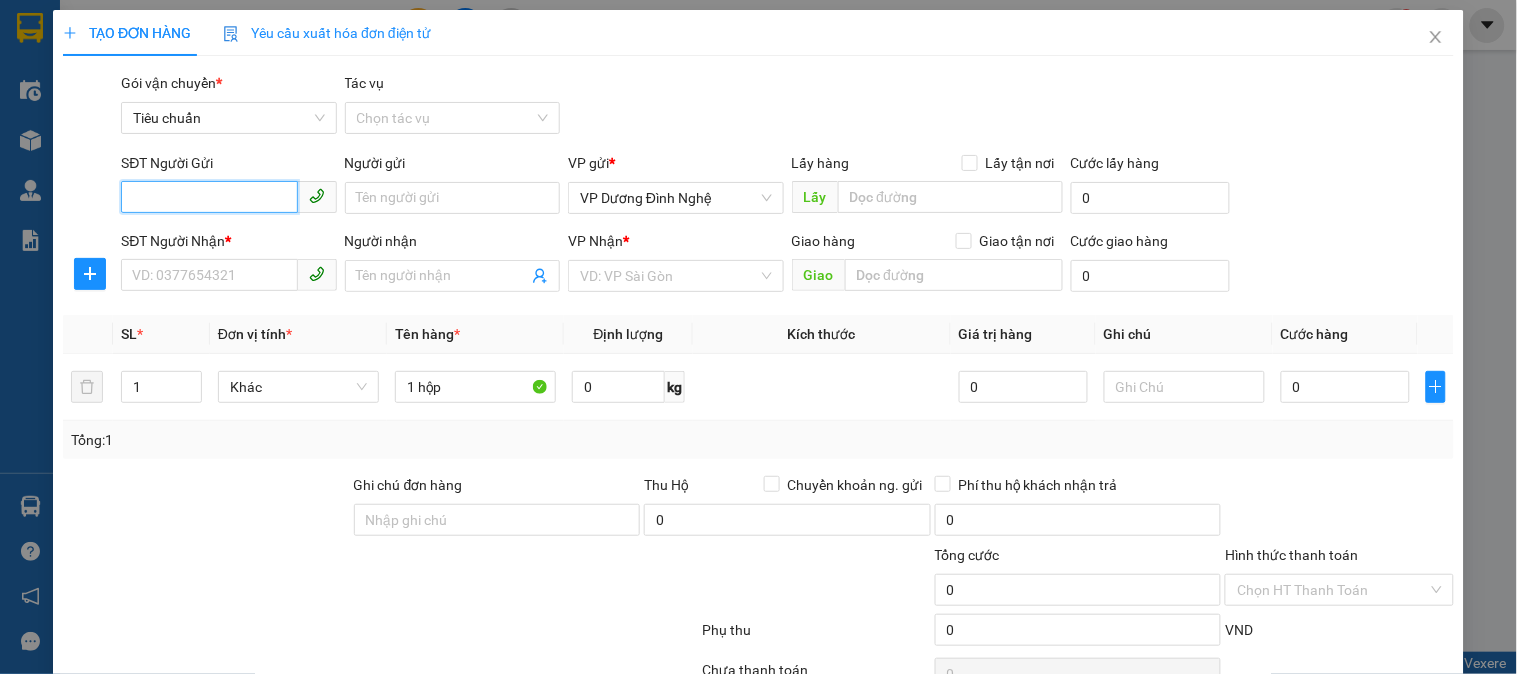 click on "SĐT Người Gửi" at bounding box center [209, 197] 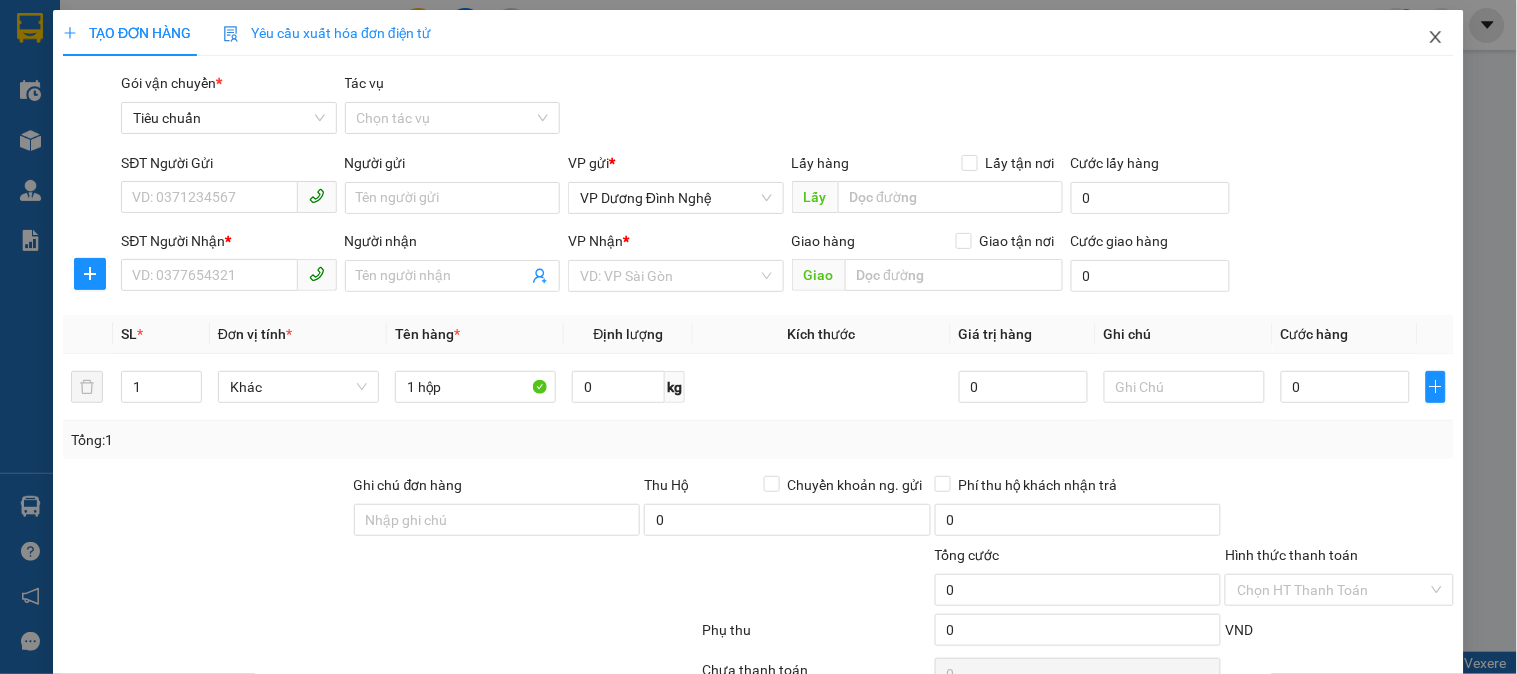 click 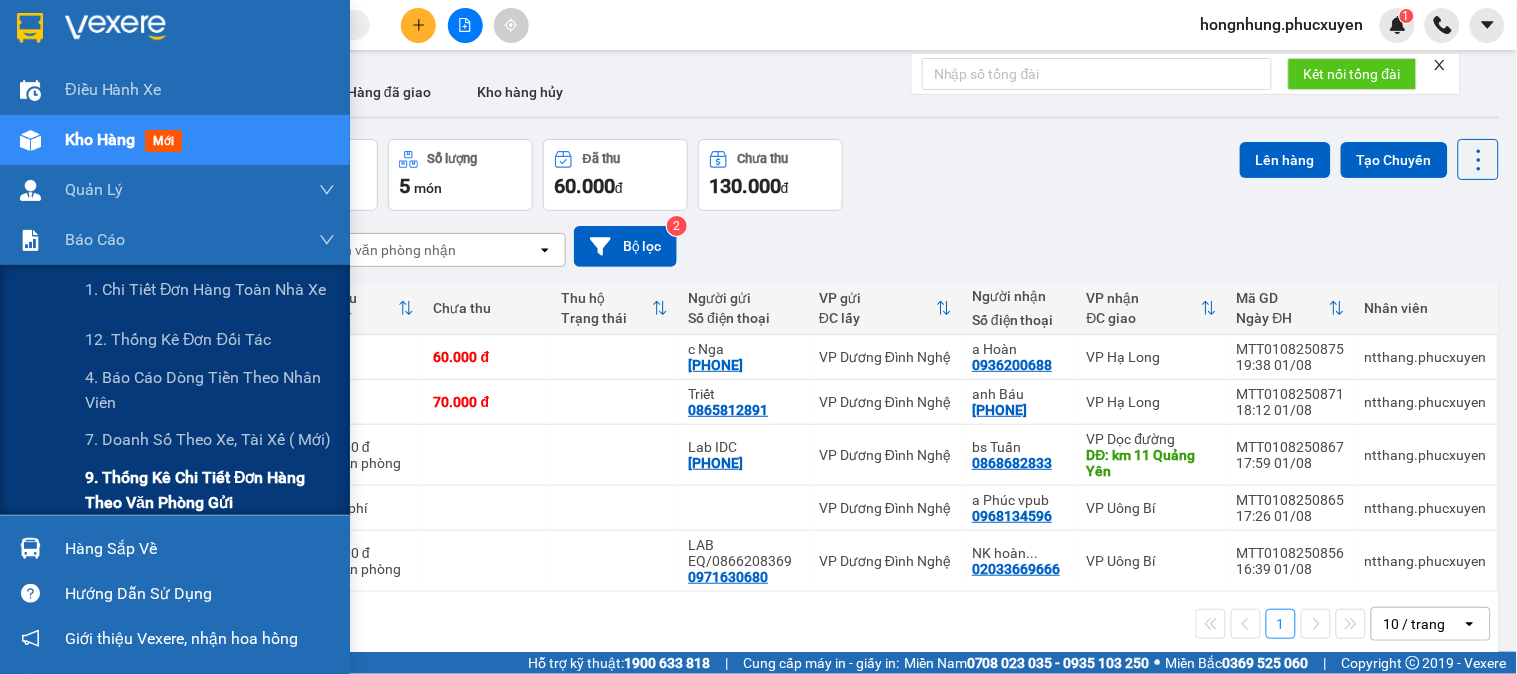 click on "9. Thống kê chi tiết đơn hàng theo văn phòng gửi" at bounding box center (210, 490) 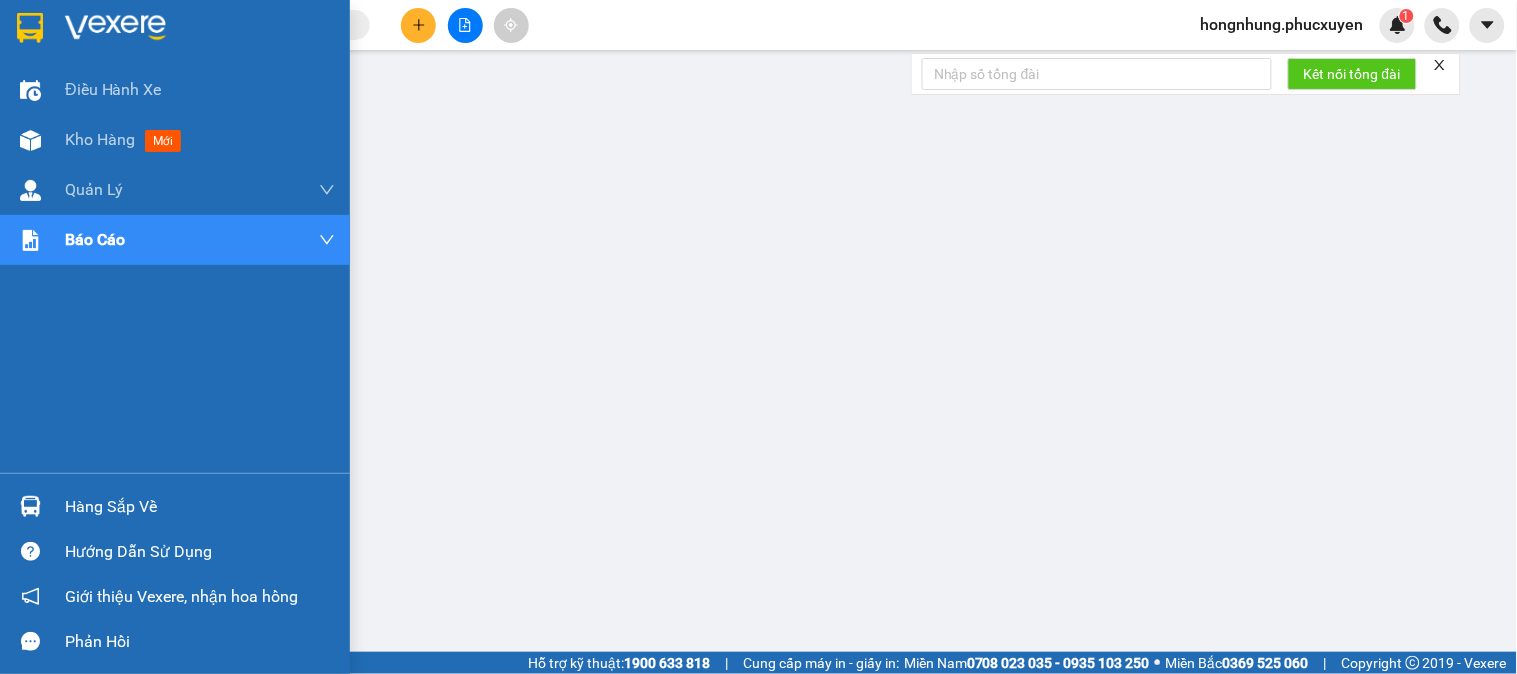click at bounding box center [30, 506] 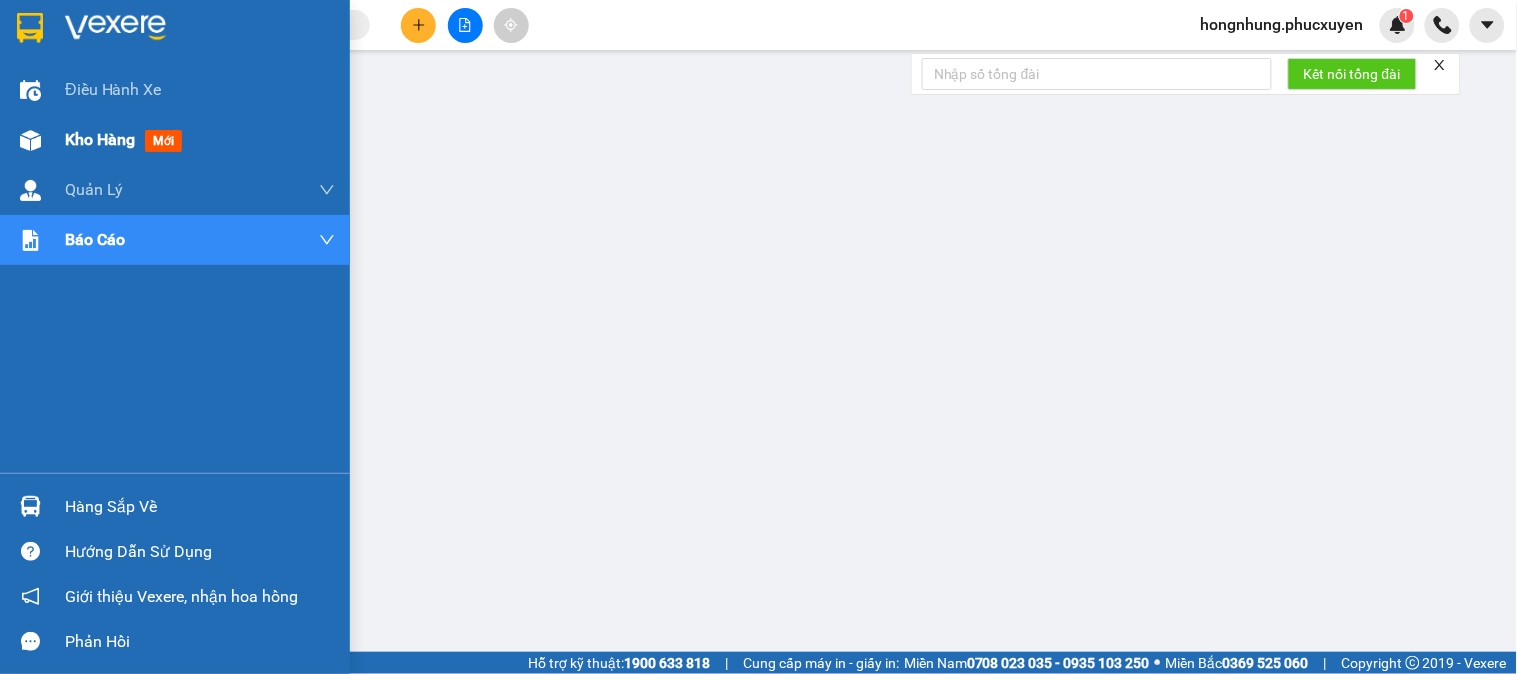 click at bounding box center [30, 140] 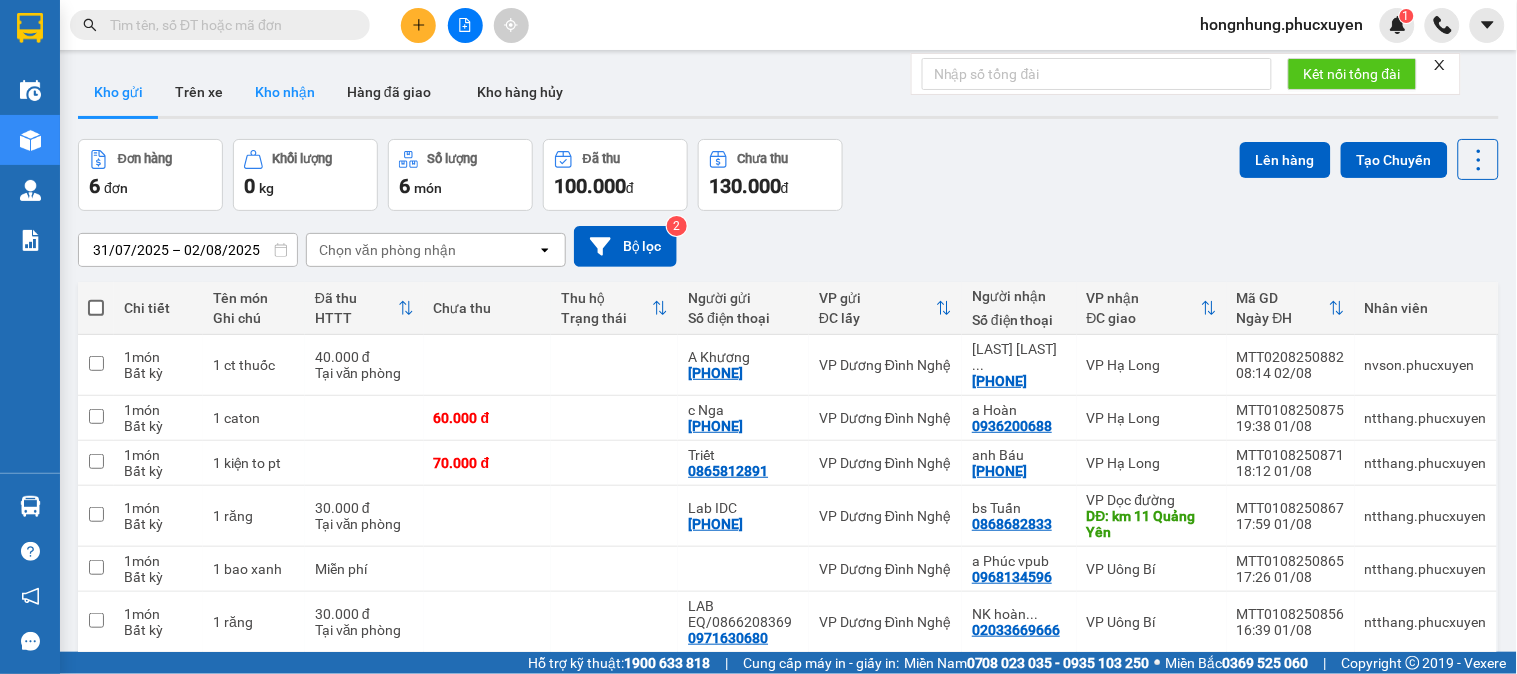 click on "Kho nhận" at bounding box center (285, 92) 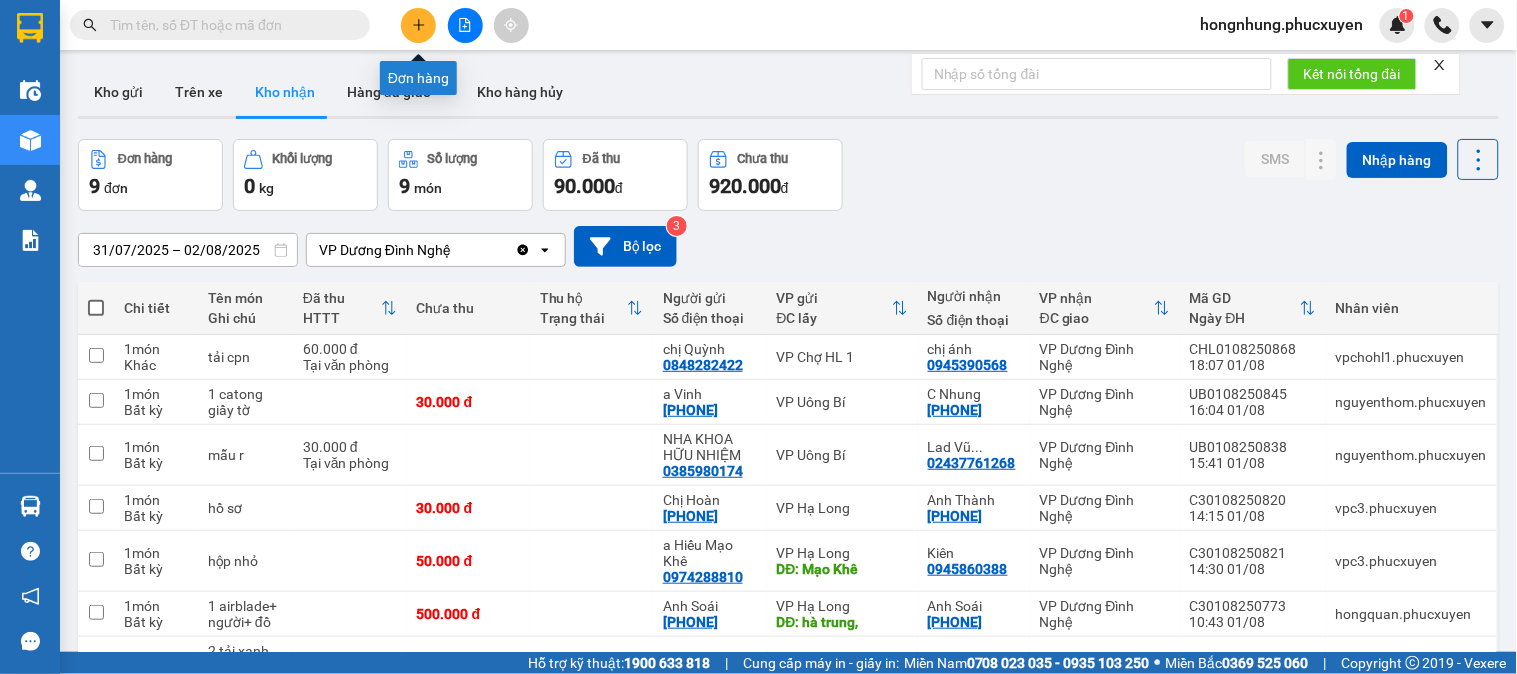 click 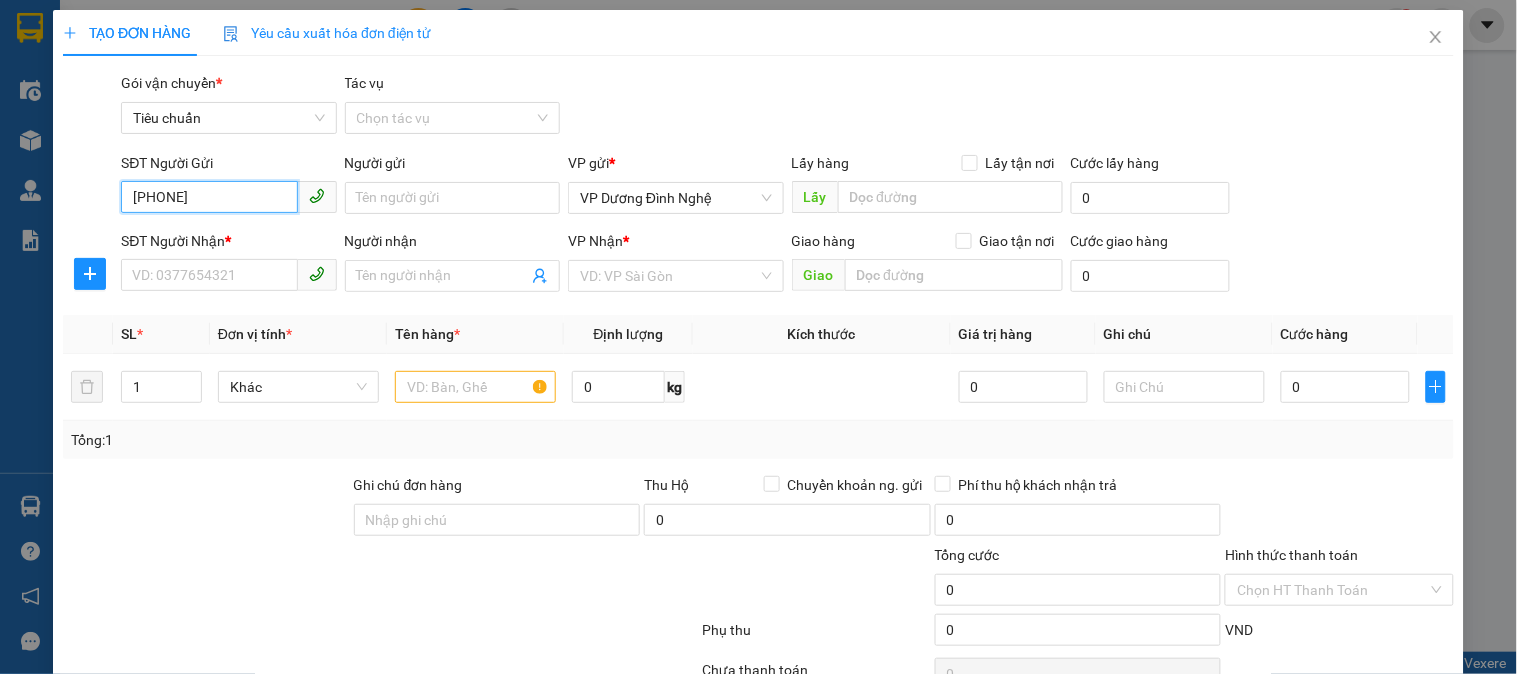 type on "0379945169" 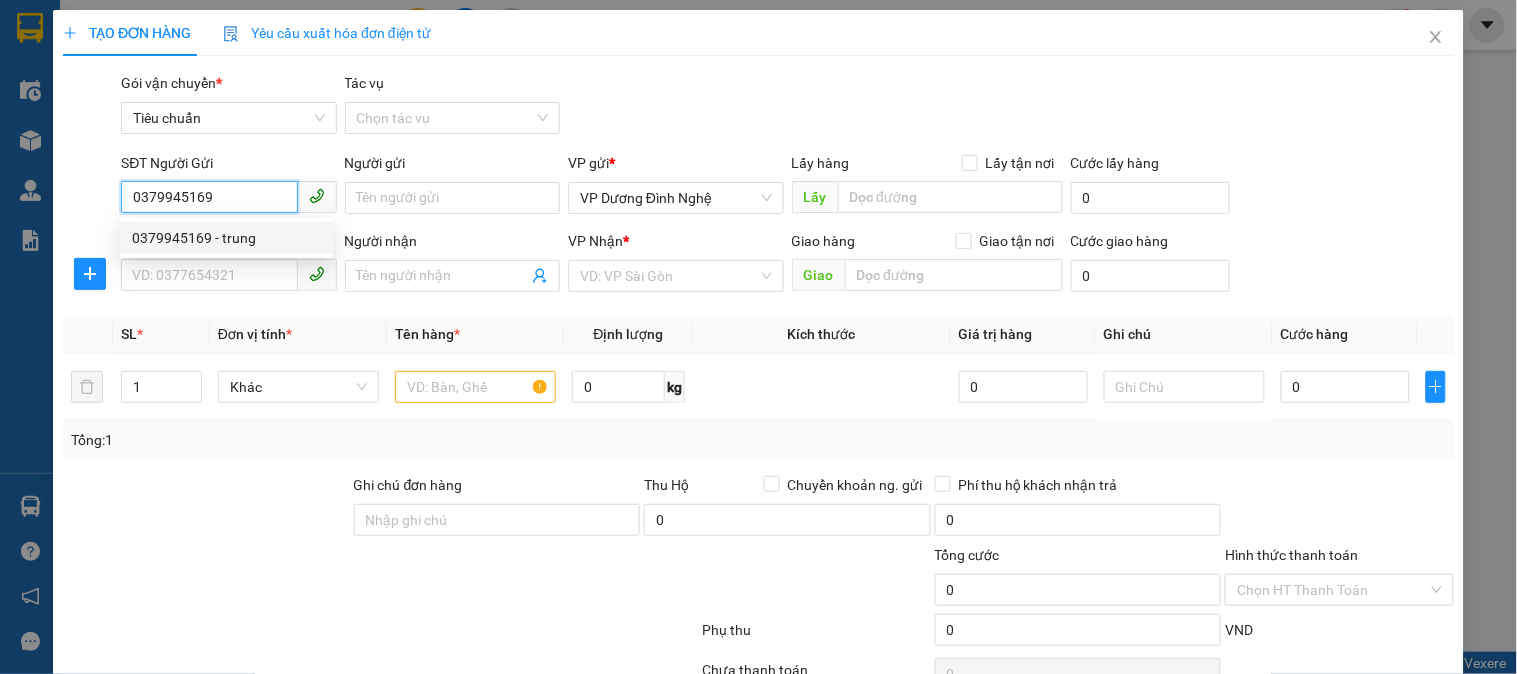 click on "0379945169 - trung" at bounding box center (226, 238) 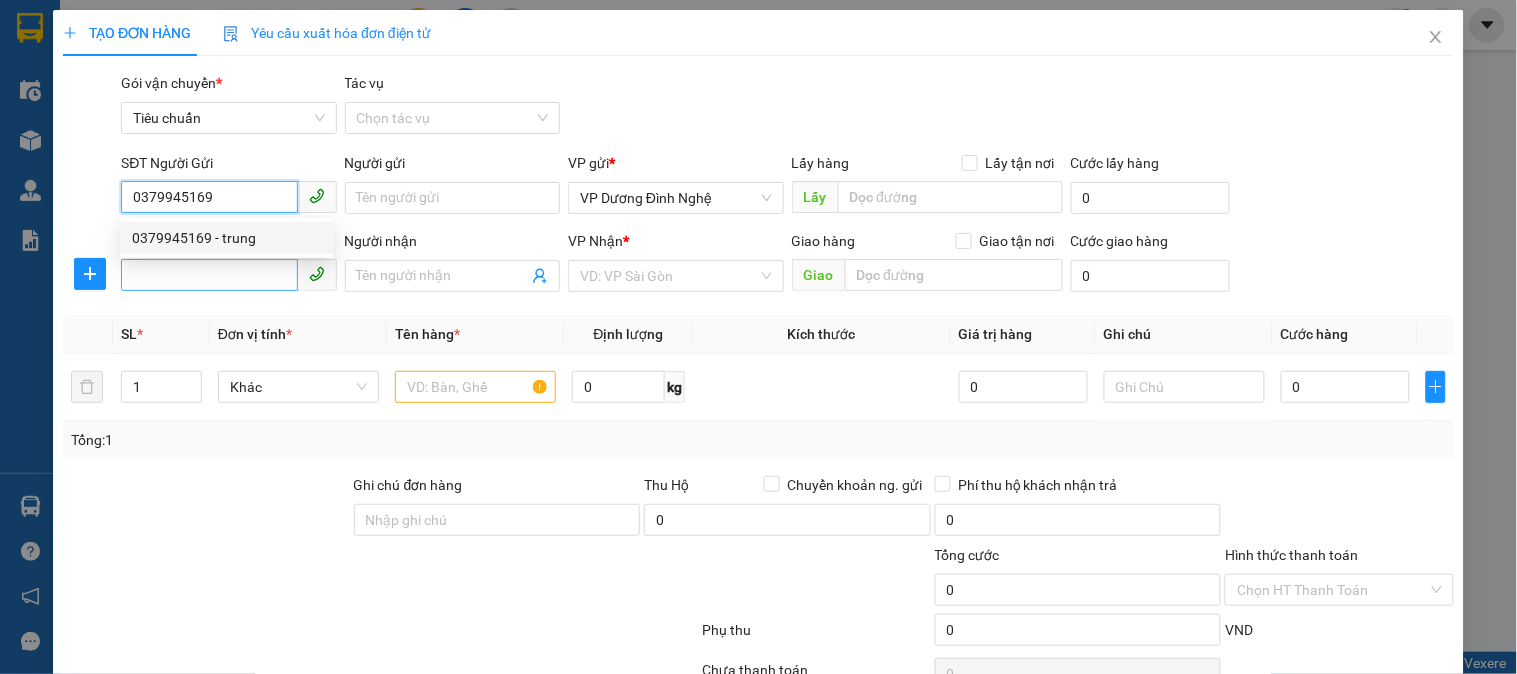 type on "trung" 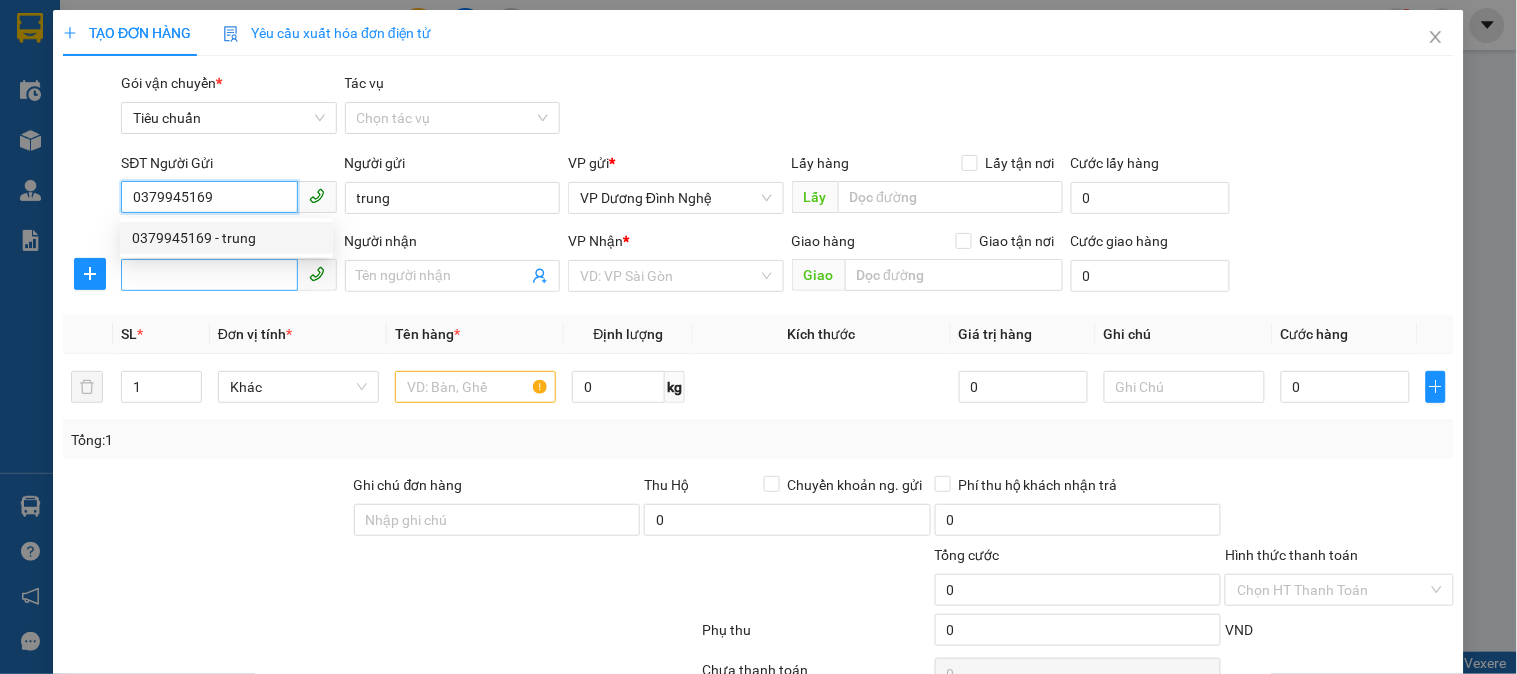 type on "0379945169" 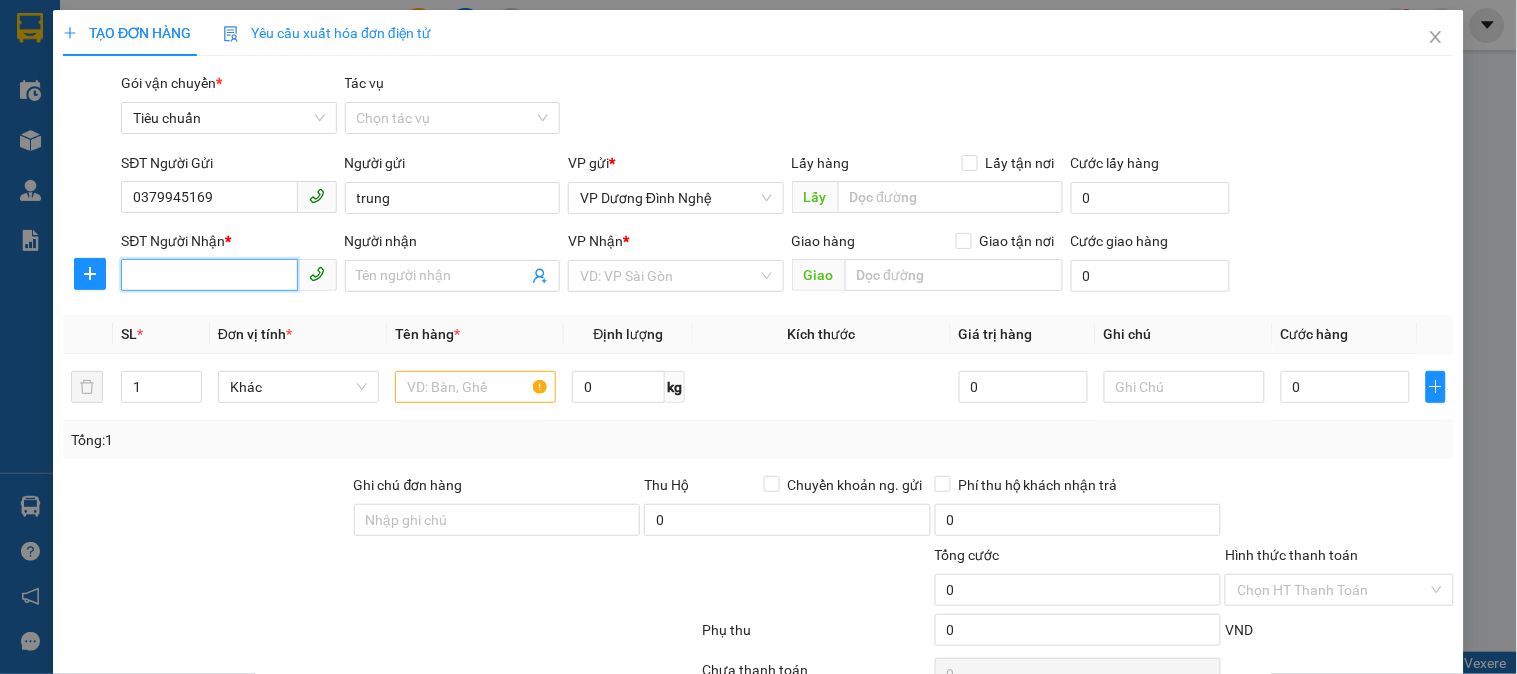 click on "SĐT Người Nhận  *" at bounding box center [209, 275] 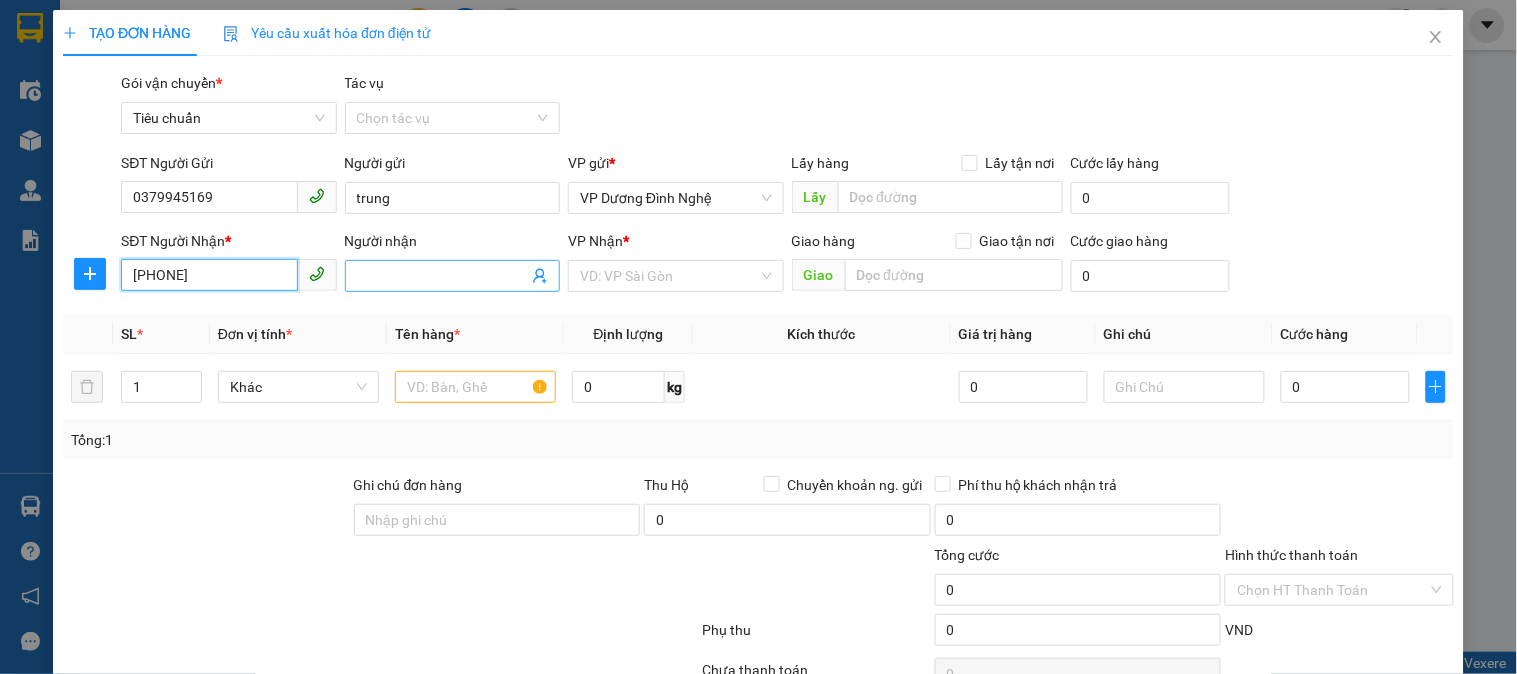 type on "[PHONE]" 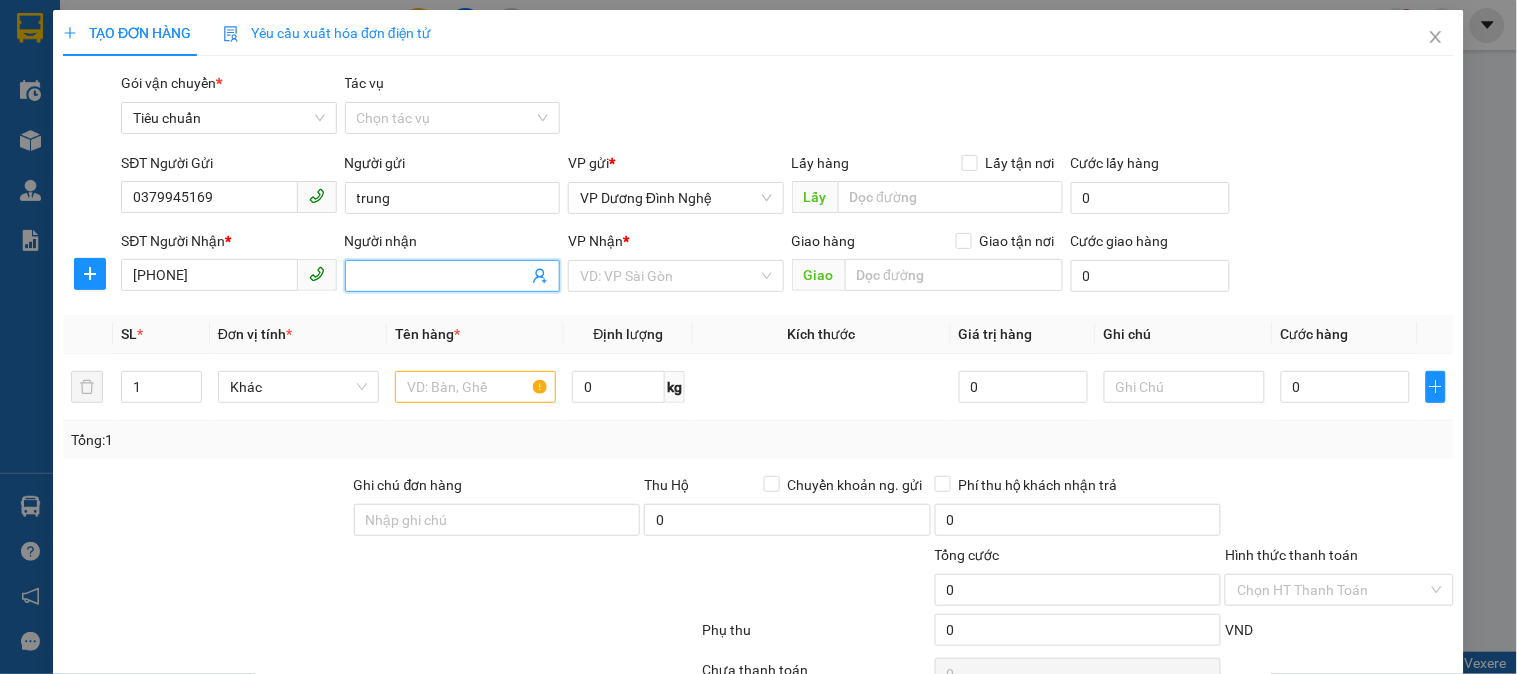 click on "Người nhận" at bounding box center (442, 276) 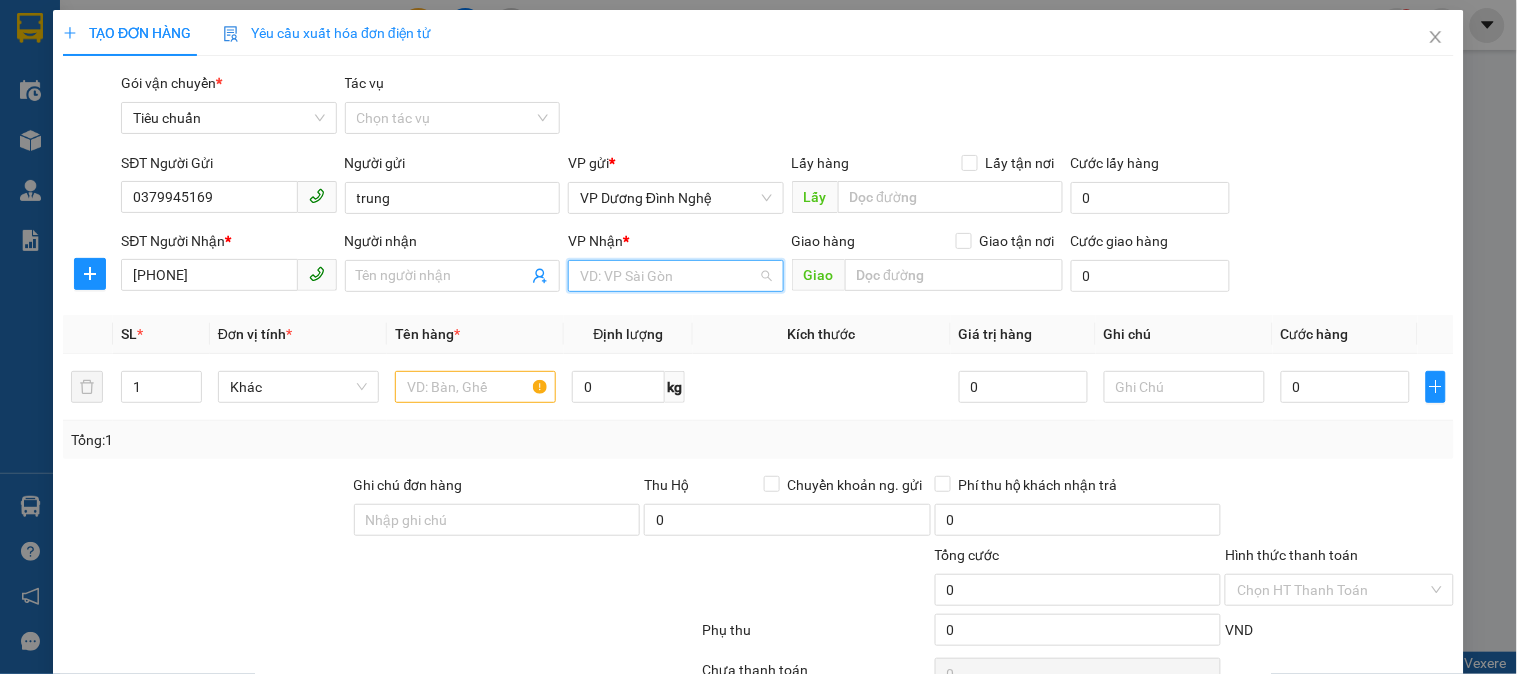 click at bounding box center (668, 276) 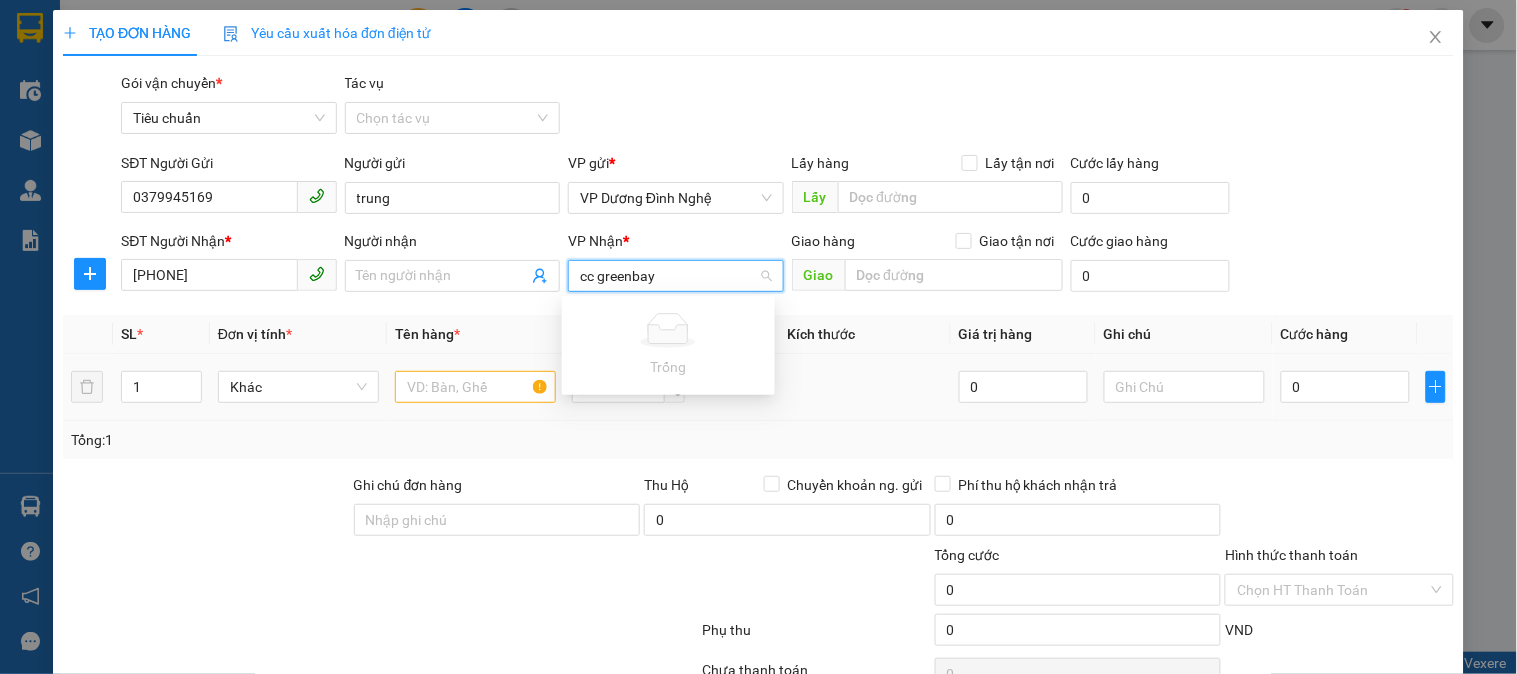type on "cc greenbay" 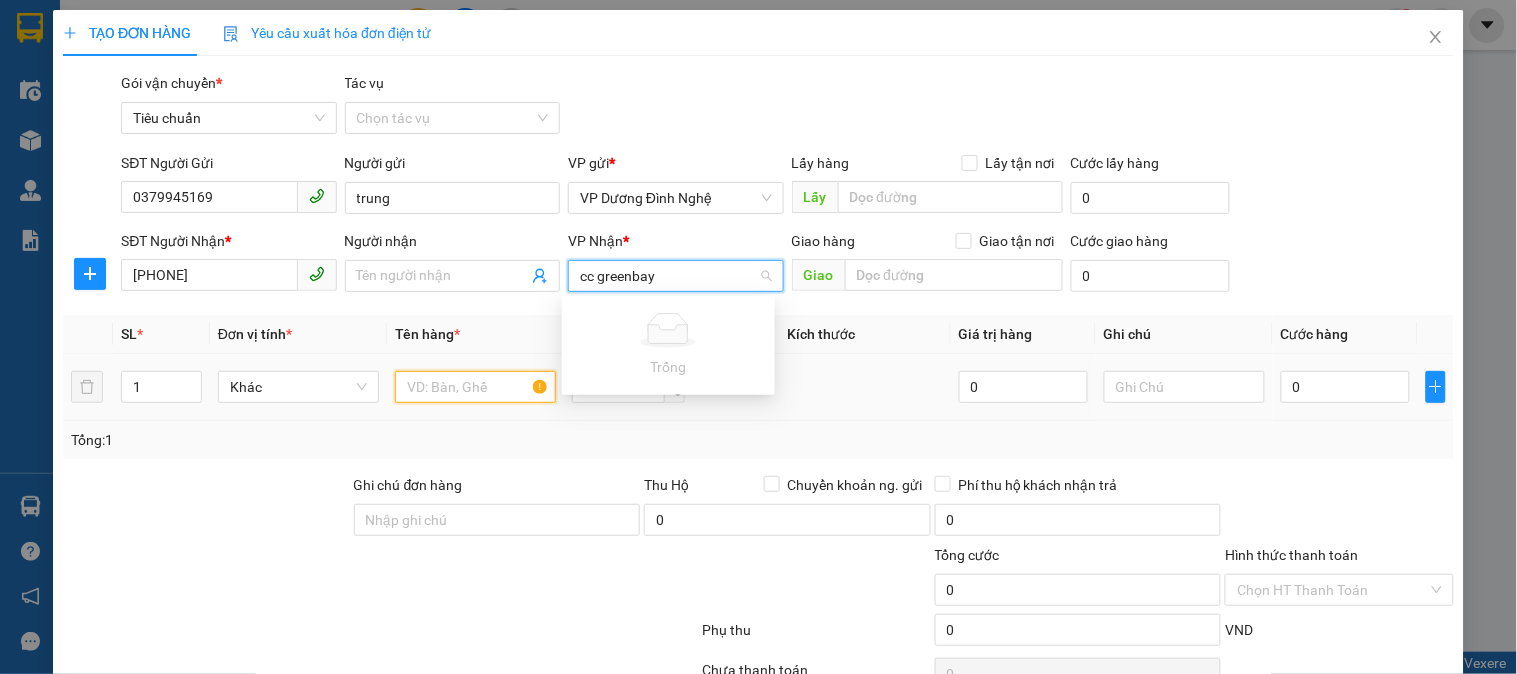 type 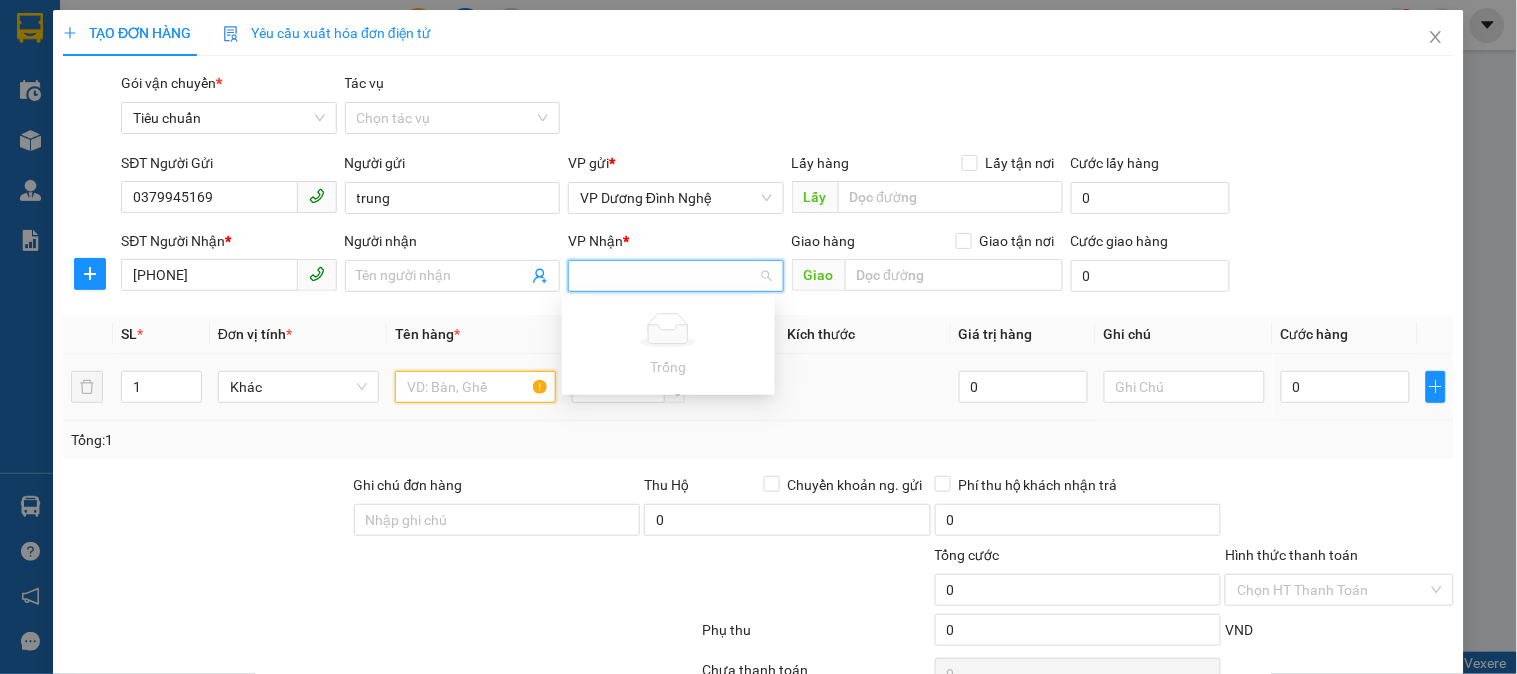 click at bounding box center [475, 387] 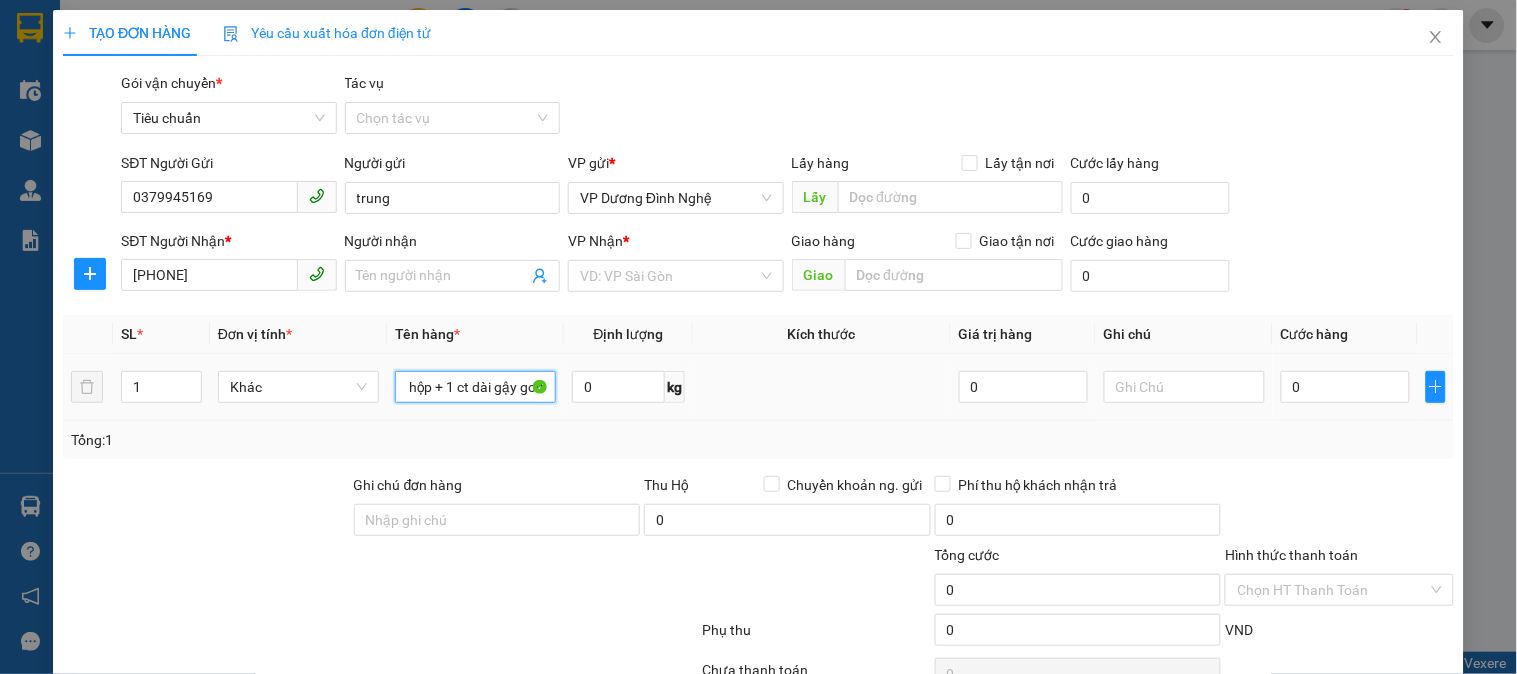 scroll, scrollTop: 0, scrollLeft: 17, axis: horizontal 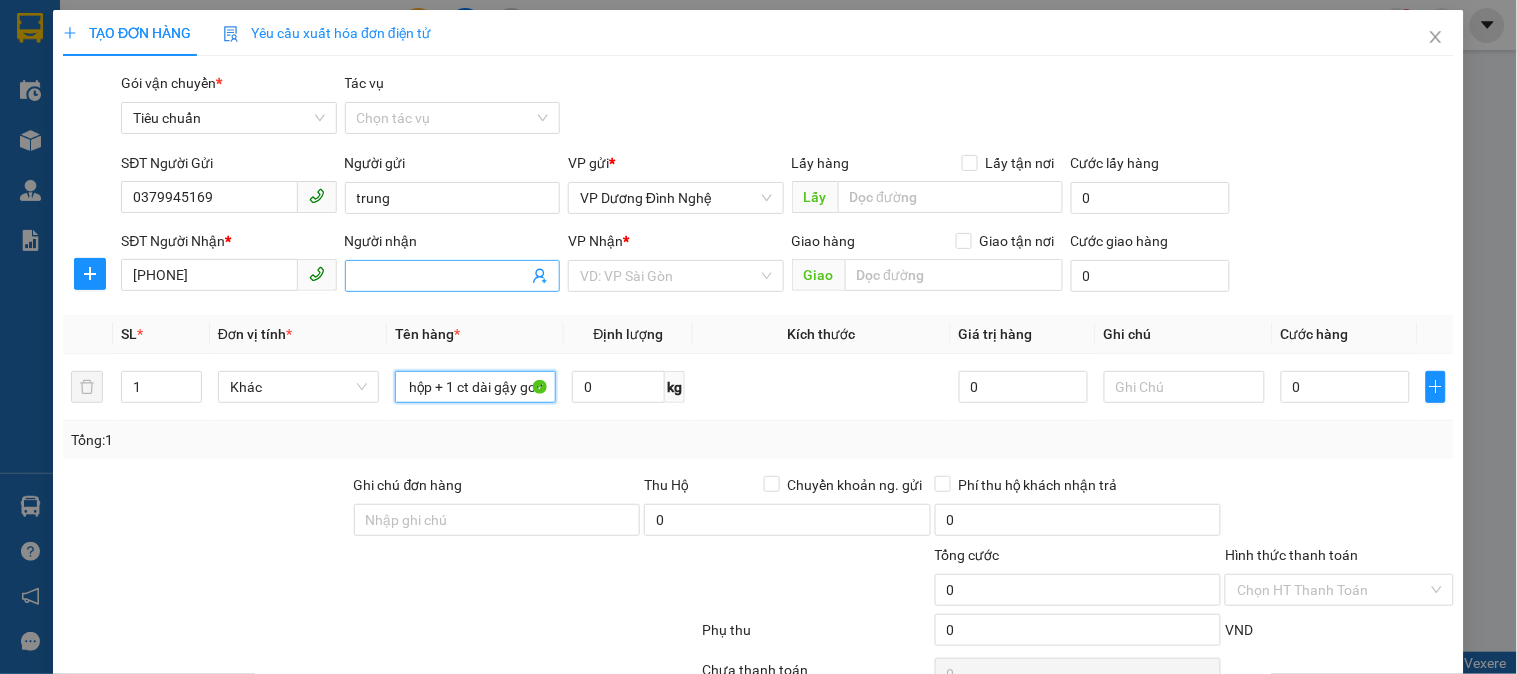 type on "1 hộp + 1 ct dài gậy golf" 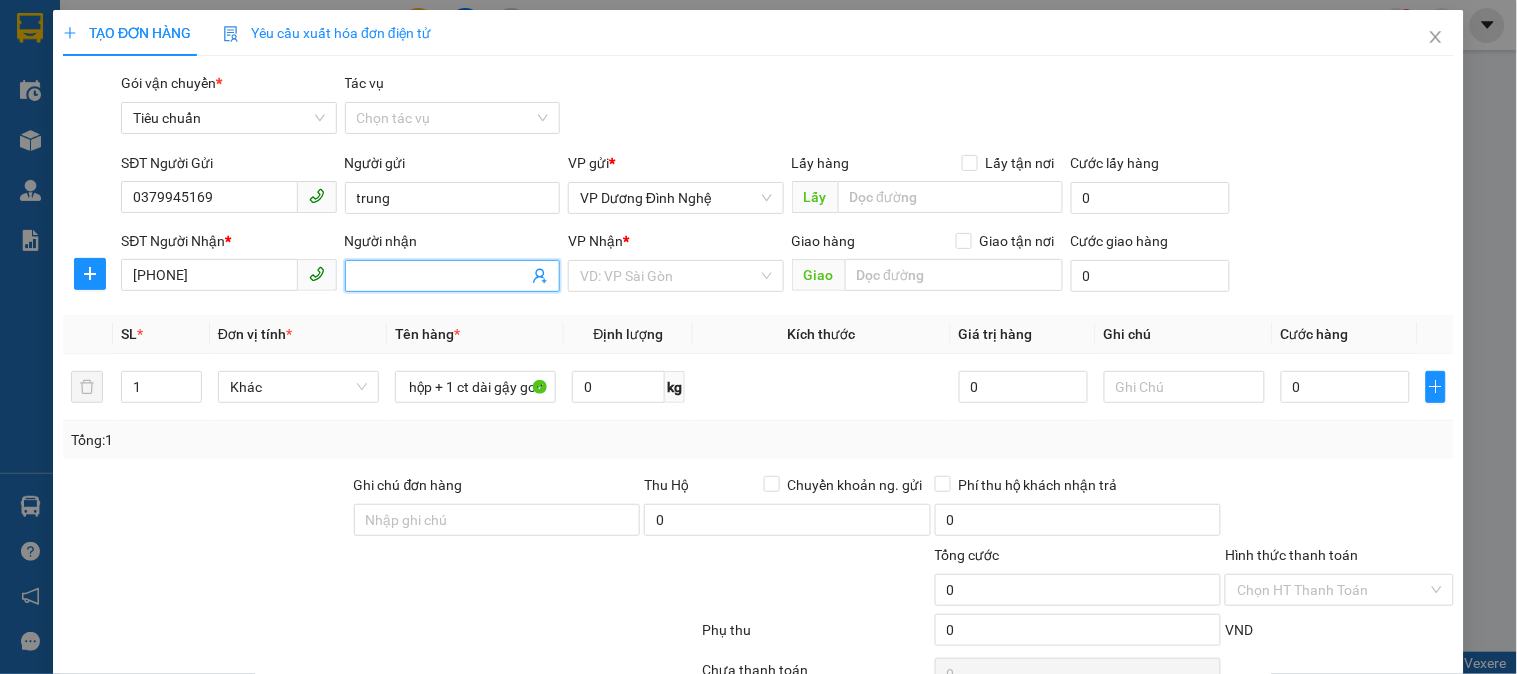 scroll, scrollTop: 0, scrollLeft: 0, axis: both 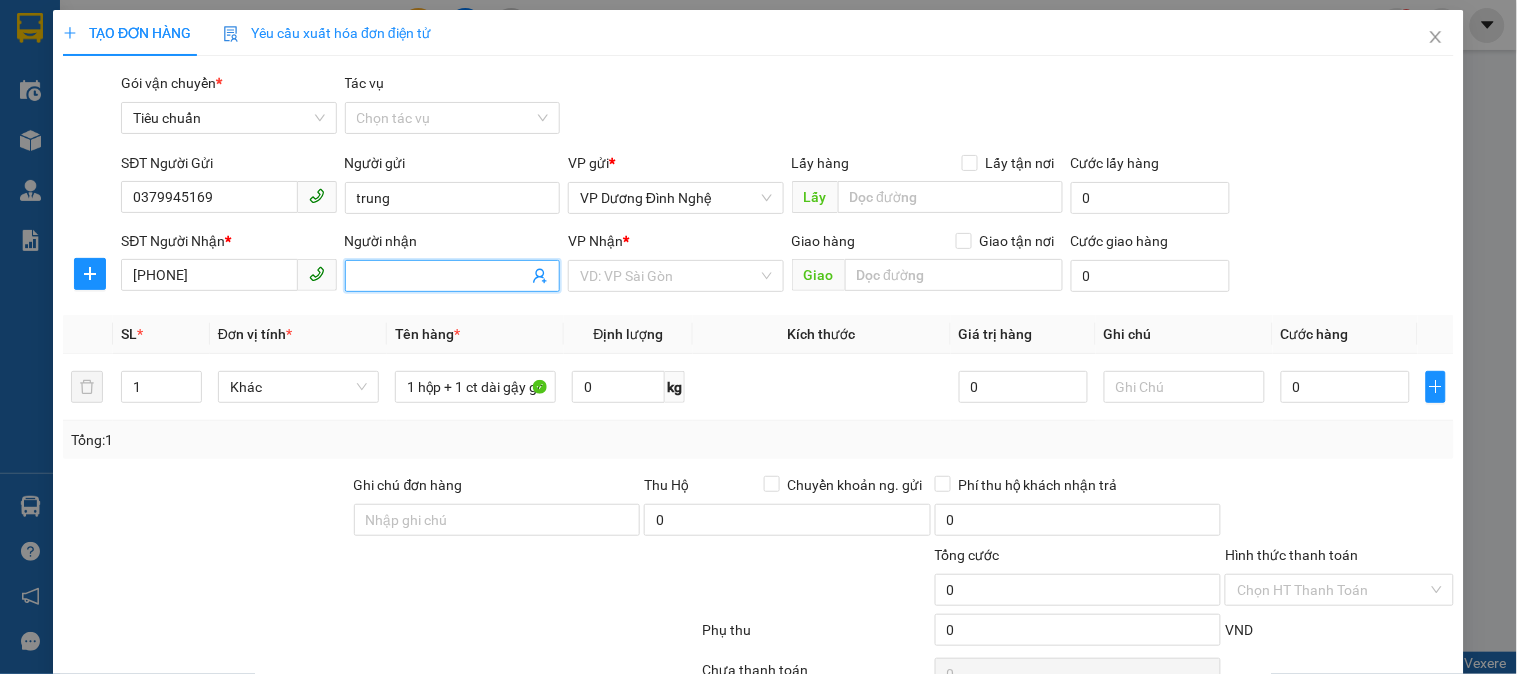 click on "Người nhận" at bounding box center (442, 276) 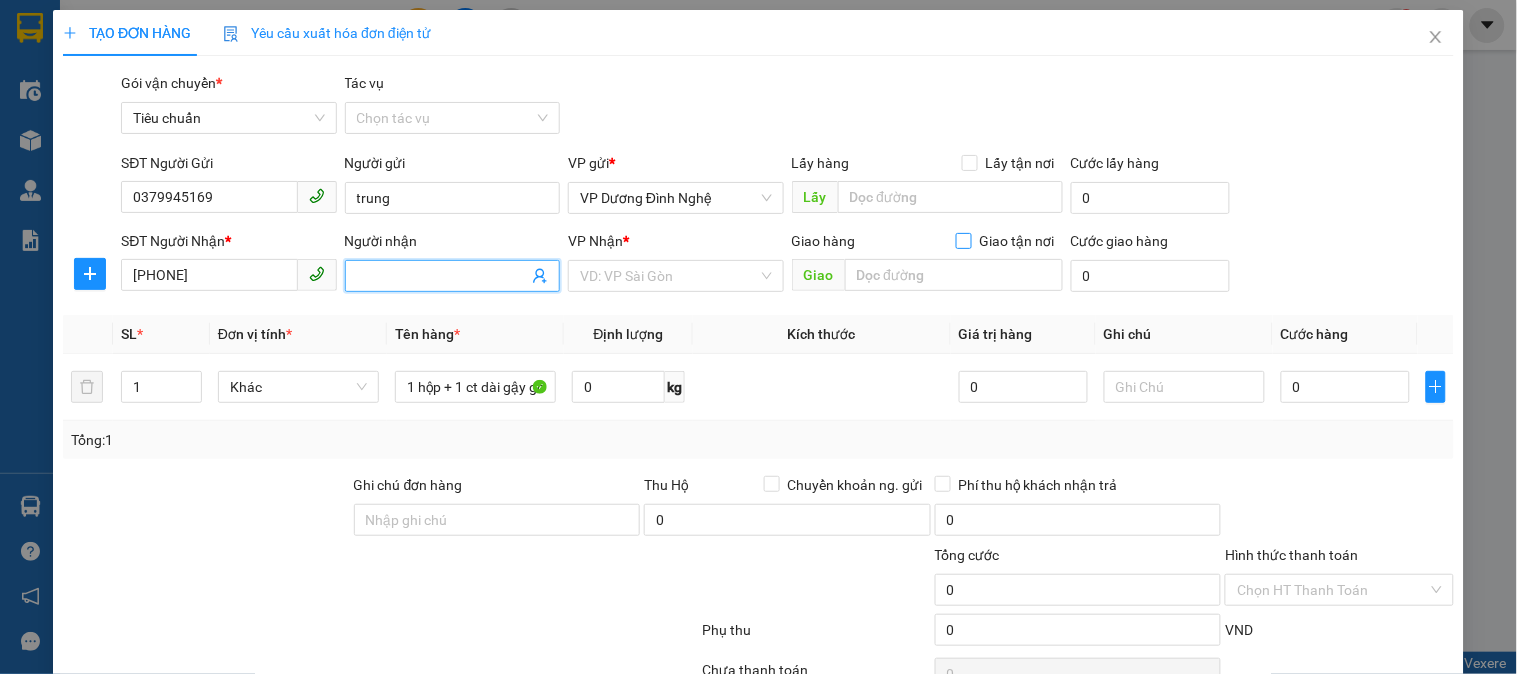 click on "Giao tận nơi" at bounding box center (963, 240) 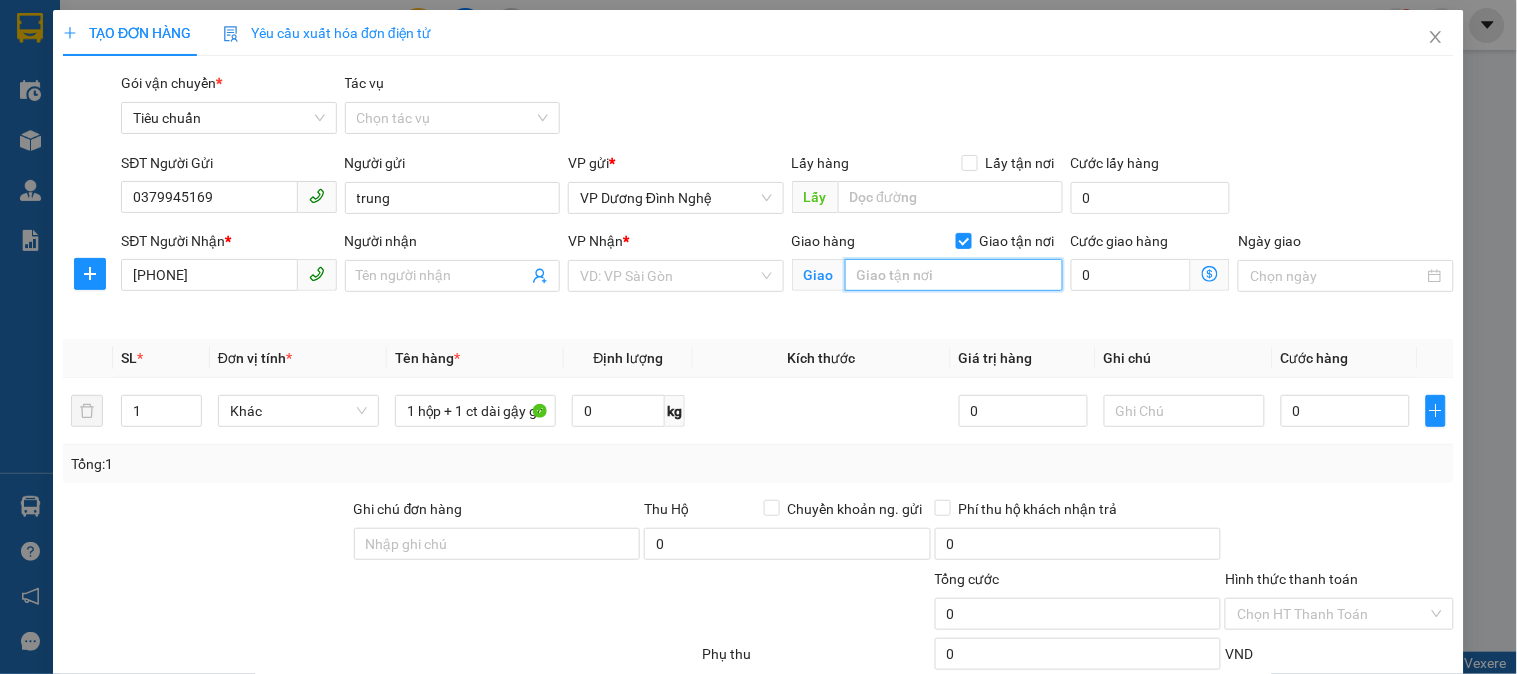 drag, startPoint x: 922, startPoint y: 281, endPoint x: 940, endPoint y: 275, distance: 18.973665 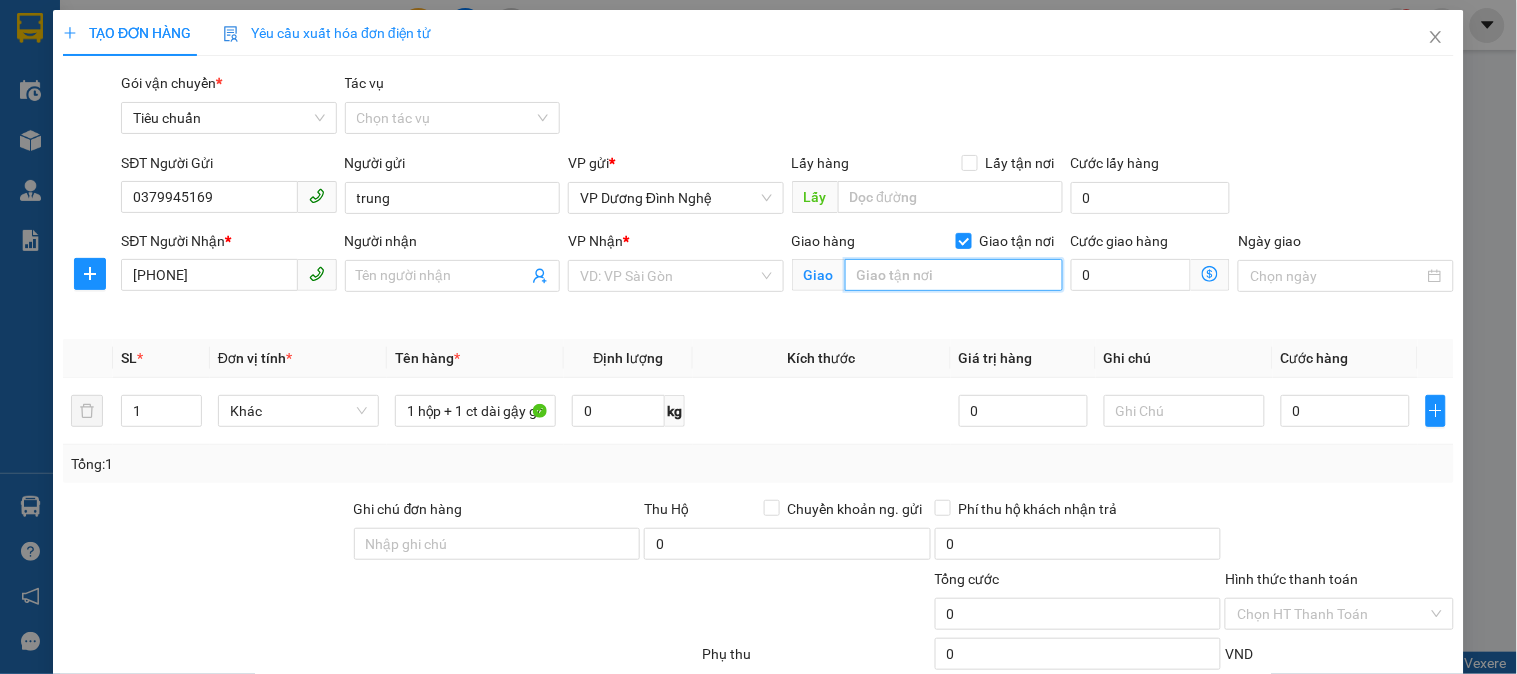 click at bounding box center (954, 275) 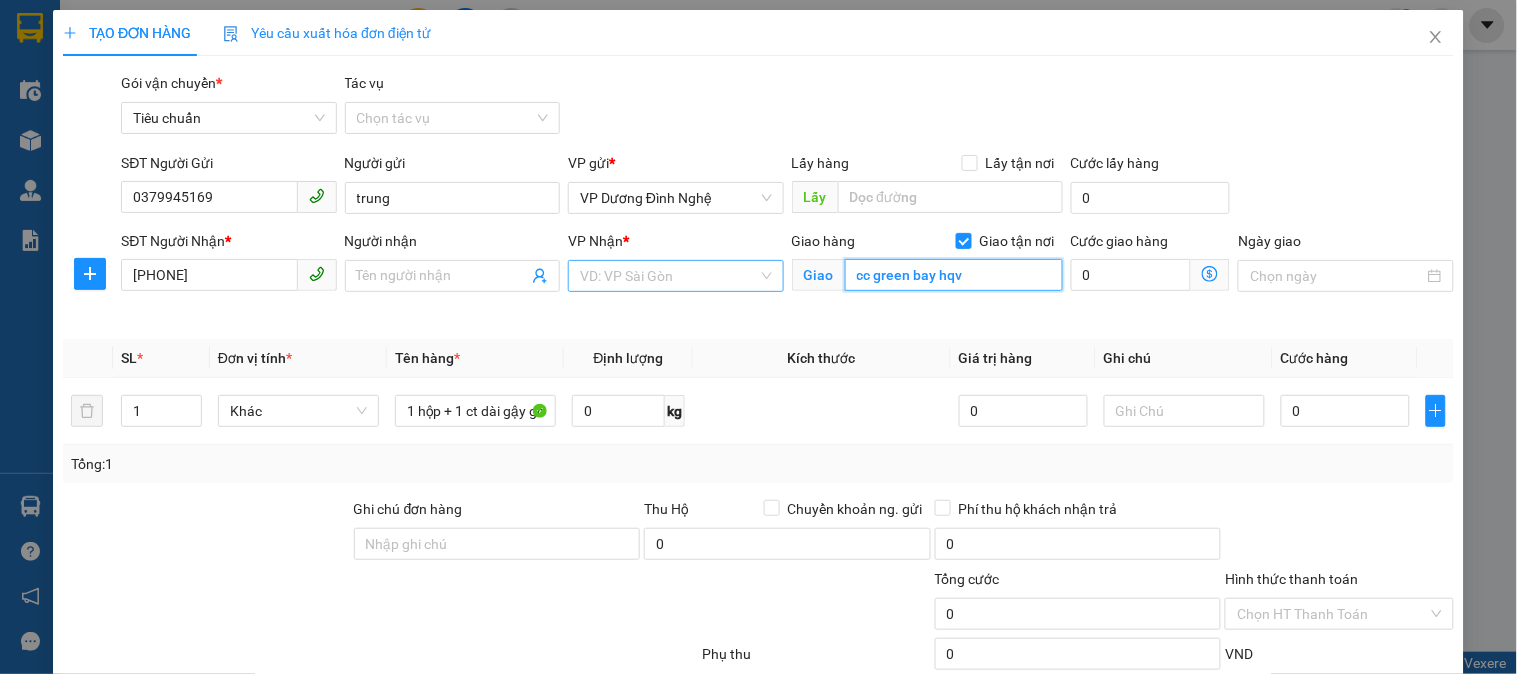 type on "cc green bay hqv" 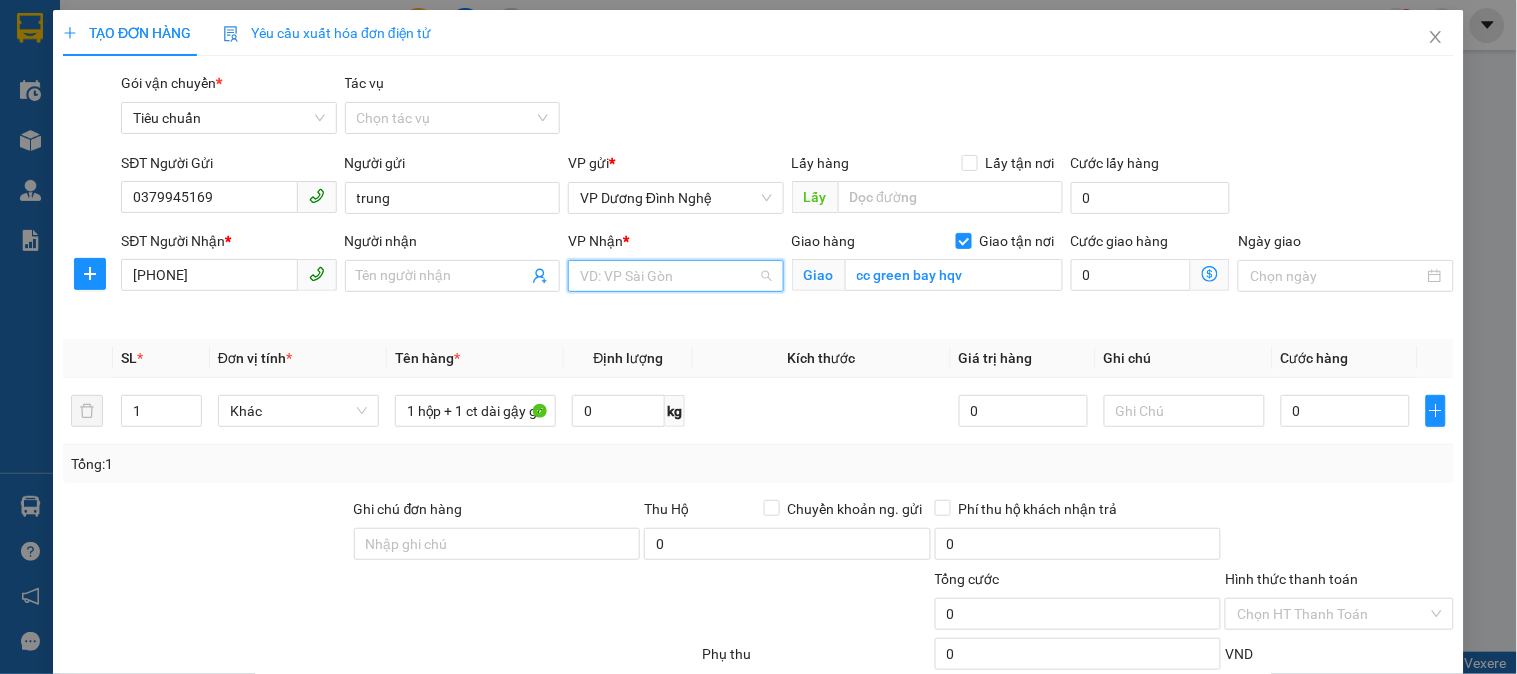 click at bounding box center (668, 276) 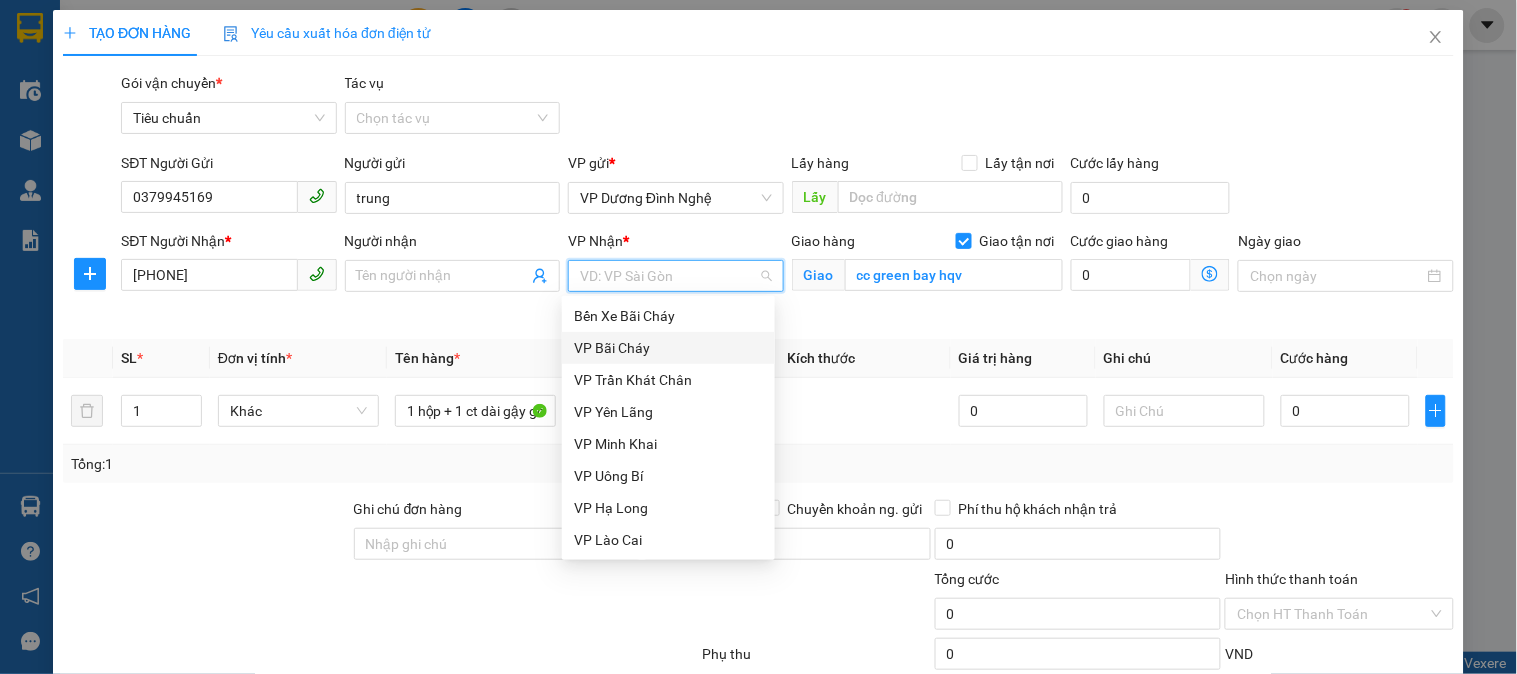click on "VP Bãi Cháy" at bounding box center [668, 348] 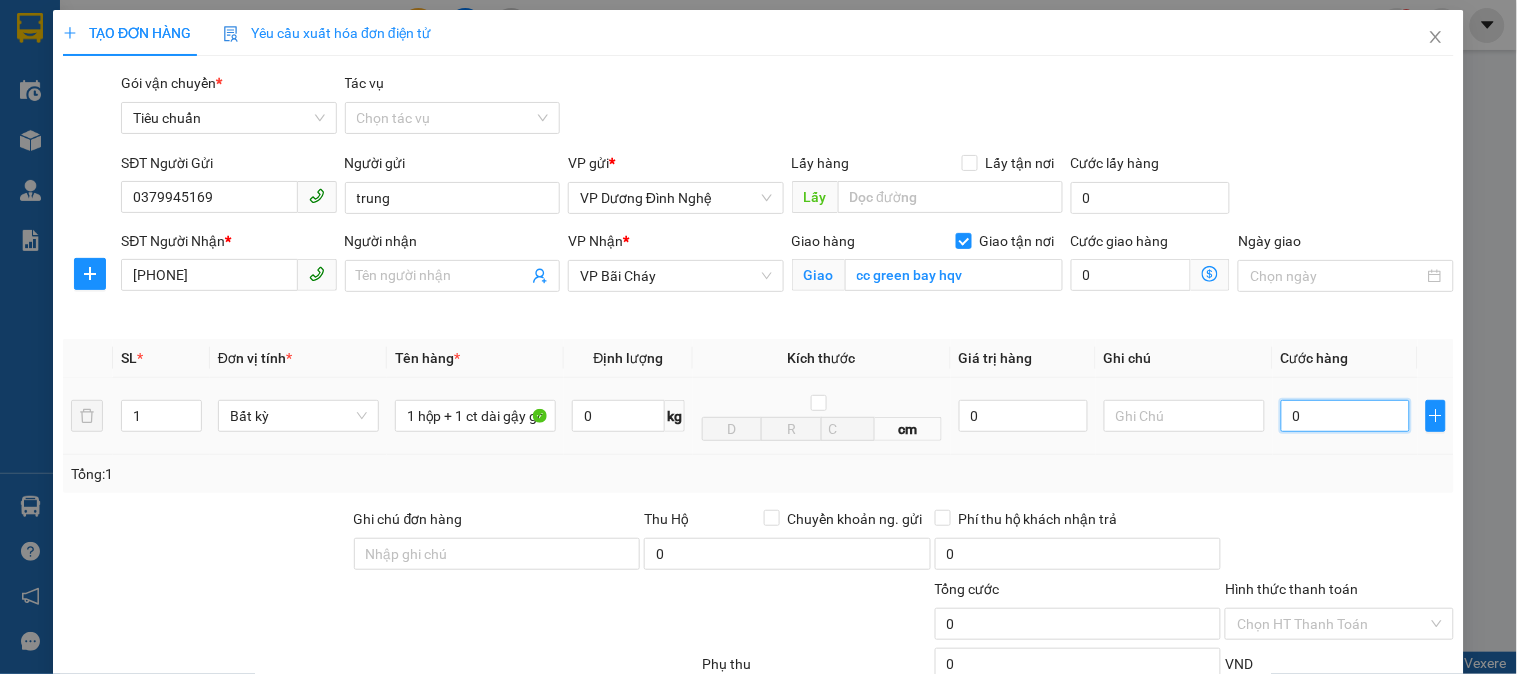 click on "0" at bounding box center (1345, 416) 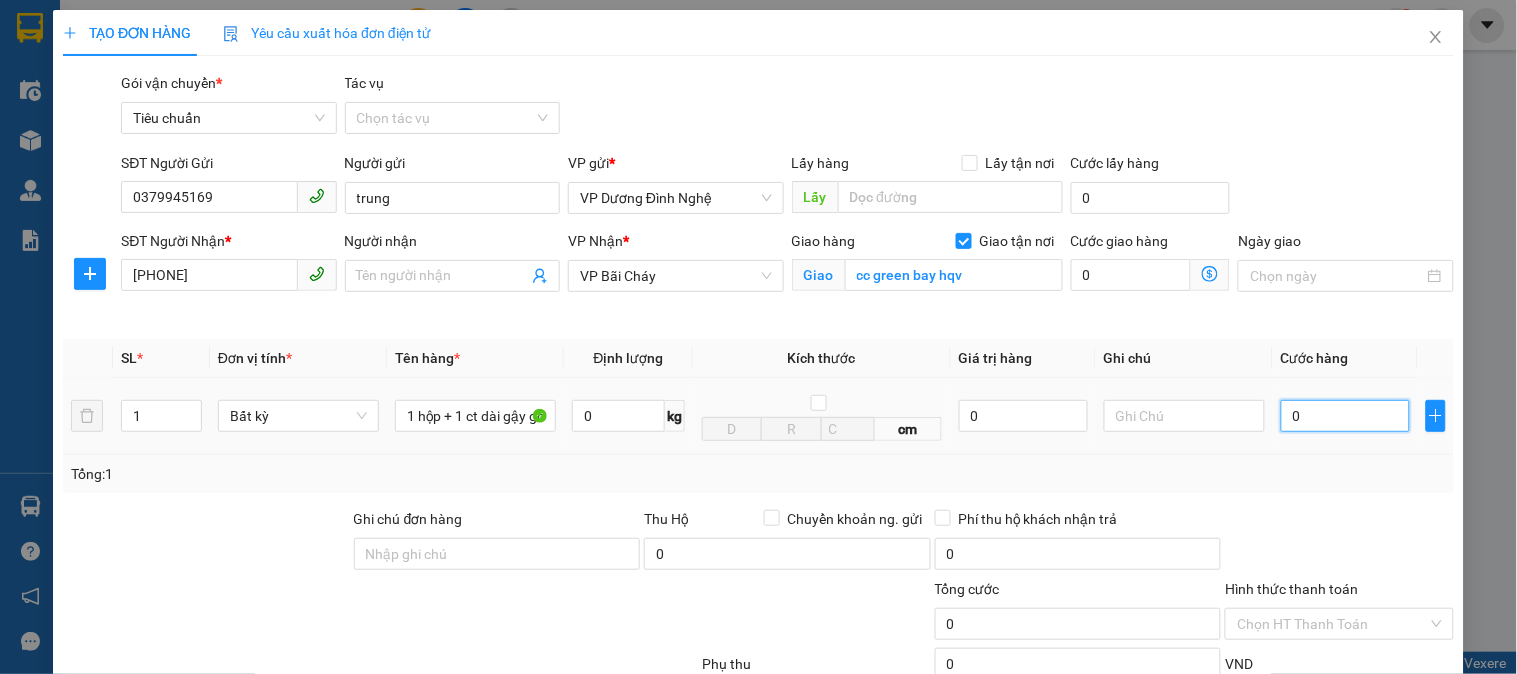 type on "1" 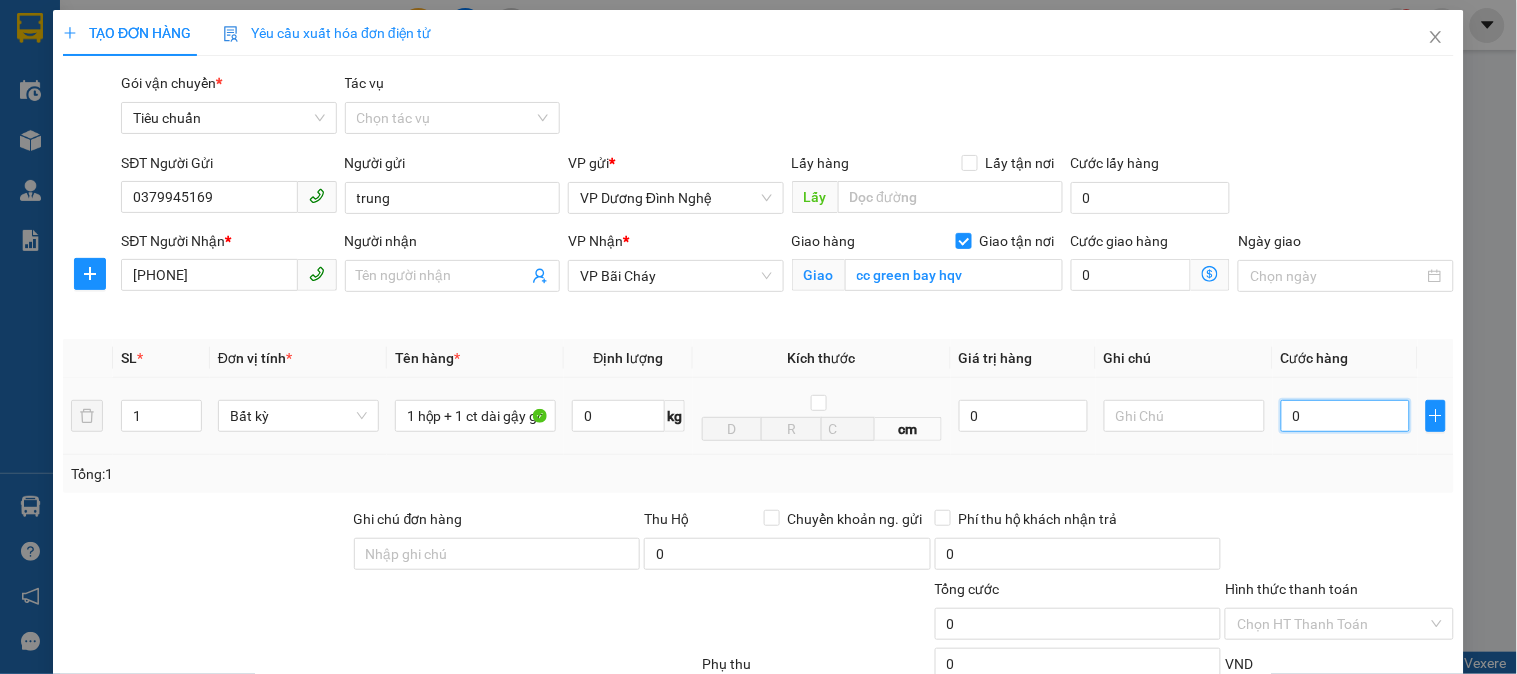 type on "1" 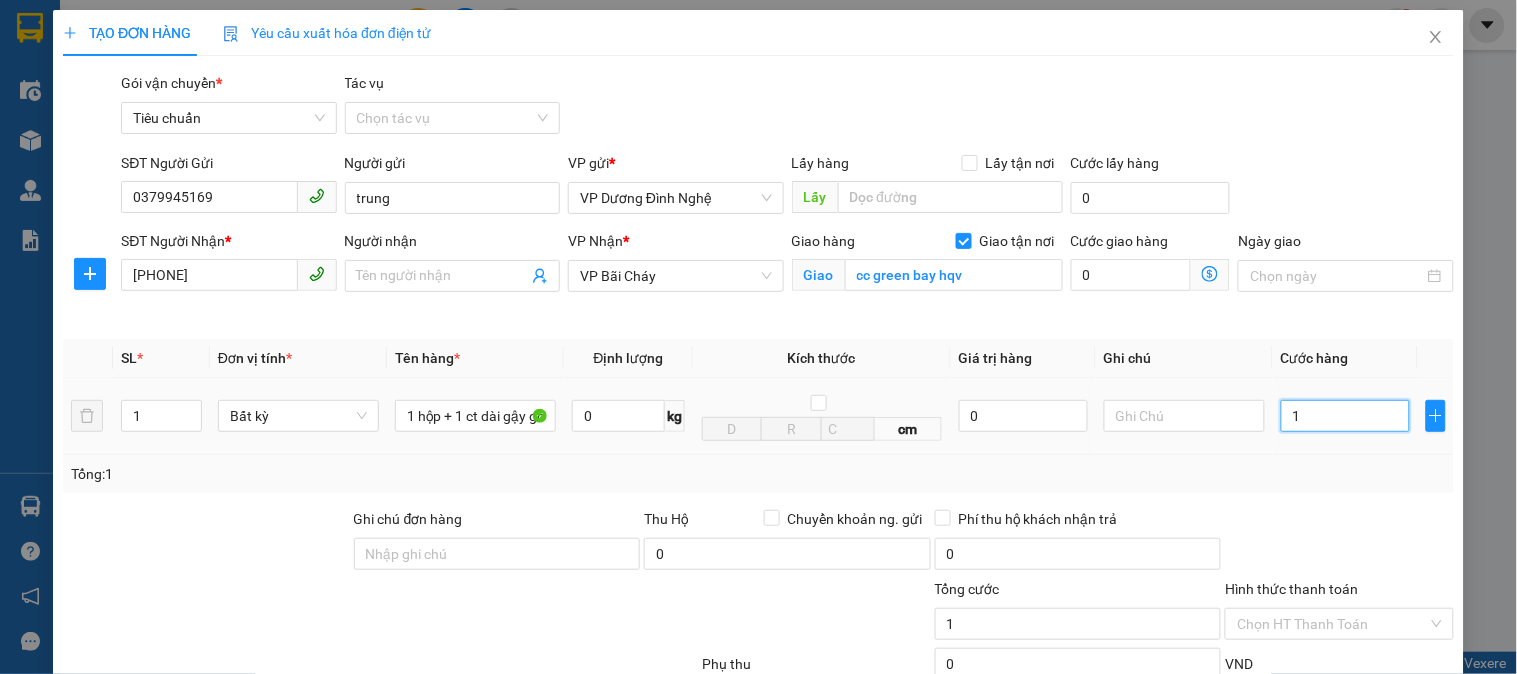 type on "14" 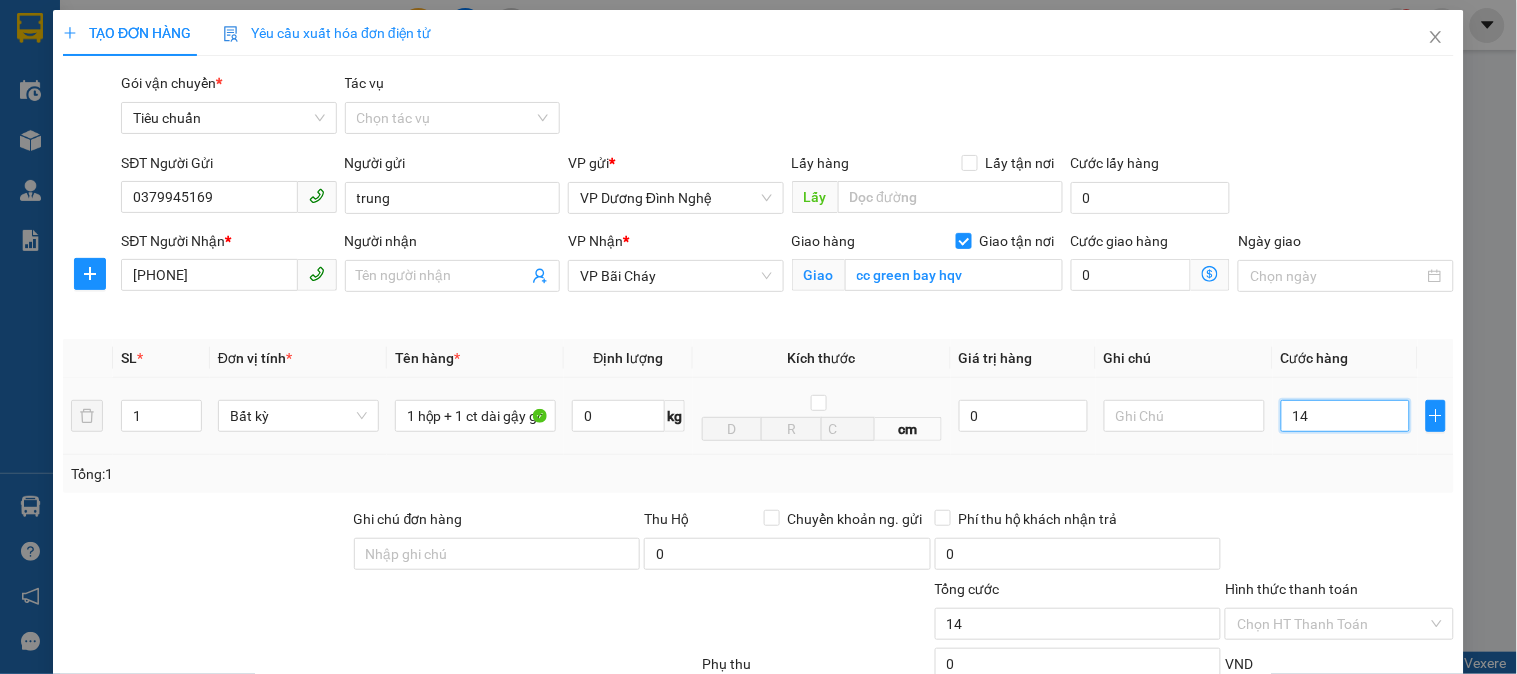 type on "140" 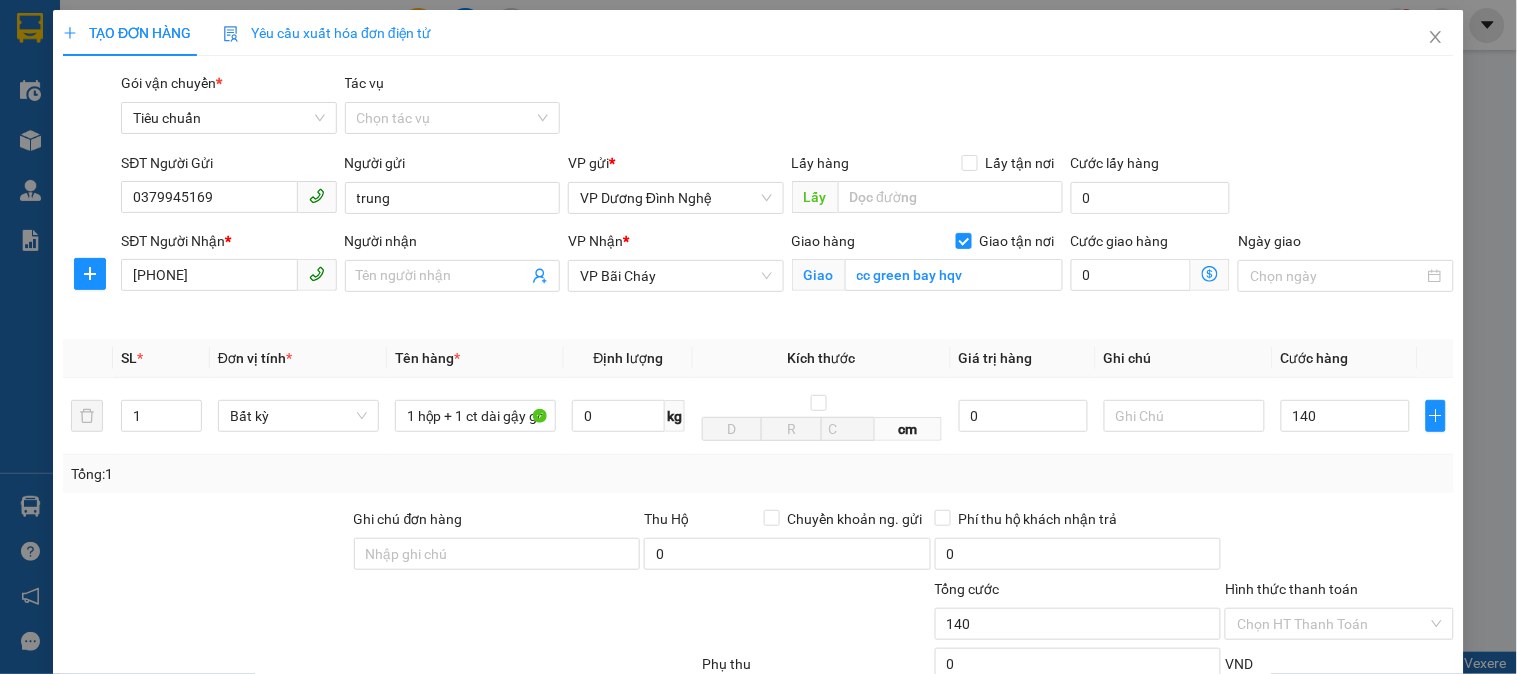 type on "140.000" 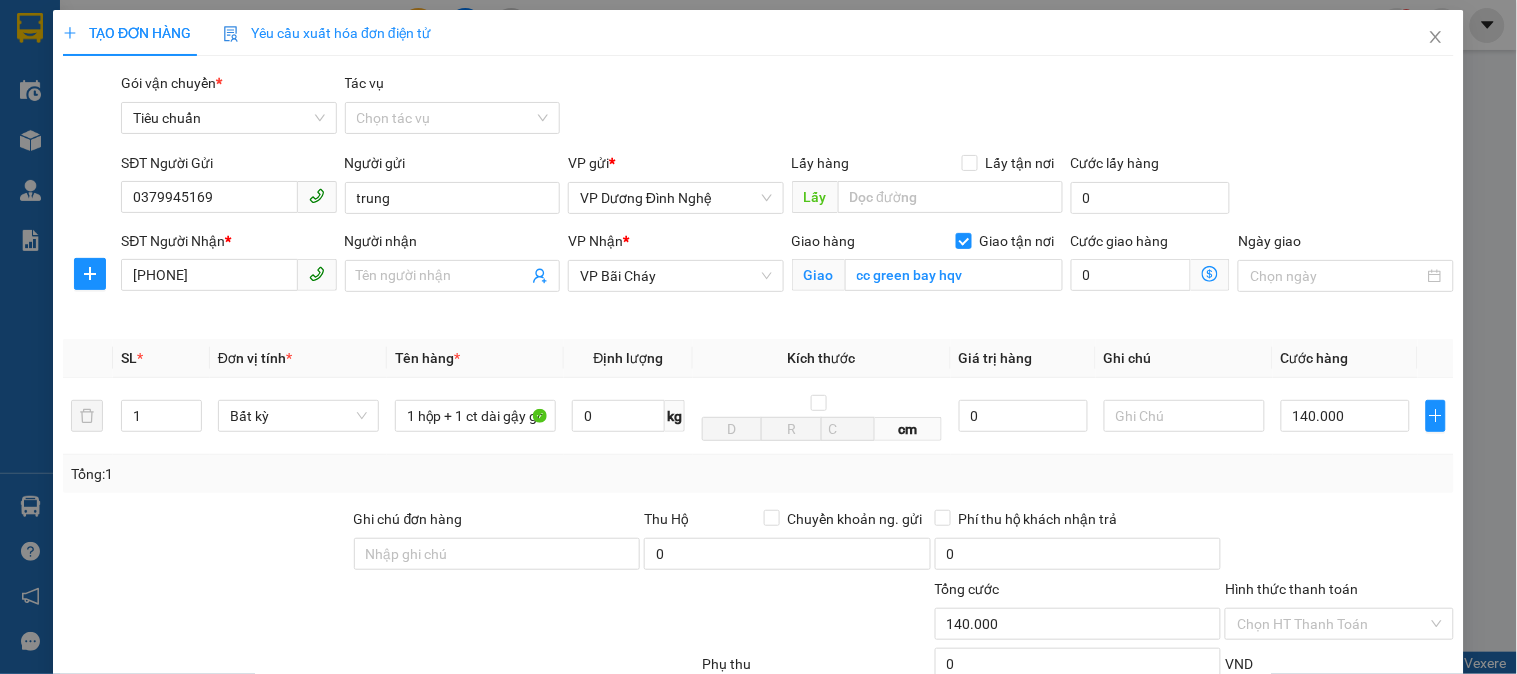 click on "Tổng:  1" at bounding box center (758, 474) 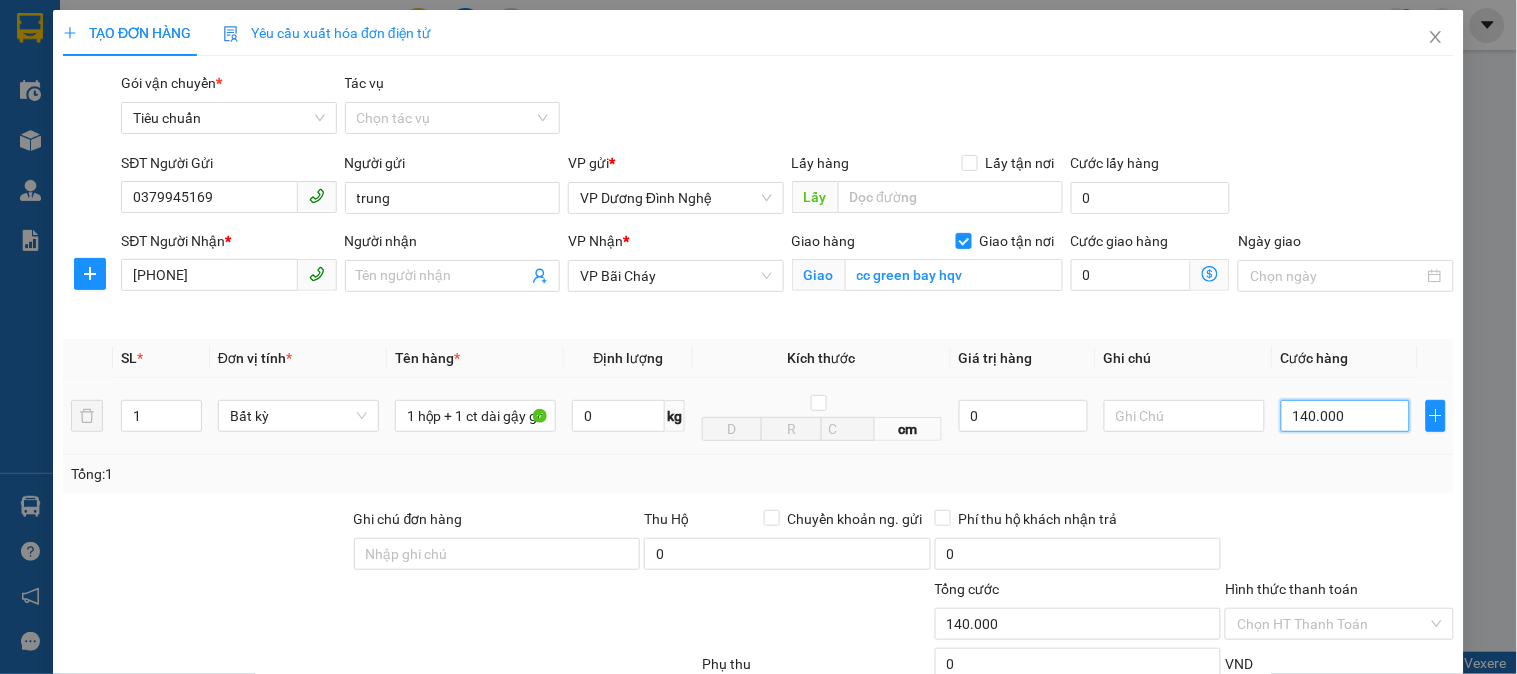 click on "140.000" at bounding box center [1345, 416] 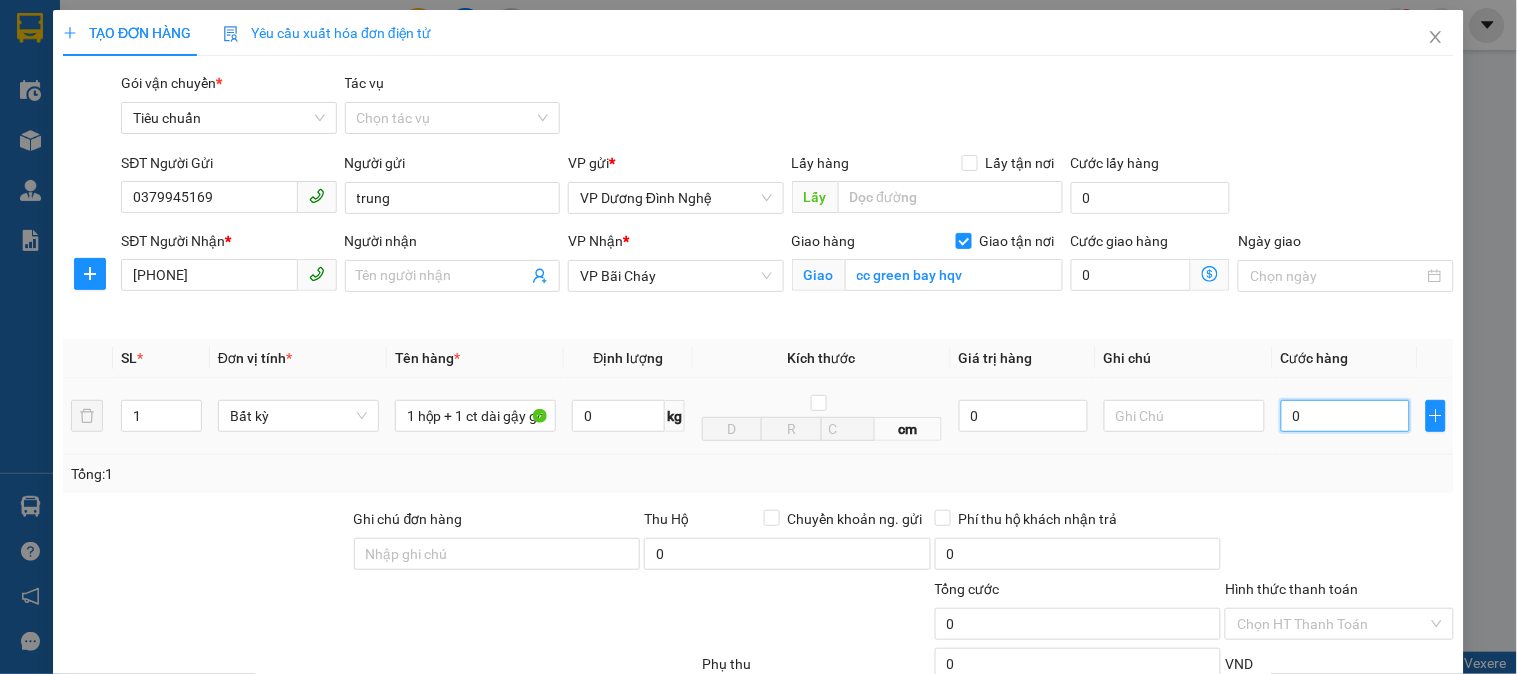 type on "01" 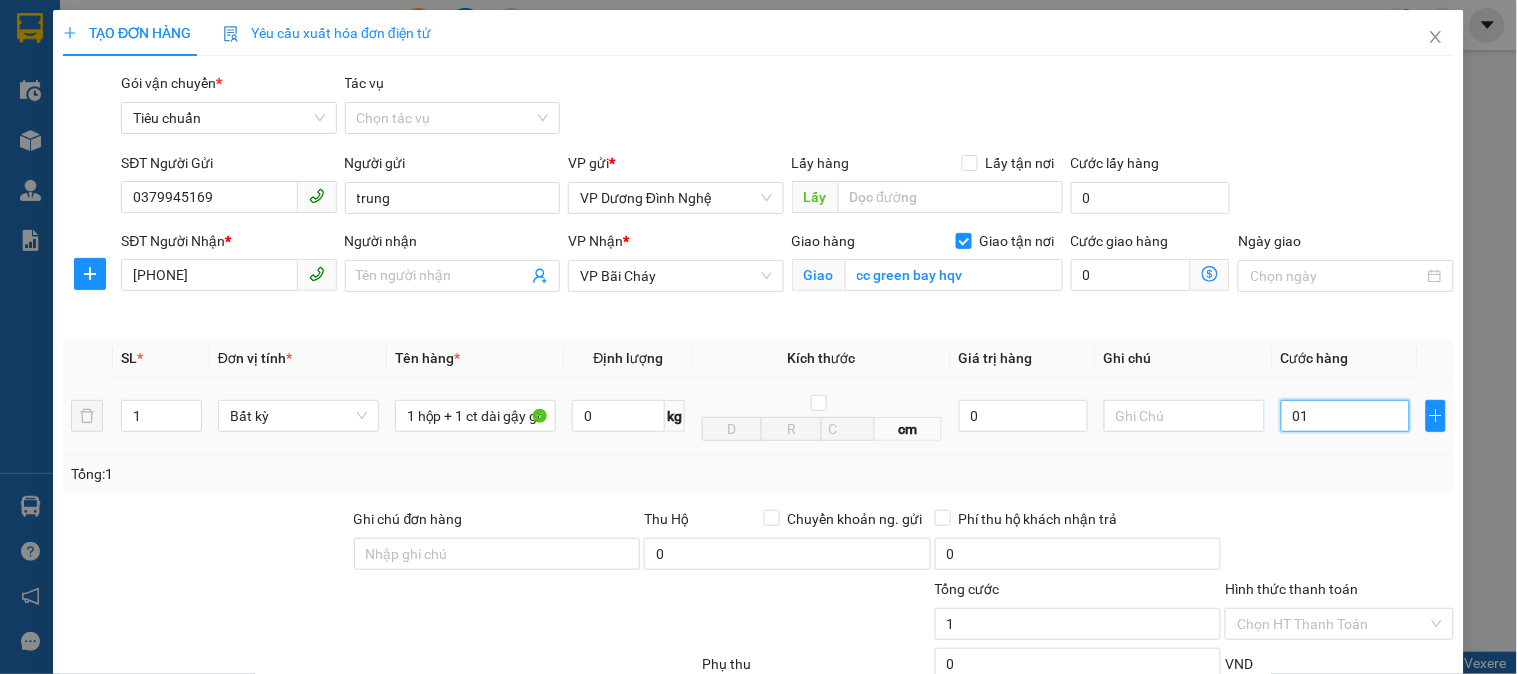 type on "013" 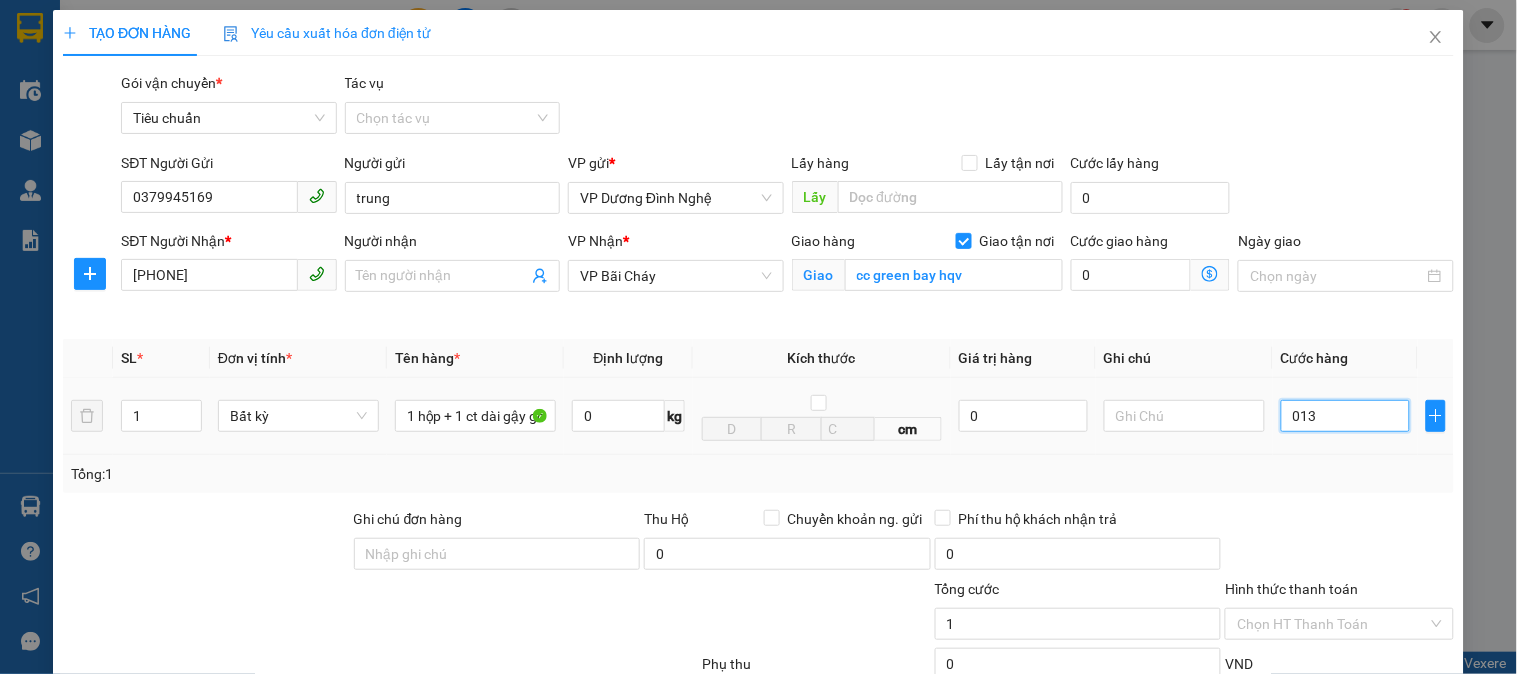 type on "13" 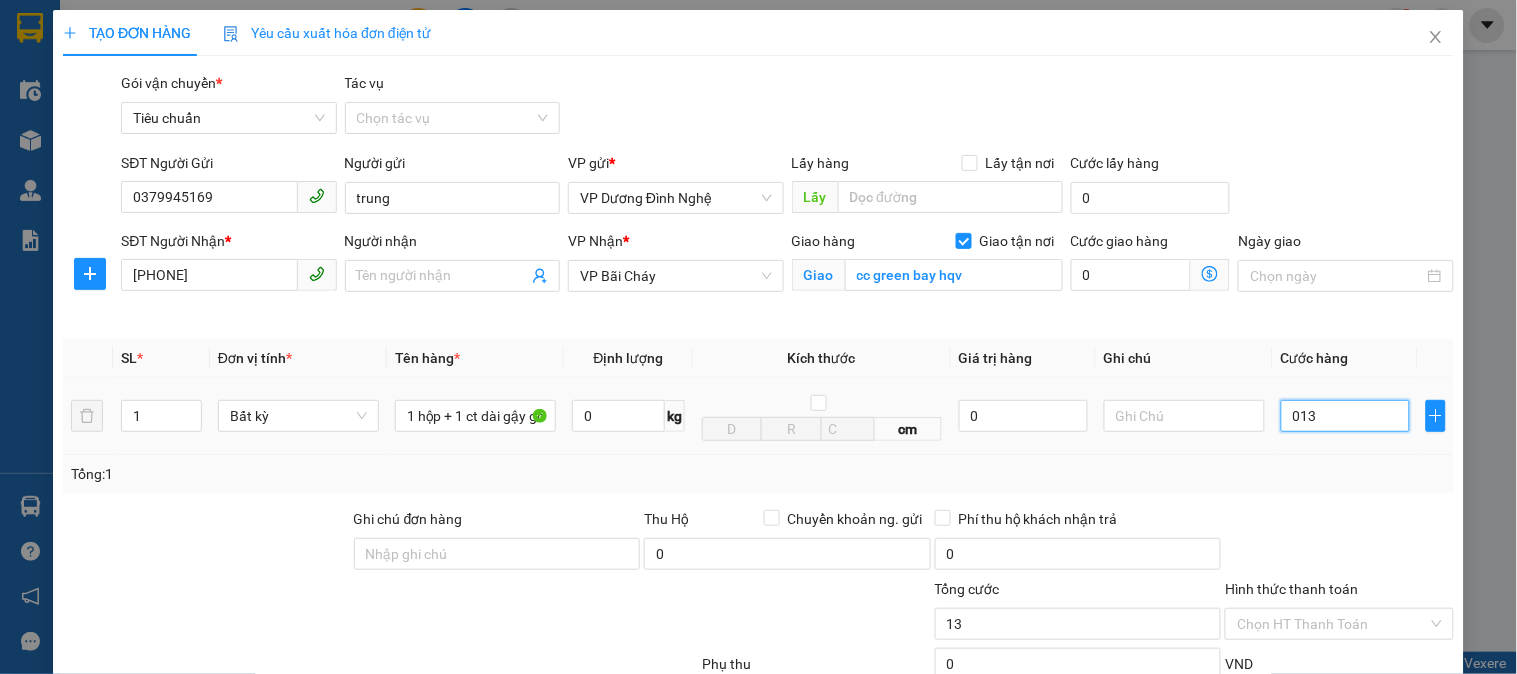 type on "0.130" 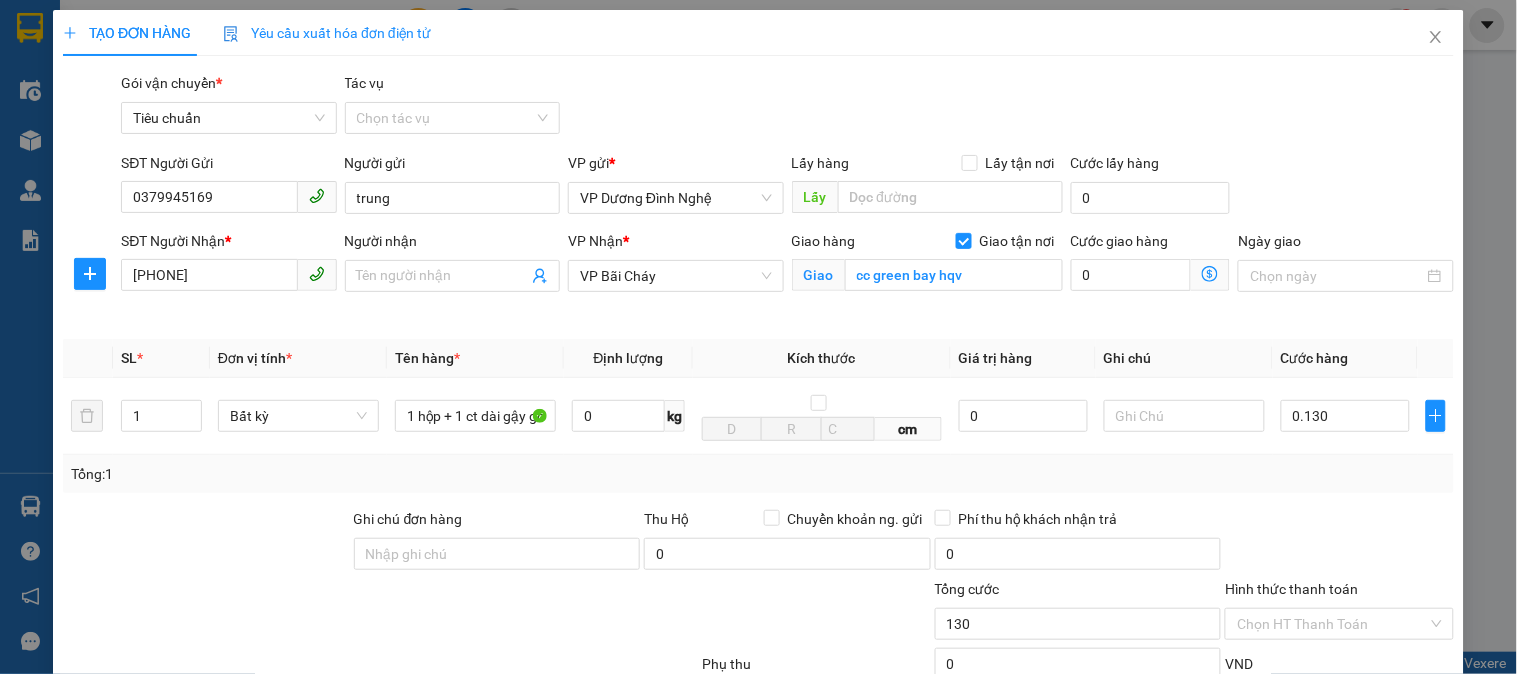type on "130.000" 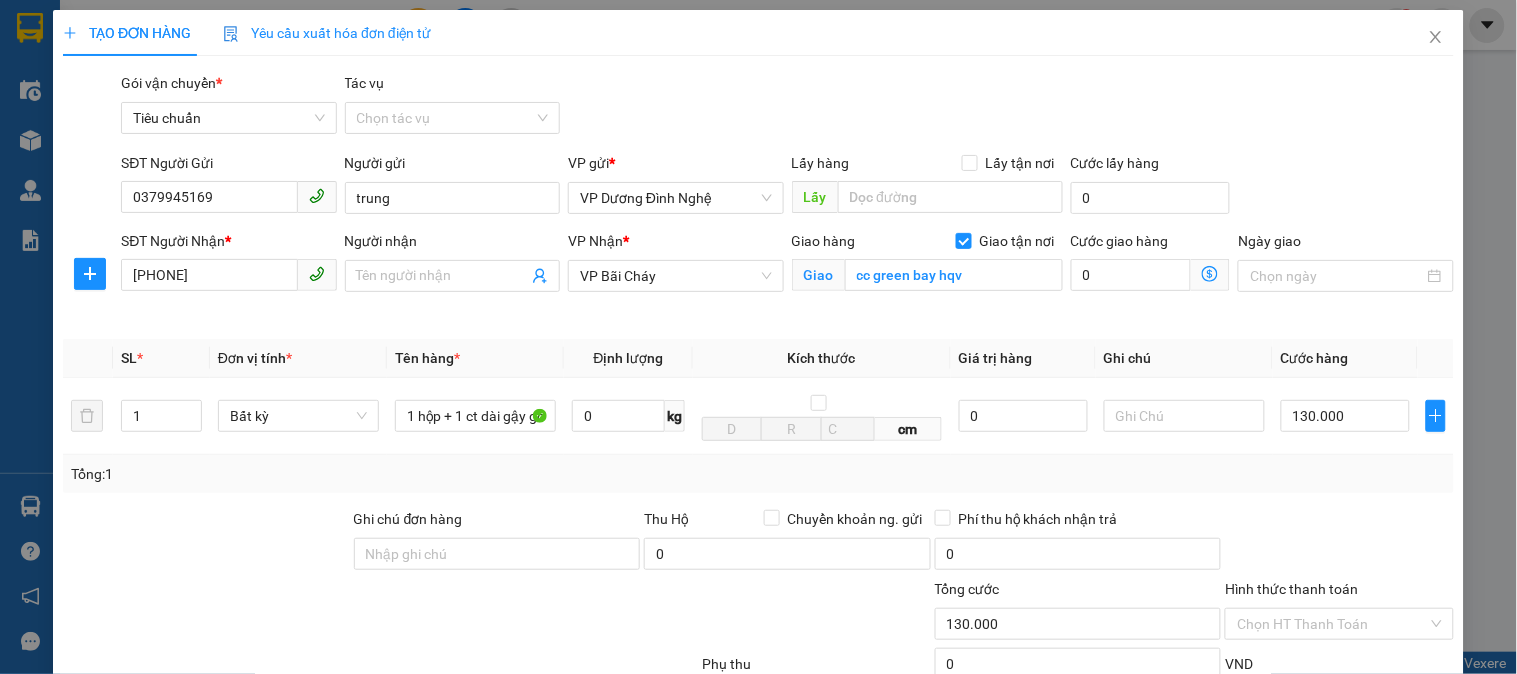 drag, startPoint x: 1353, startPoint y: 491, endPoint x: 1335, endPoint y: 473, distance: 25.455845 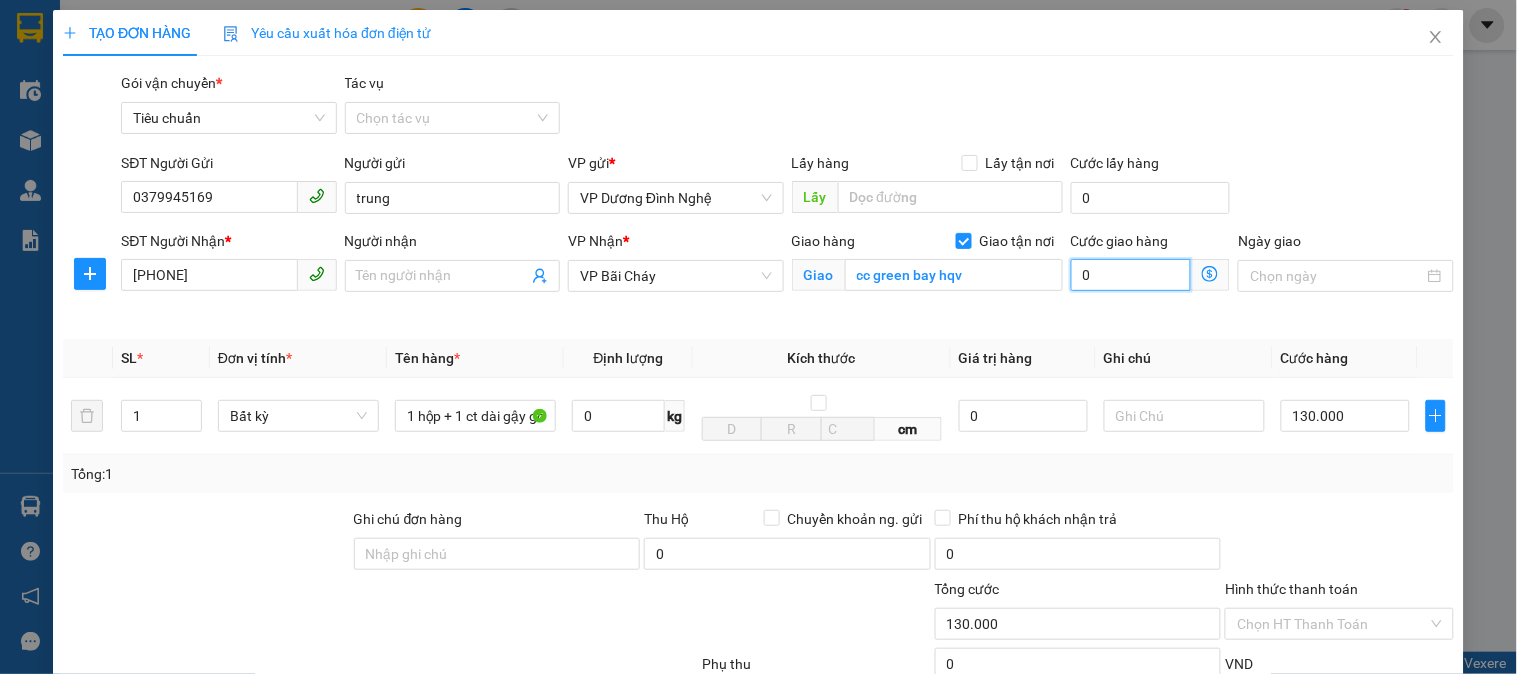 click on "0" at bounding box center [1131, 275] 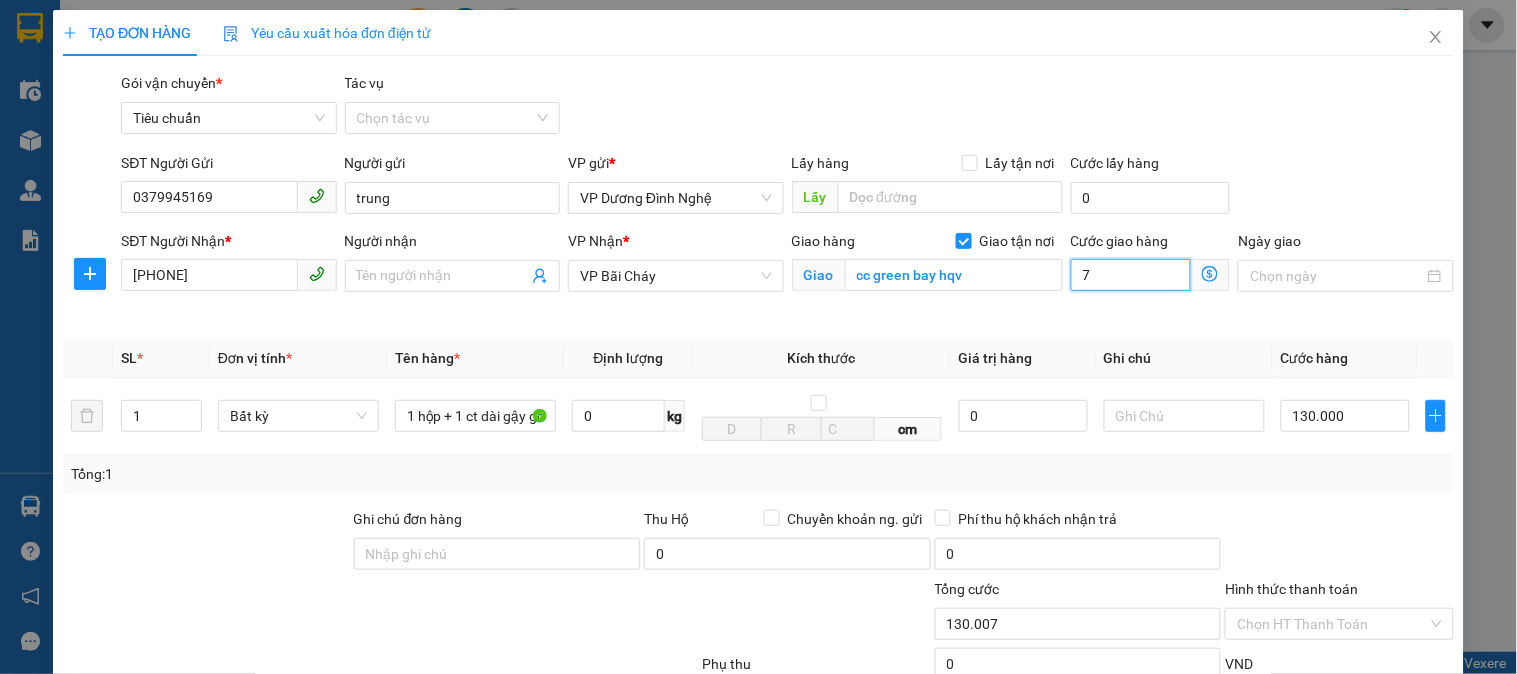 type on "130.070" 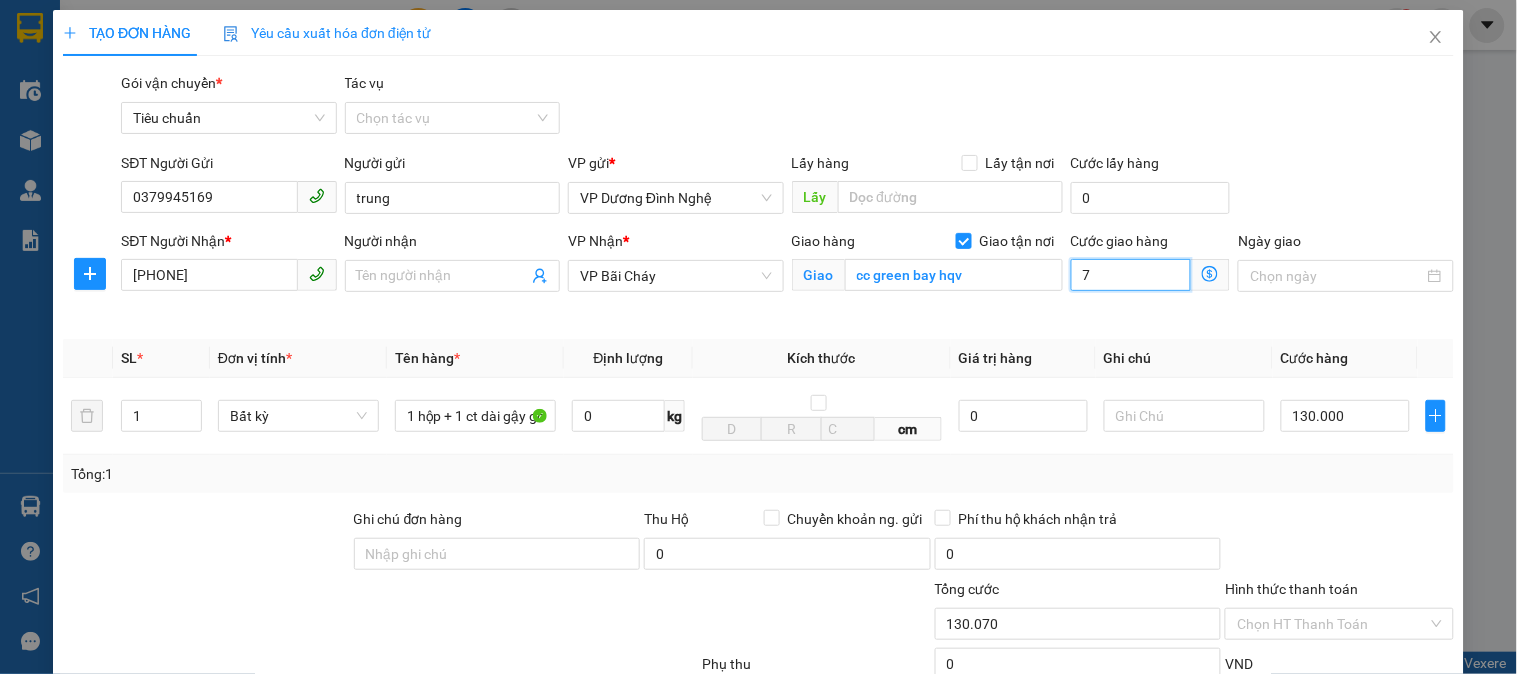 type on "130.070" 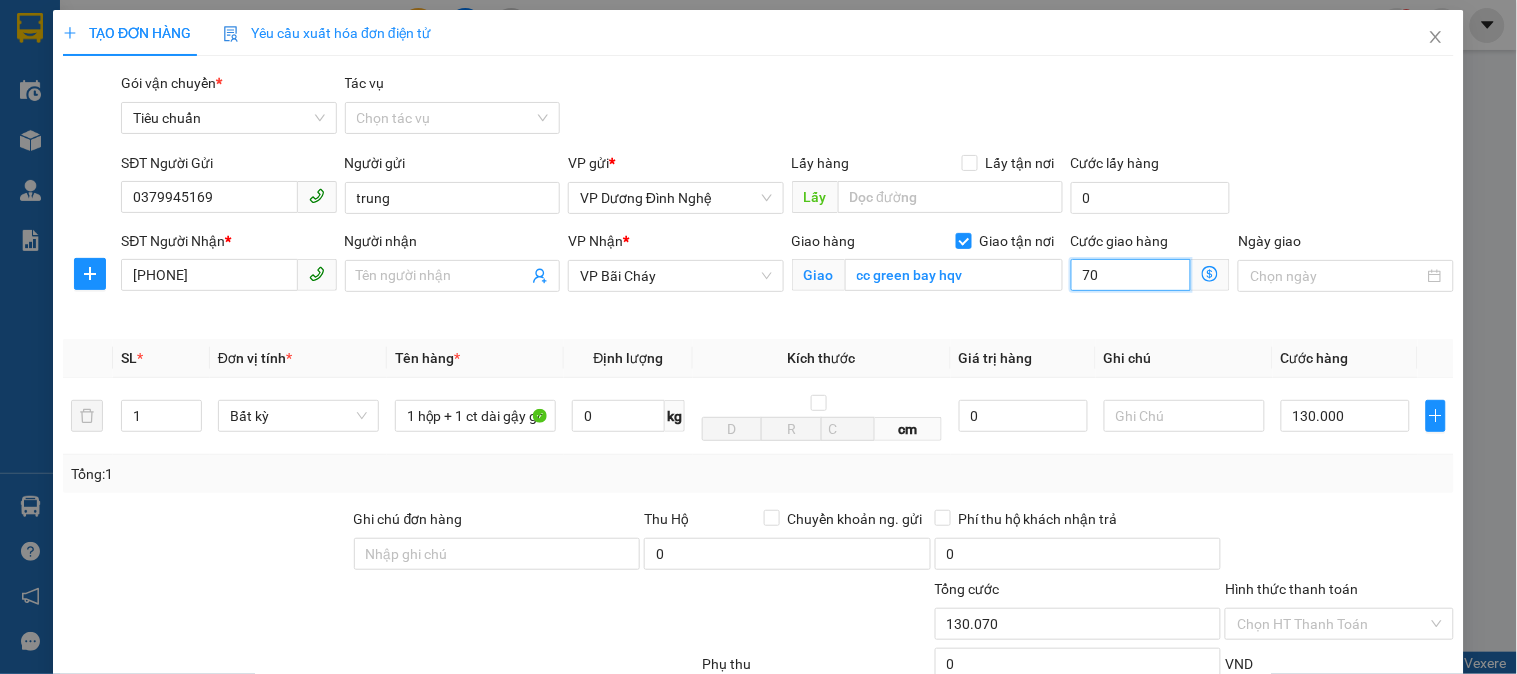 type on "70" 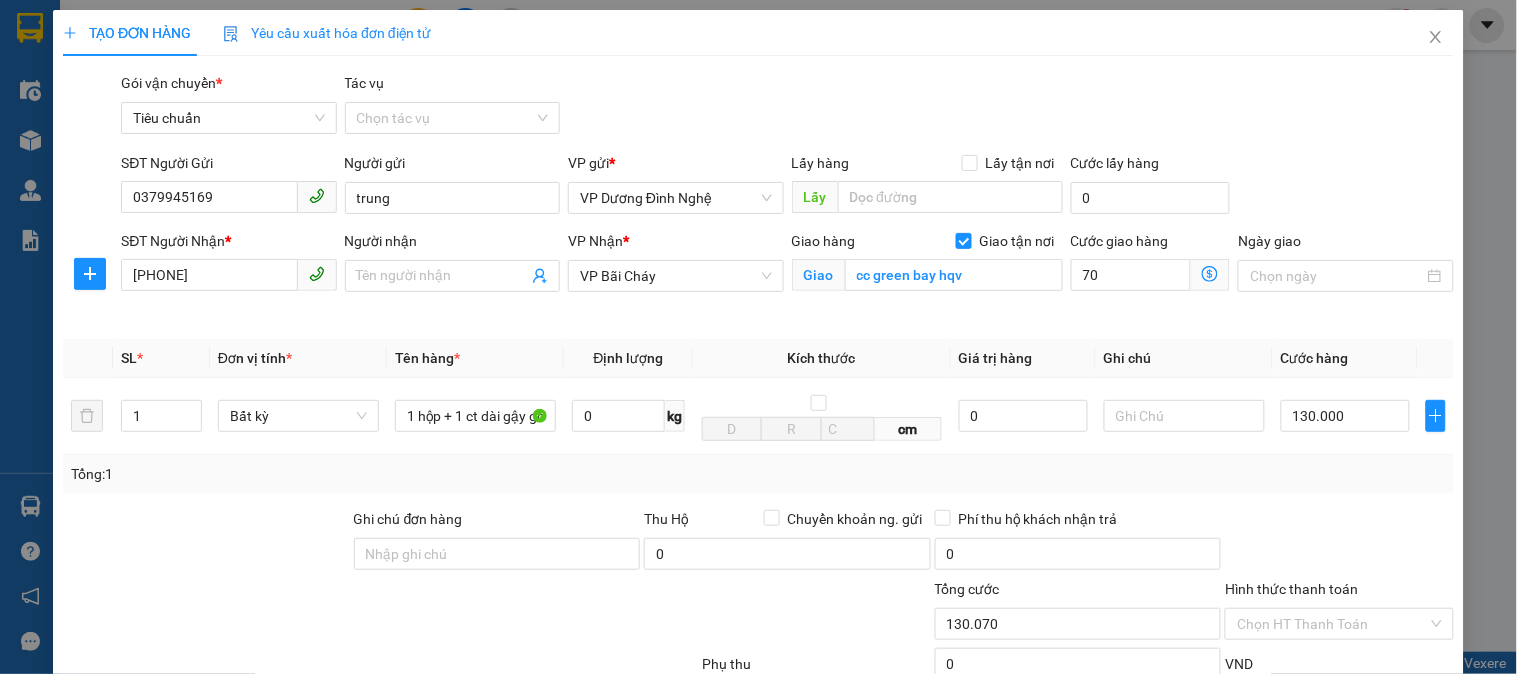 type on "200.000" 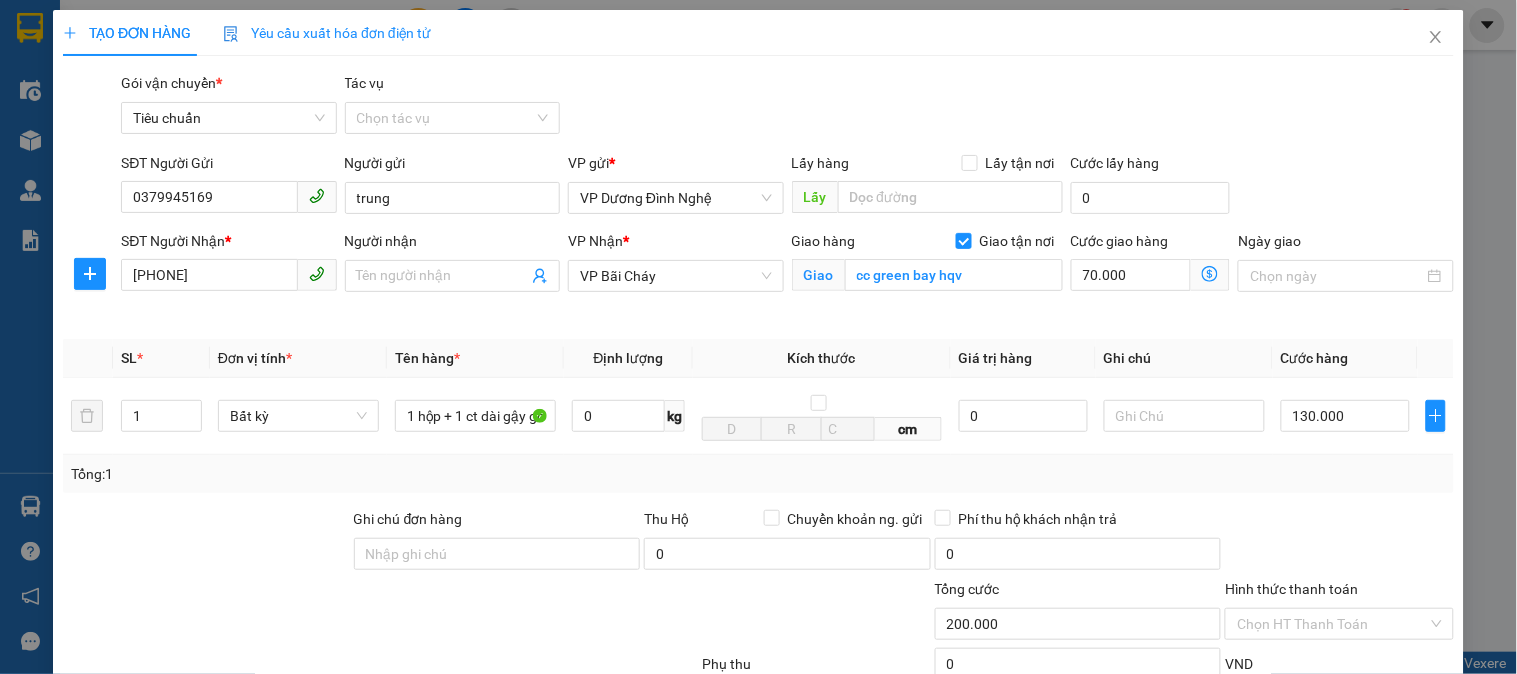 click on "Cước giao hàng 70.000" at bounding box center [1151, 277] 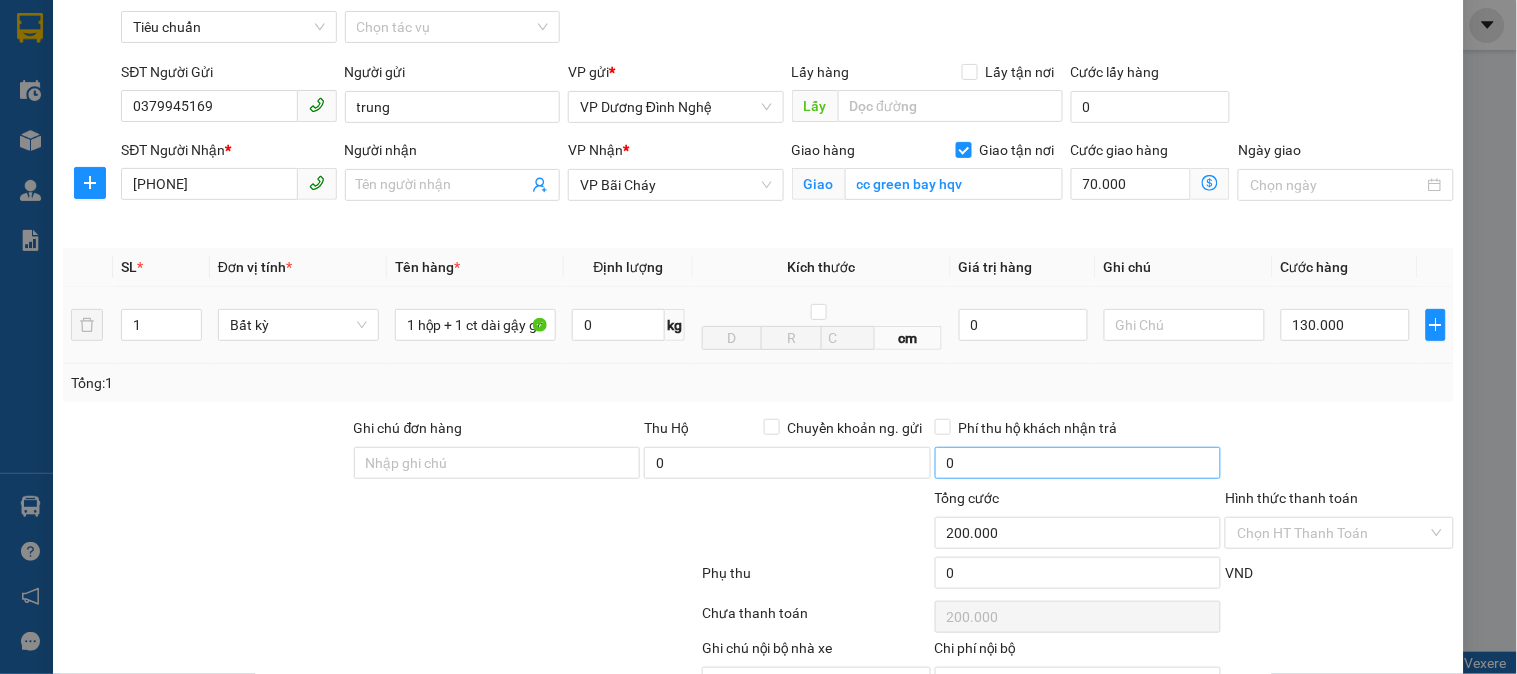 scroll, scrollTop: 202, scrollLeft: 0, axis: vertical 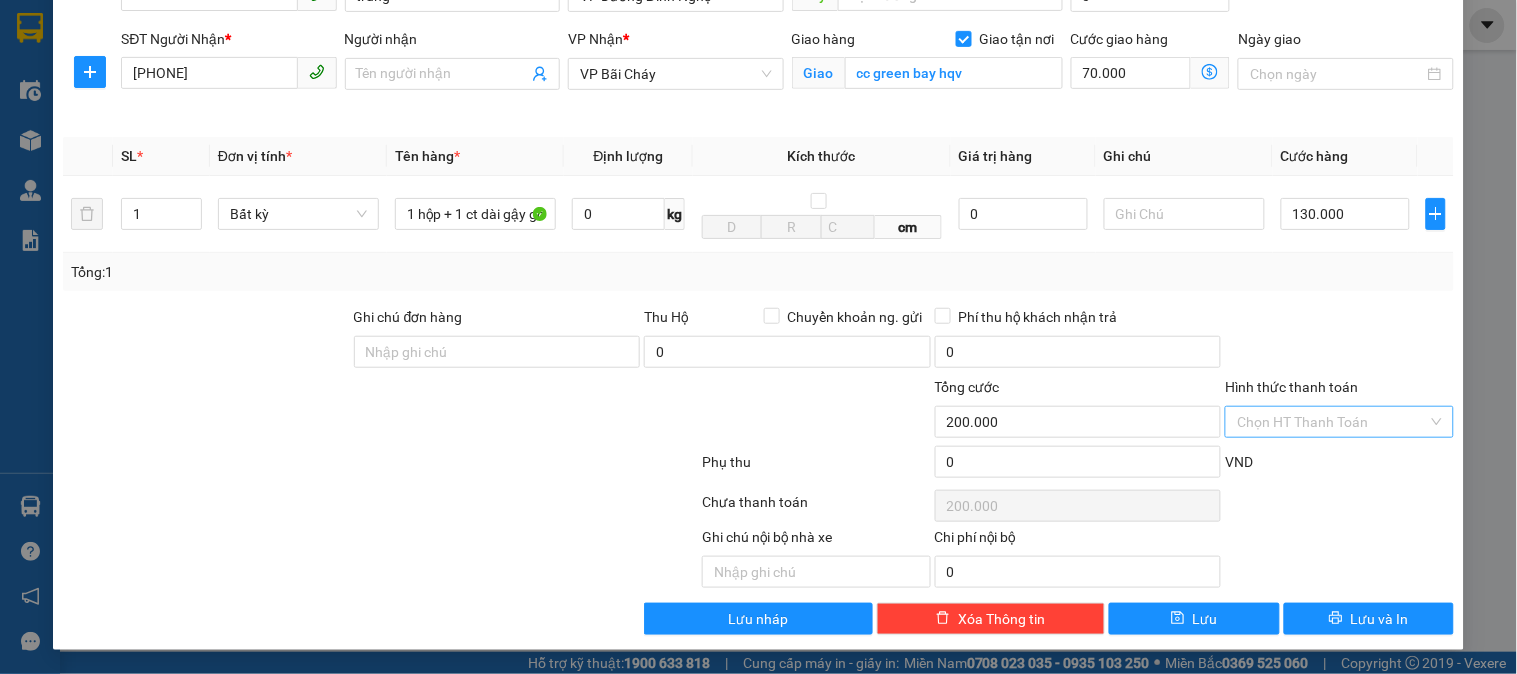 click on "Hình thức thanh toán" at bounding box center [1332, 422] 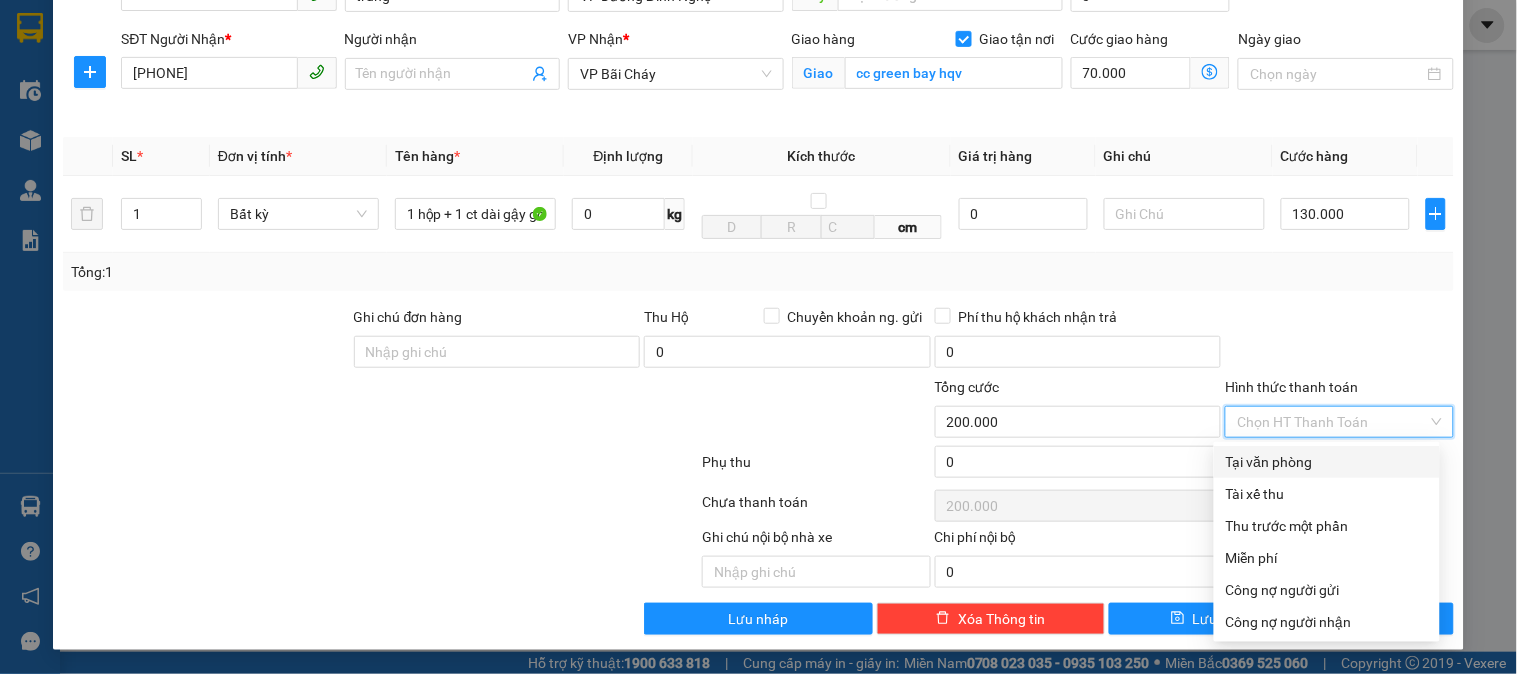 click on "Tại văn phòng" at bounding box center [1327, 462] 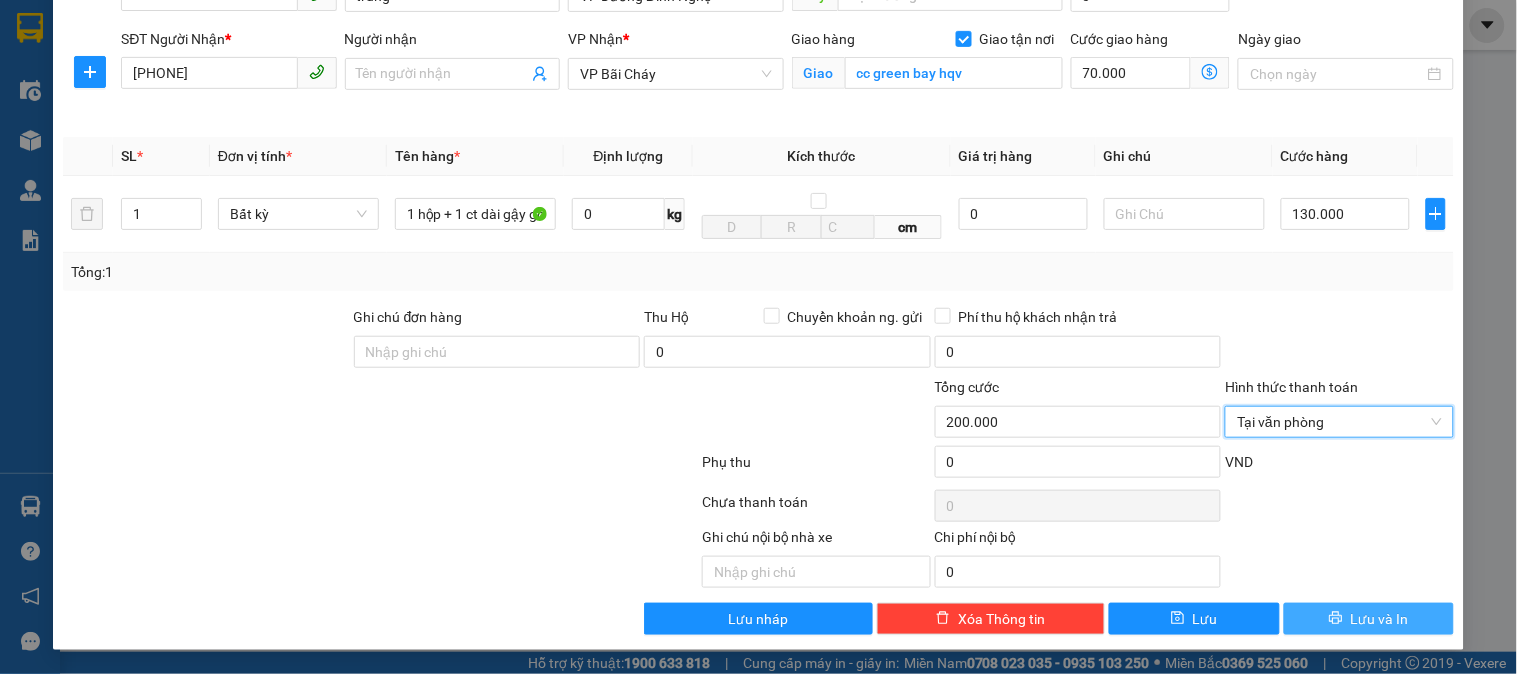 click on "Lưu và In" at bounding box center [1380, 619] 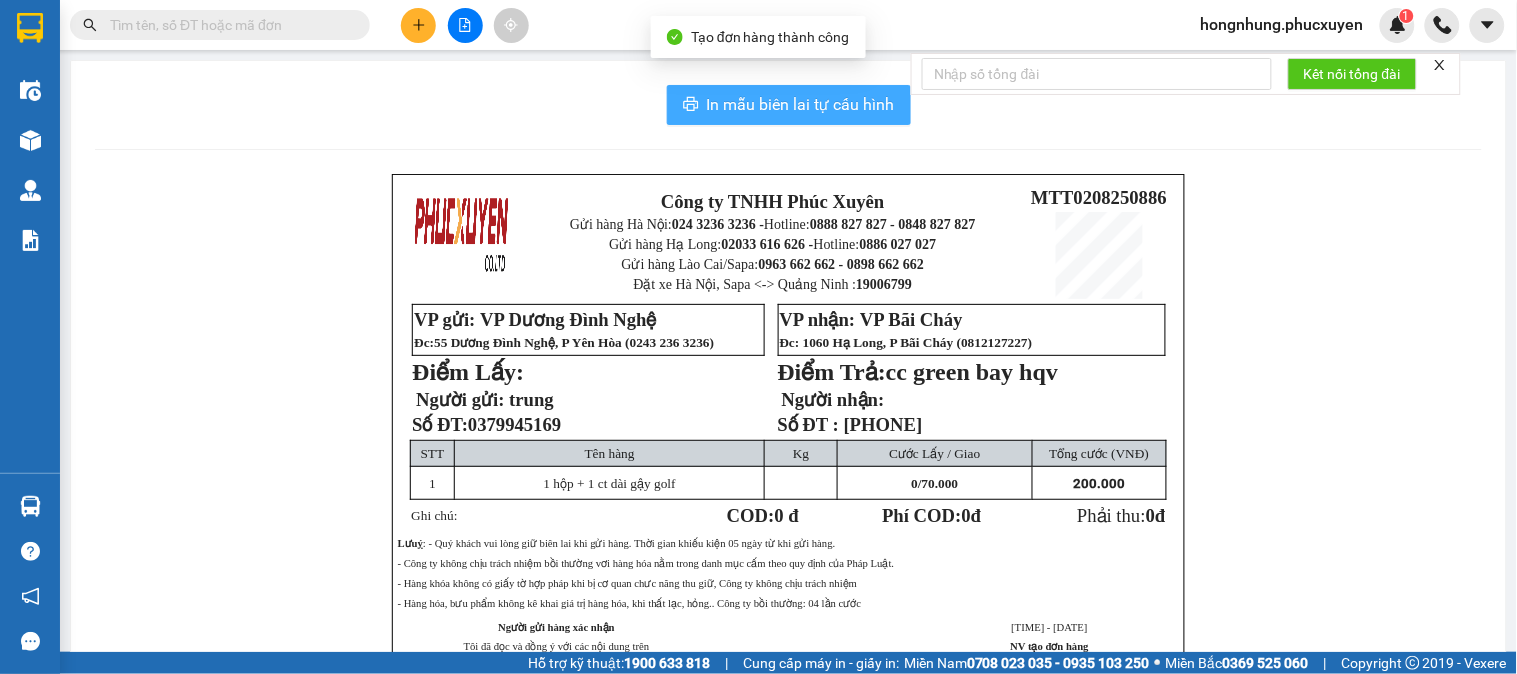 click on "In mẫu biên lai tự cấu hình" at bounding box center (801, 104) 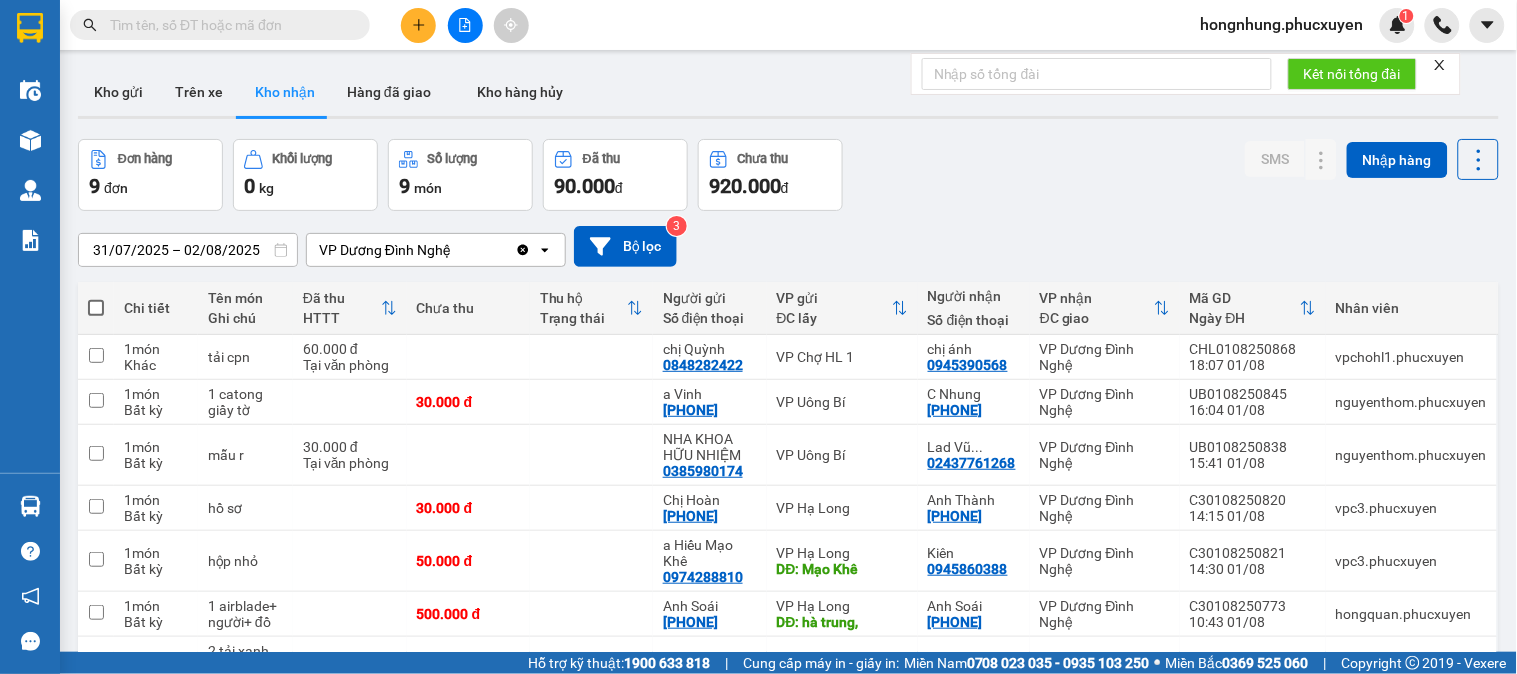 click on "31/07/2025 – 02/08/2025 Press the down arrow key to interact with the calendar and select a date. Press the escape button to close the calendar. Selected date range is from 31/07/2025 to 02/08/2025. VP Dương Đình Nghệ Clear value open Bộ lọc 3" at bounding box center [788, 246] 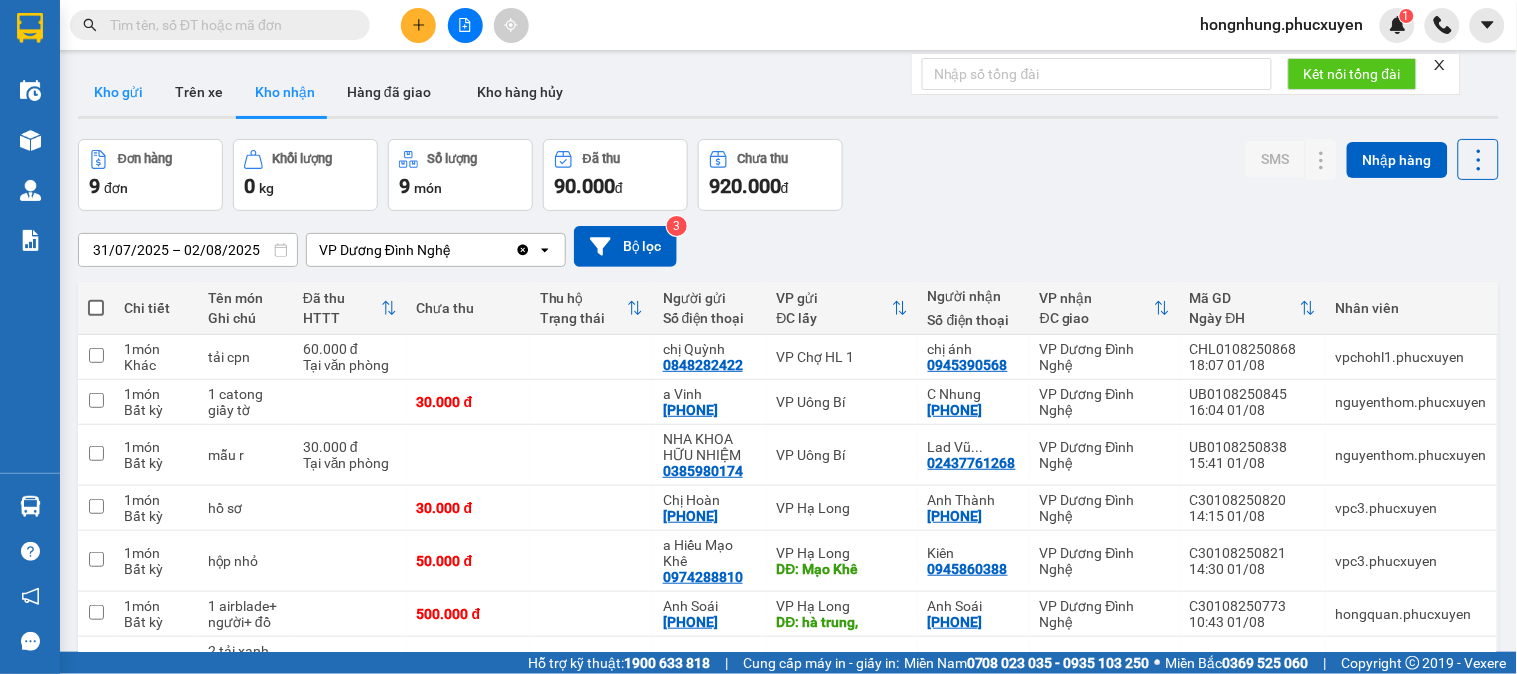 click on "Kho gửi" at bounding box center (118, 92) 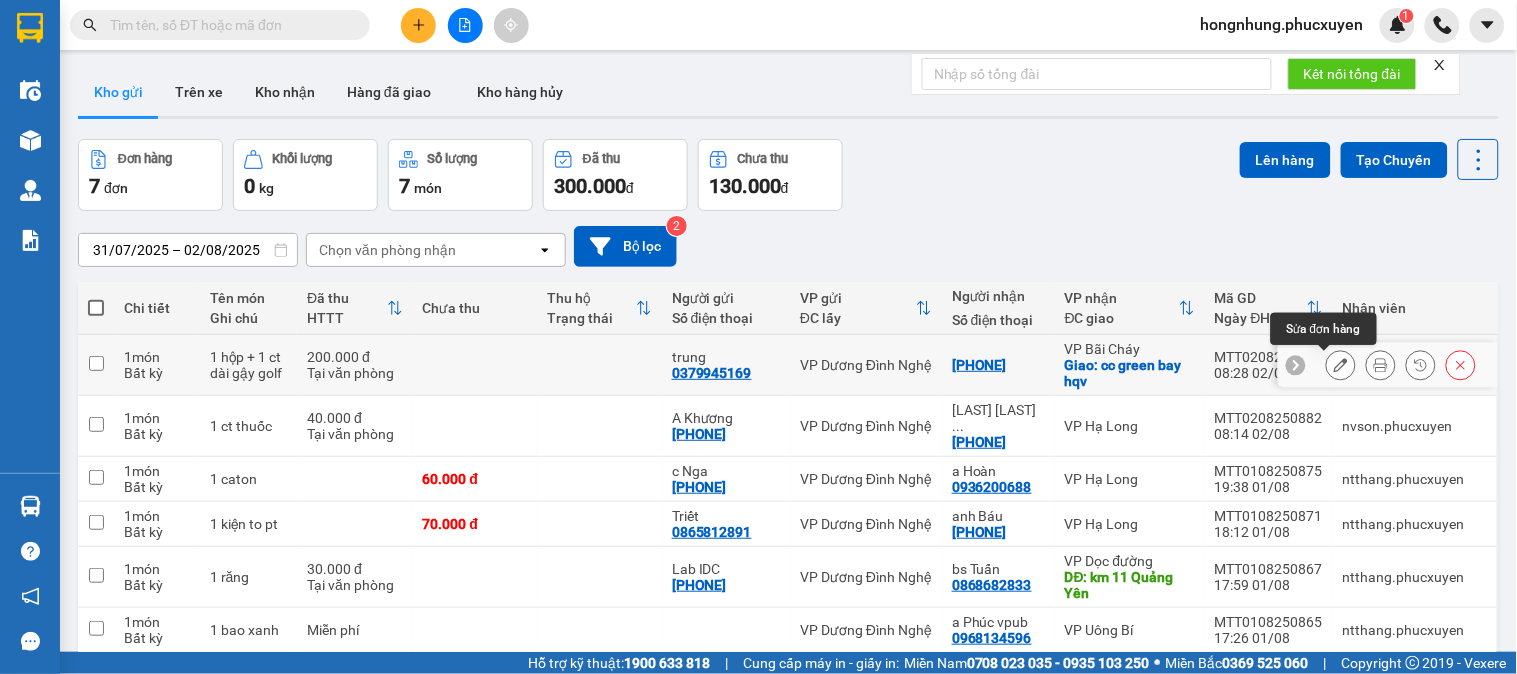 click 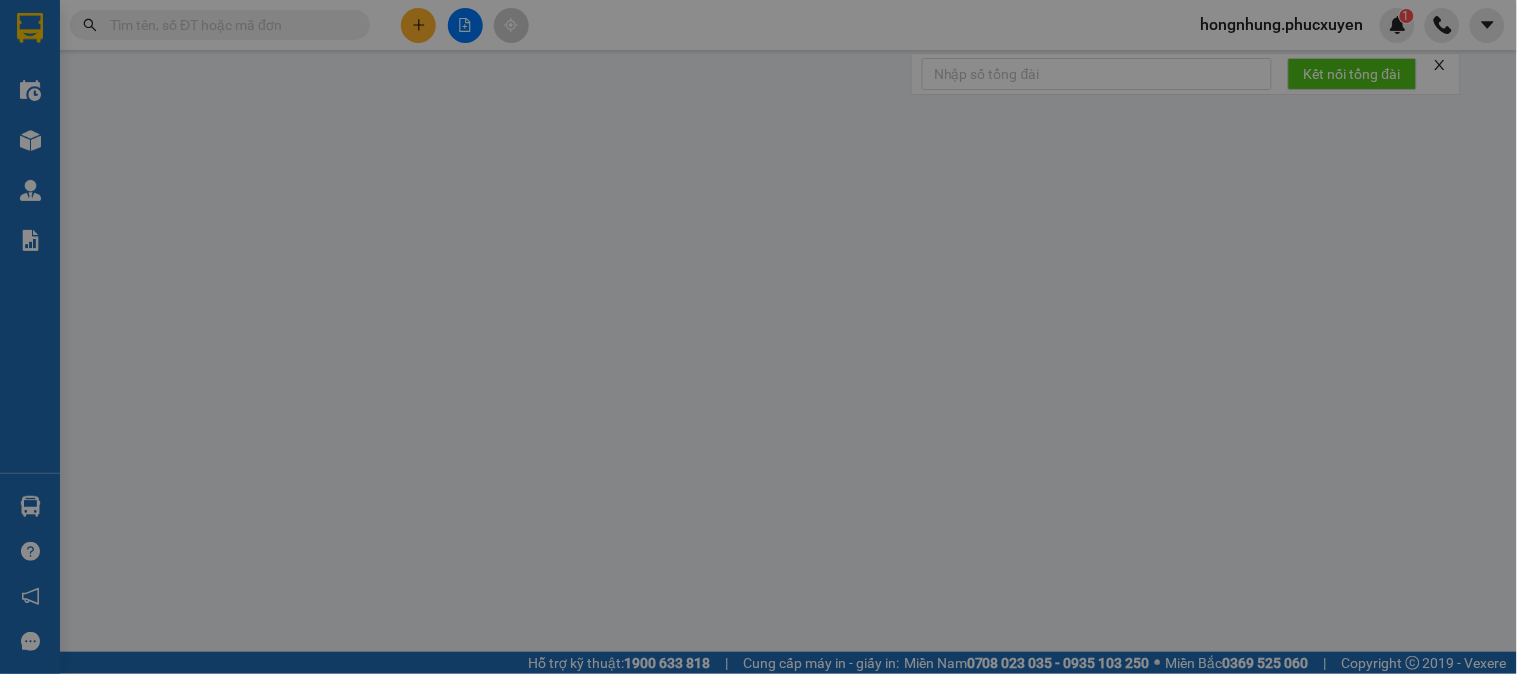 type on "0379945169" 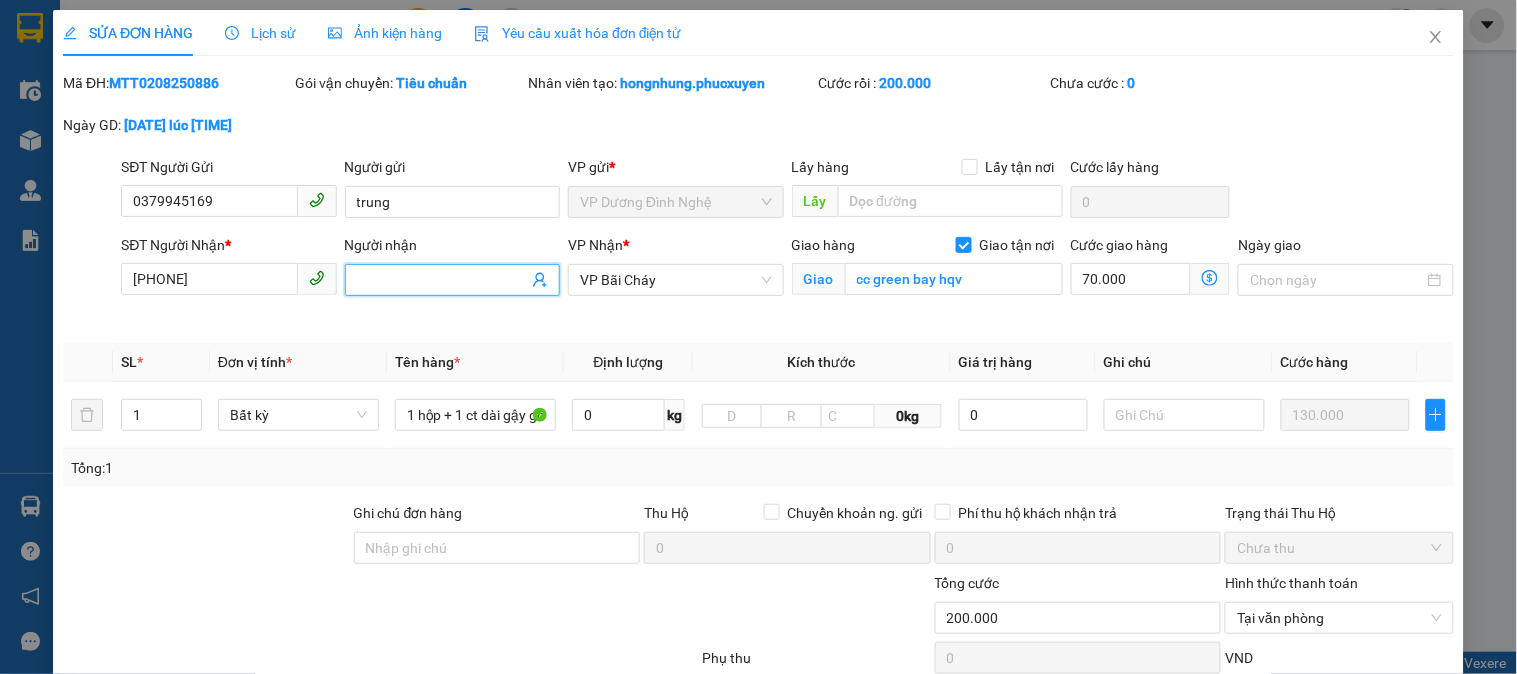 click on "Người nhận" at bounding box center [442, 280] 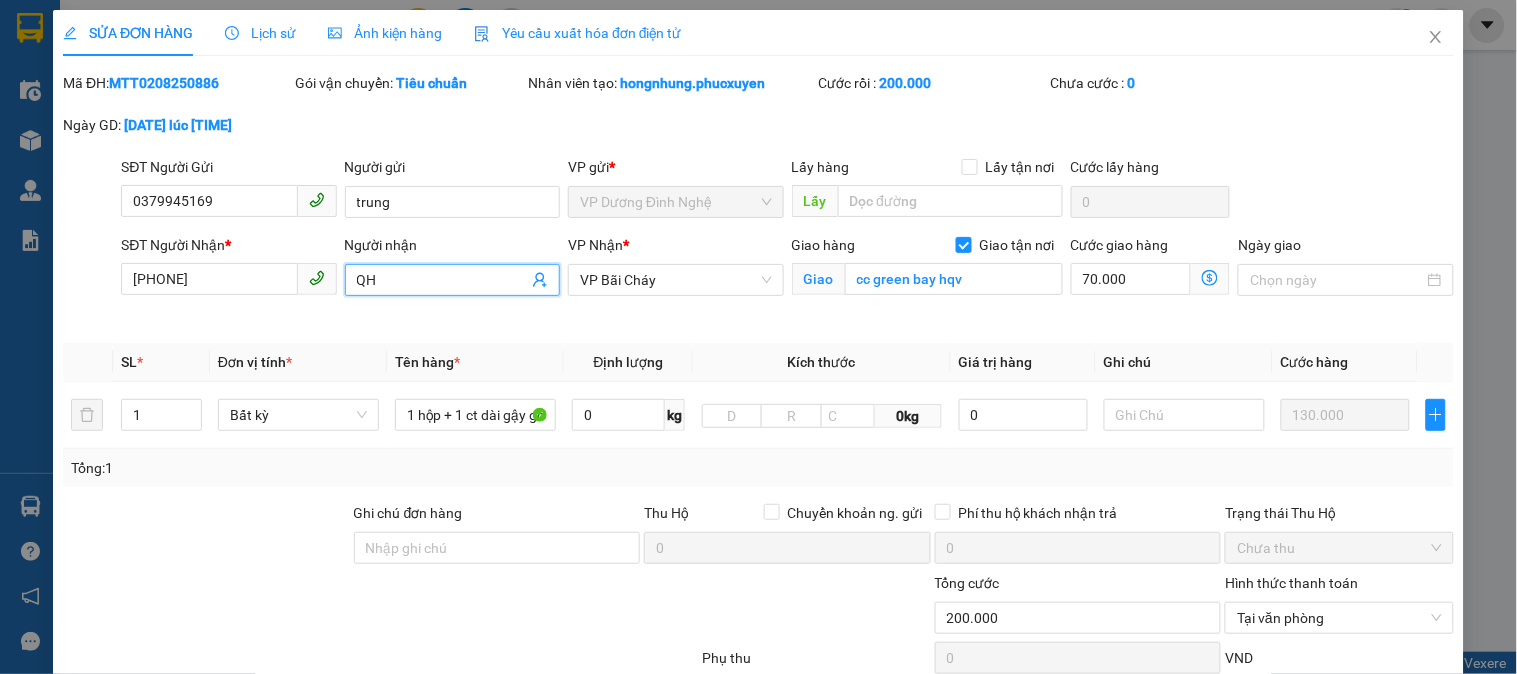 type on "Q" 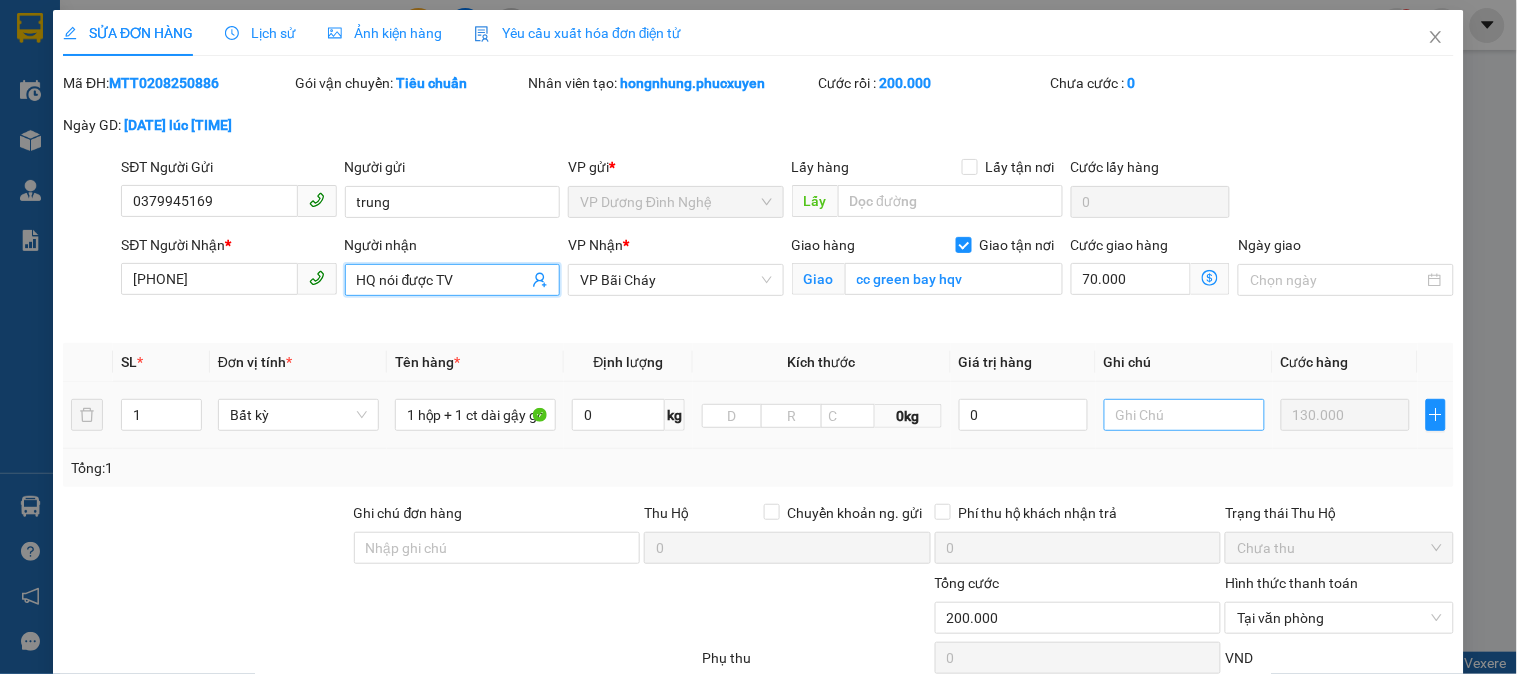 type on "HQ nói được TV" 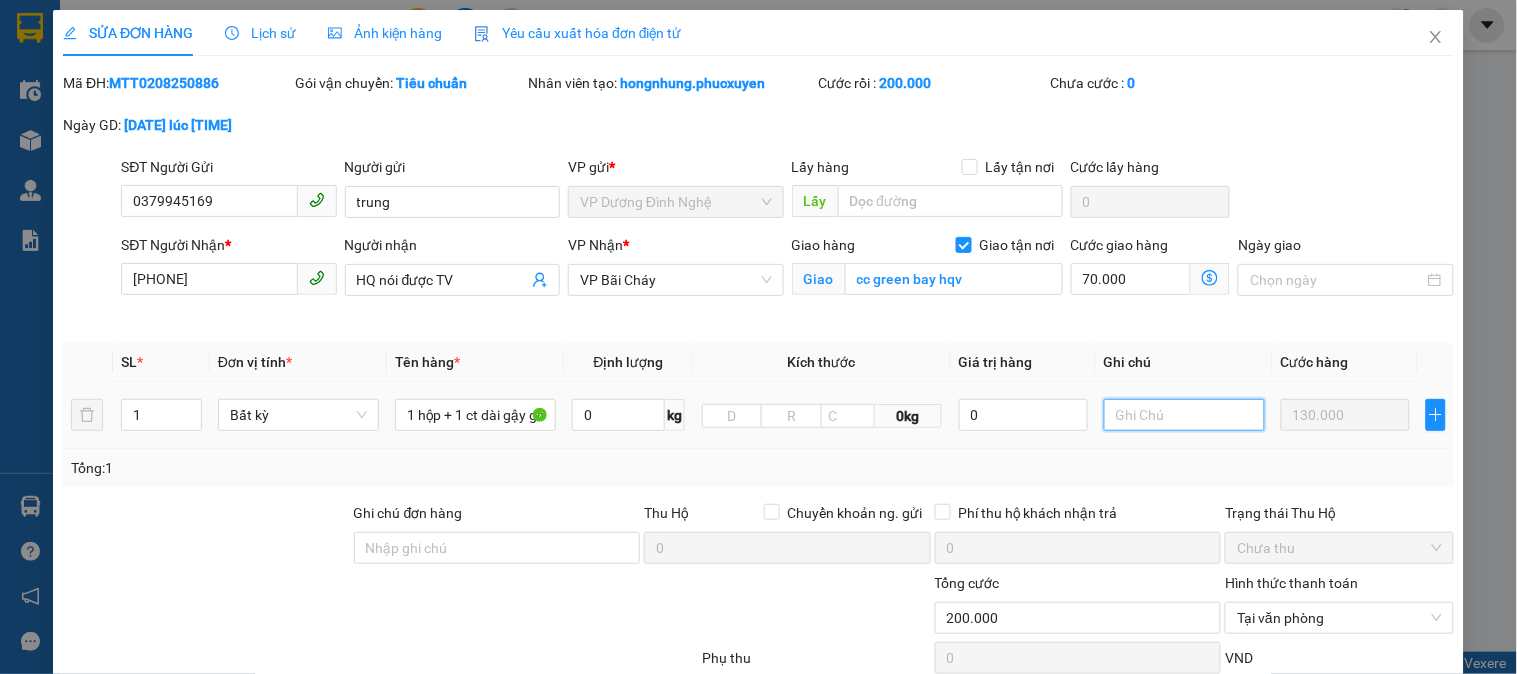 click at bounding box center (1184, 415) 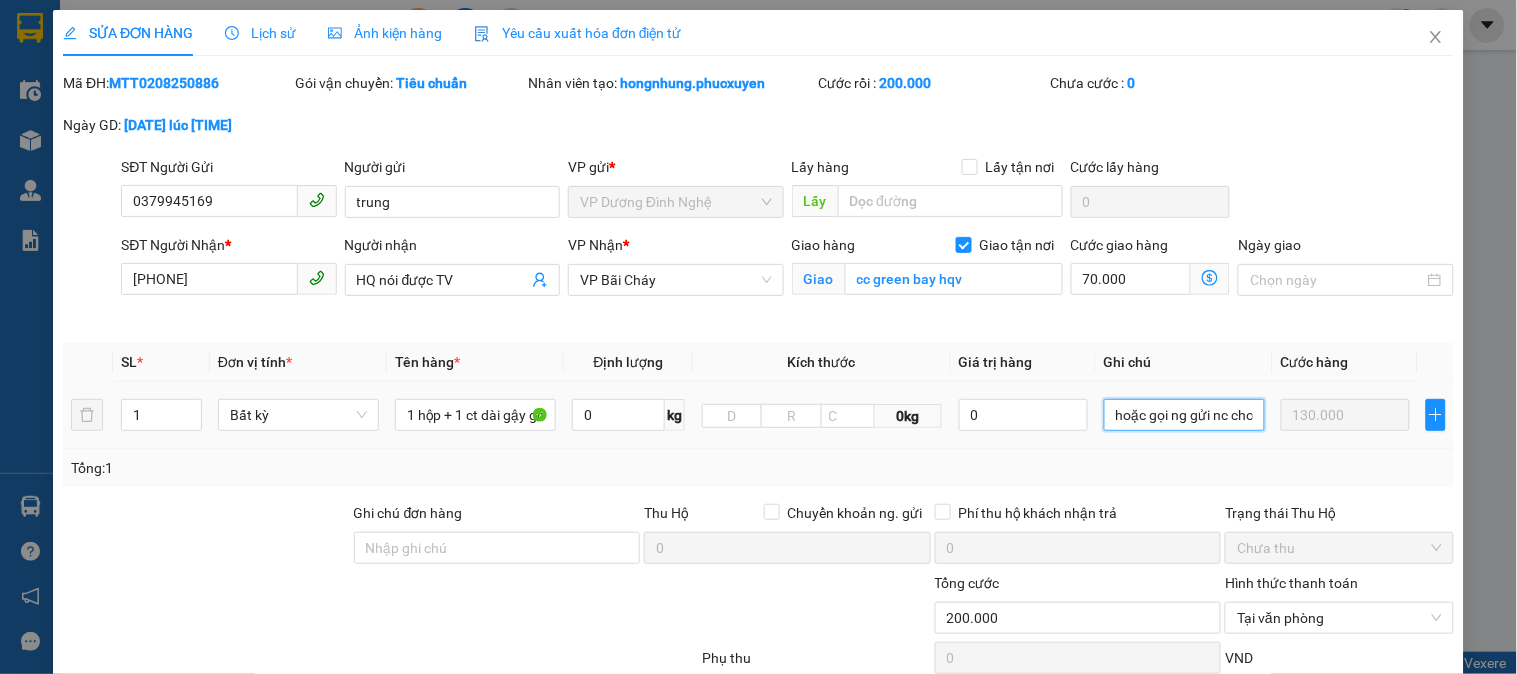 scroll, scrollTop: 0, scrollLeft: 6, axis: horizontal 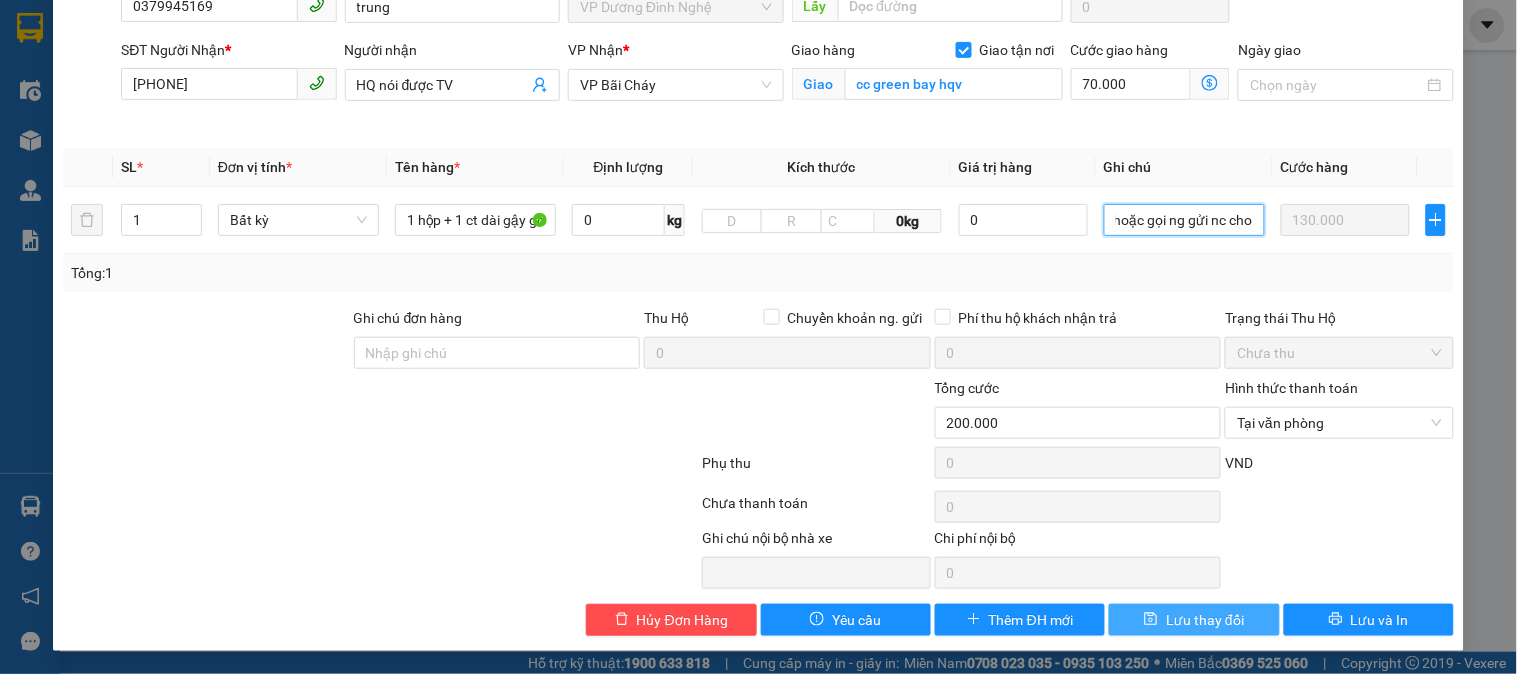 type on "hoặc gọi ng gửi nc cho" 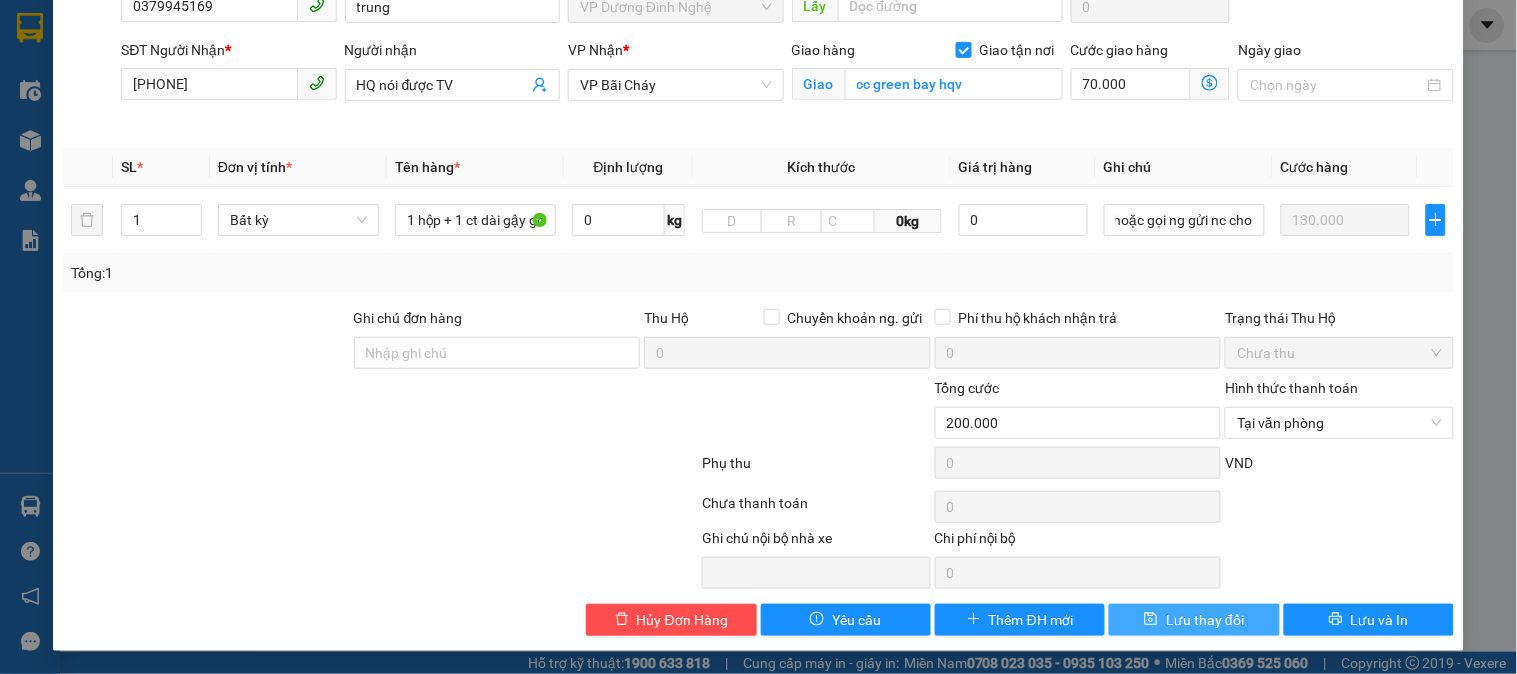 click on "Lưu thay đổi" at bounding box center [1205, 620] 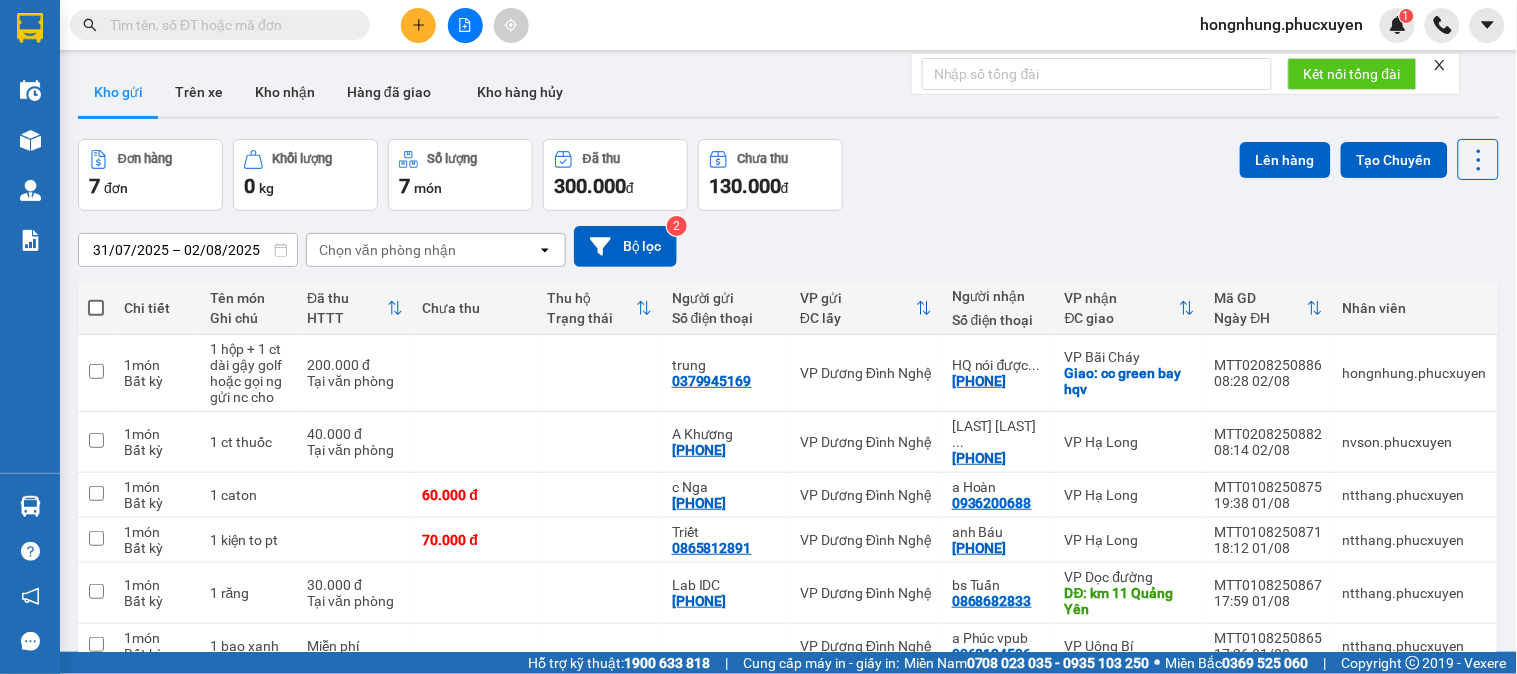 click 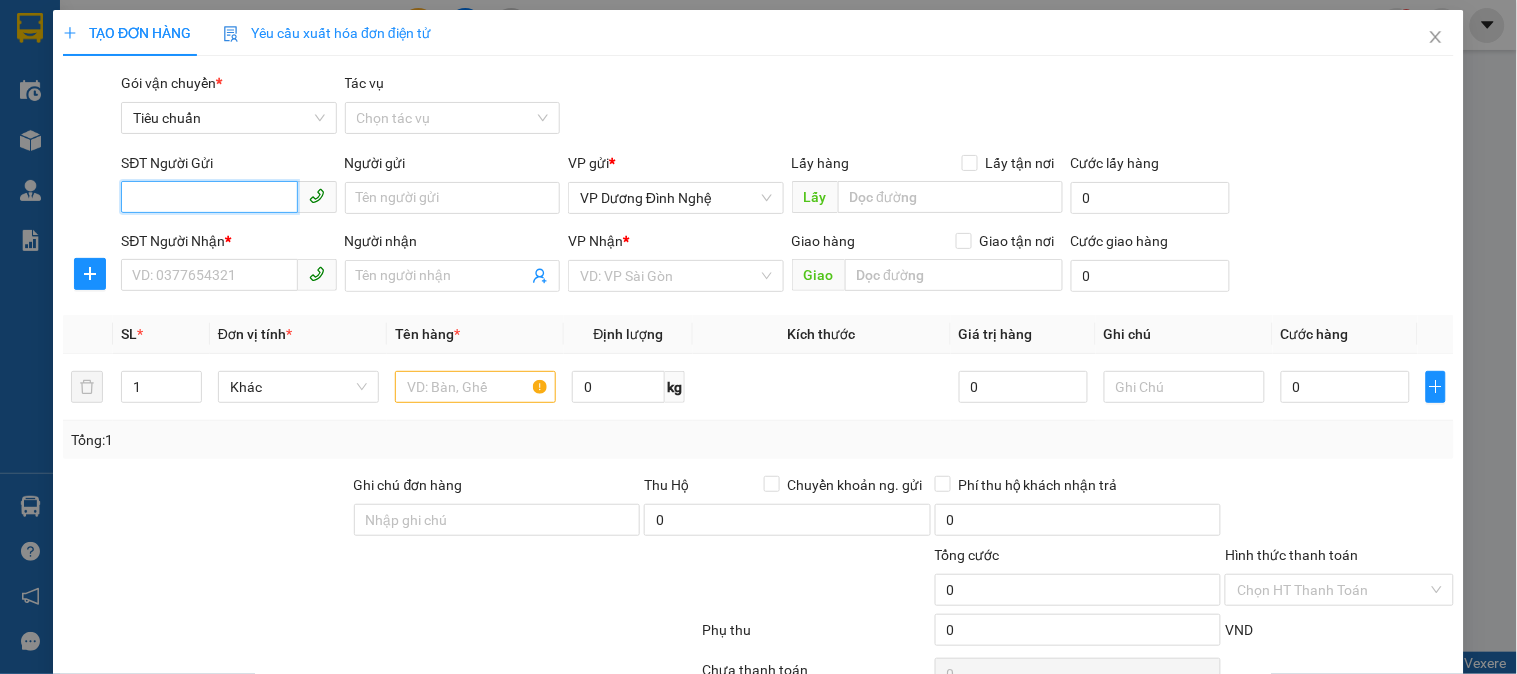 click on "SĐT Người Gửi" at bounding box center (209, 197) 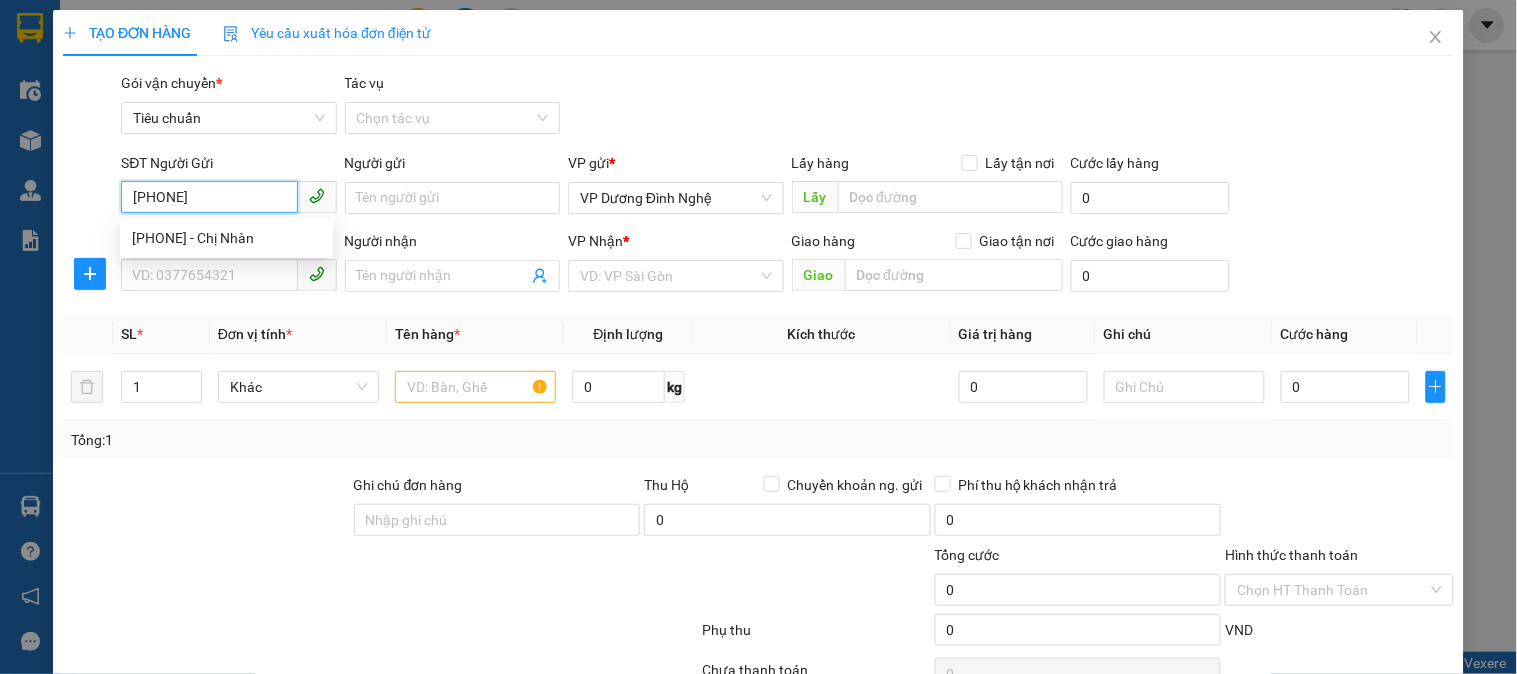 type on "0971912599" 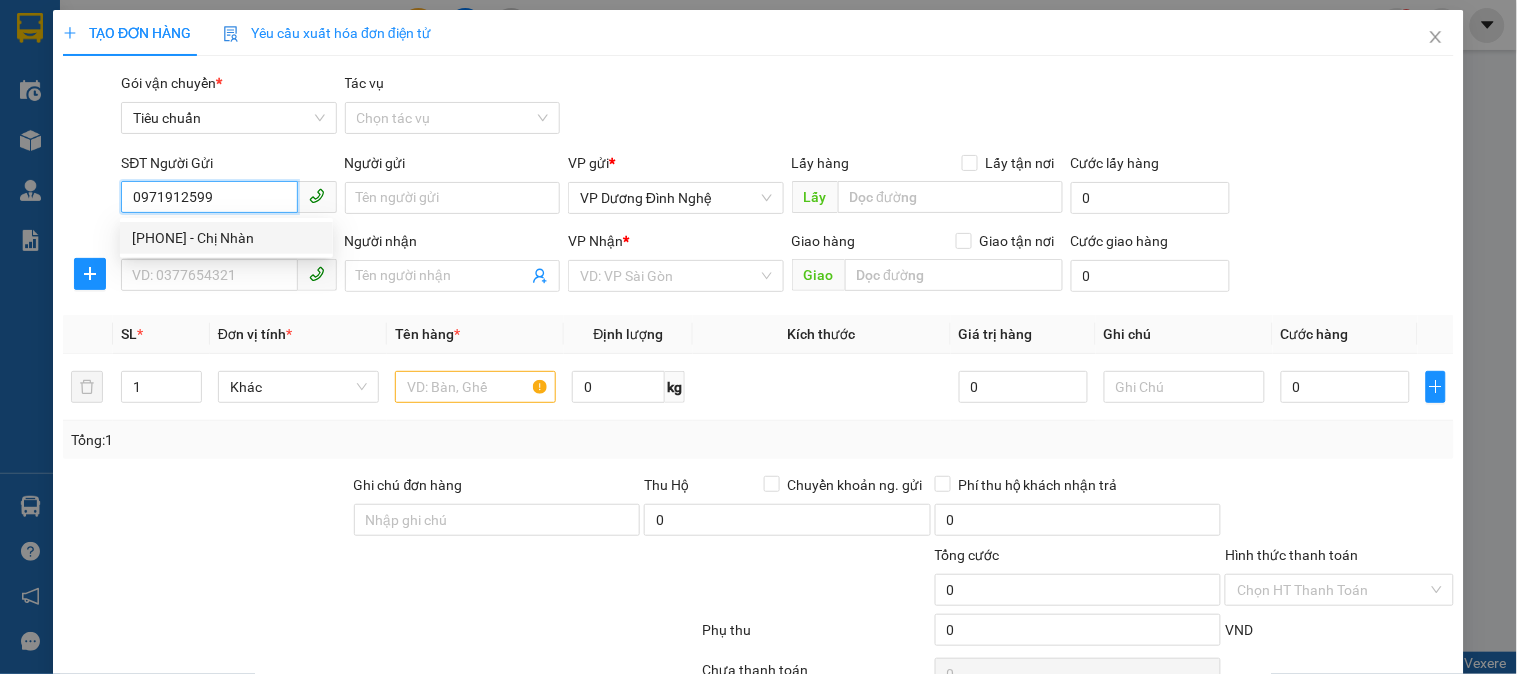 click on "[PHONE] - Chị Nhàn" at bounding box center (226, 238) 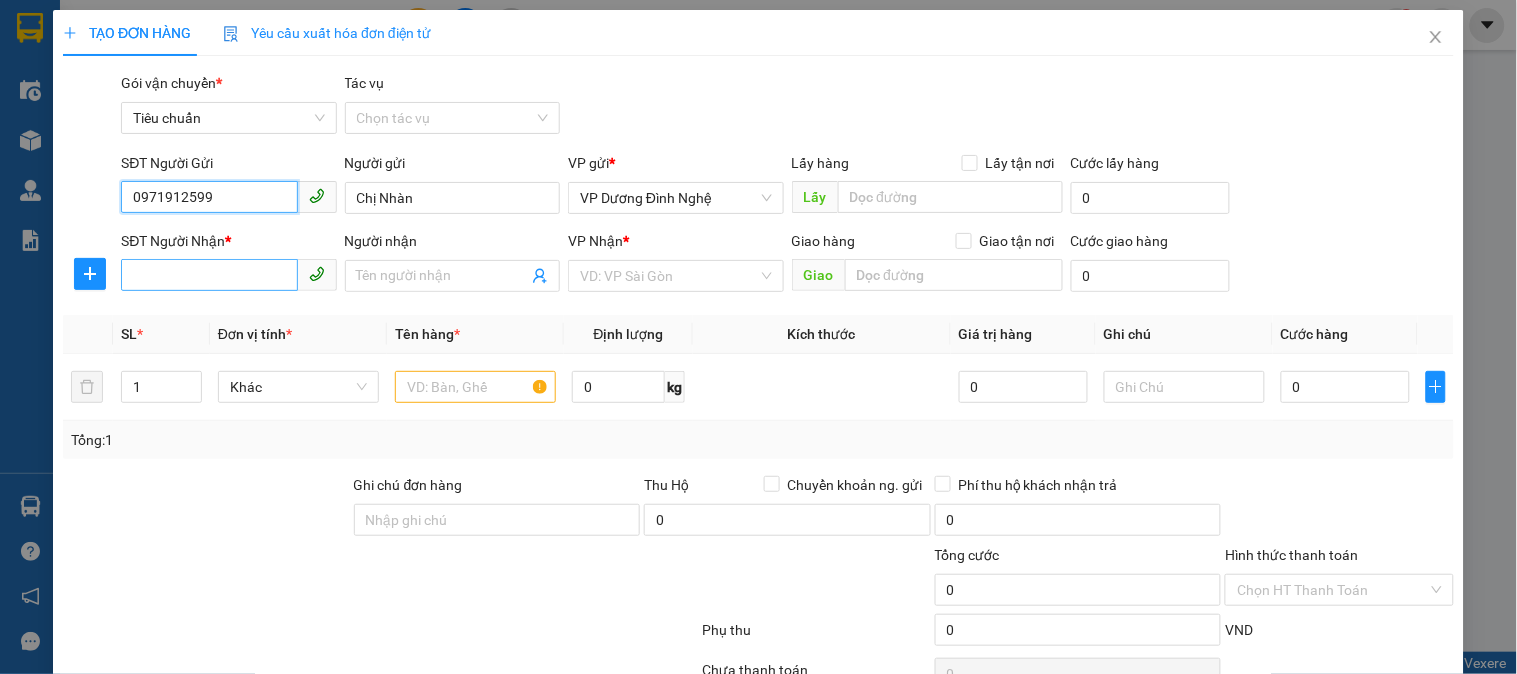 type on "0971912599" 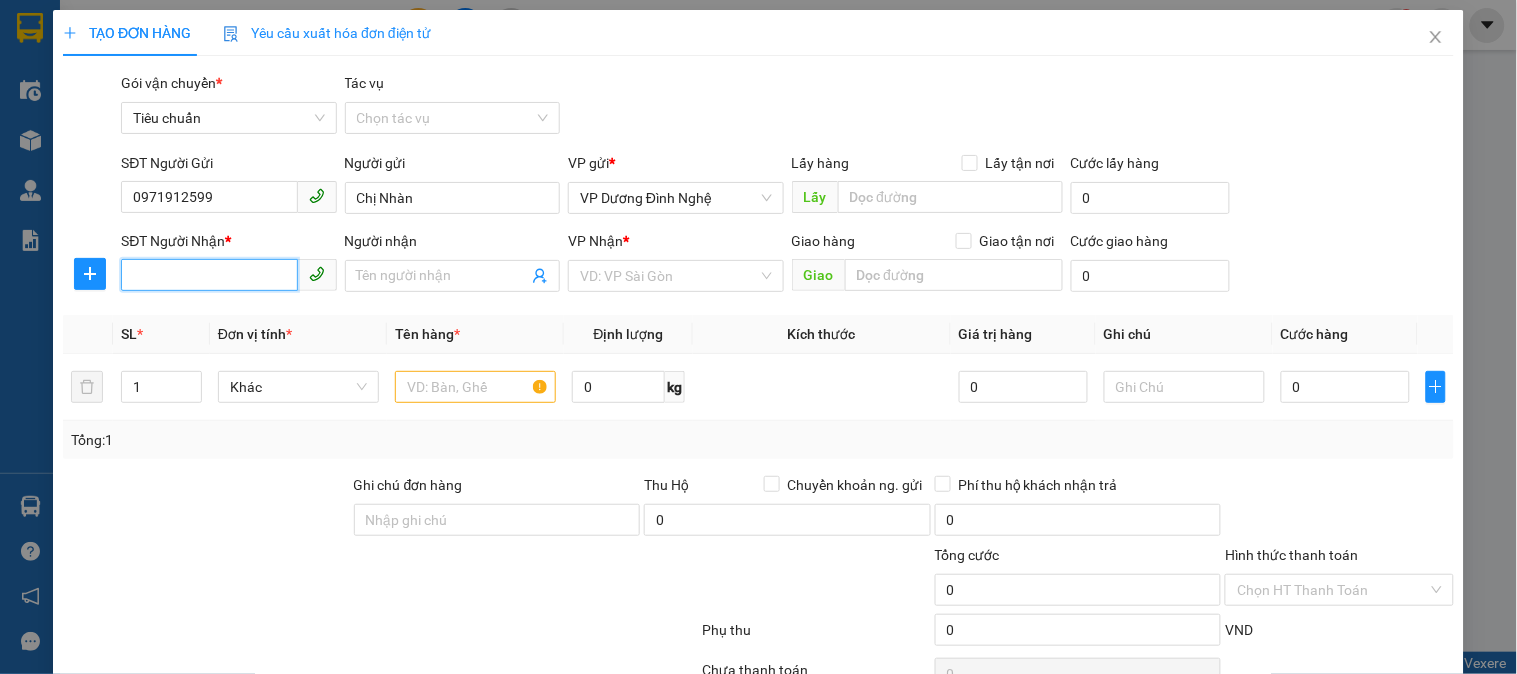 click on "SĐT Người Nhận  *" at bounding box center [209, 275] 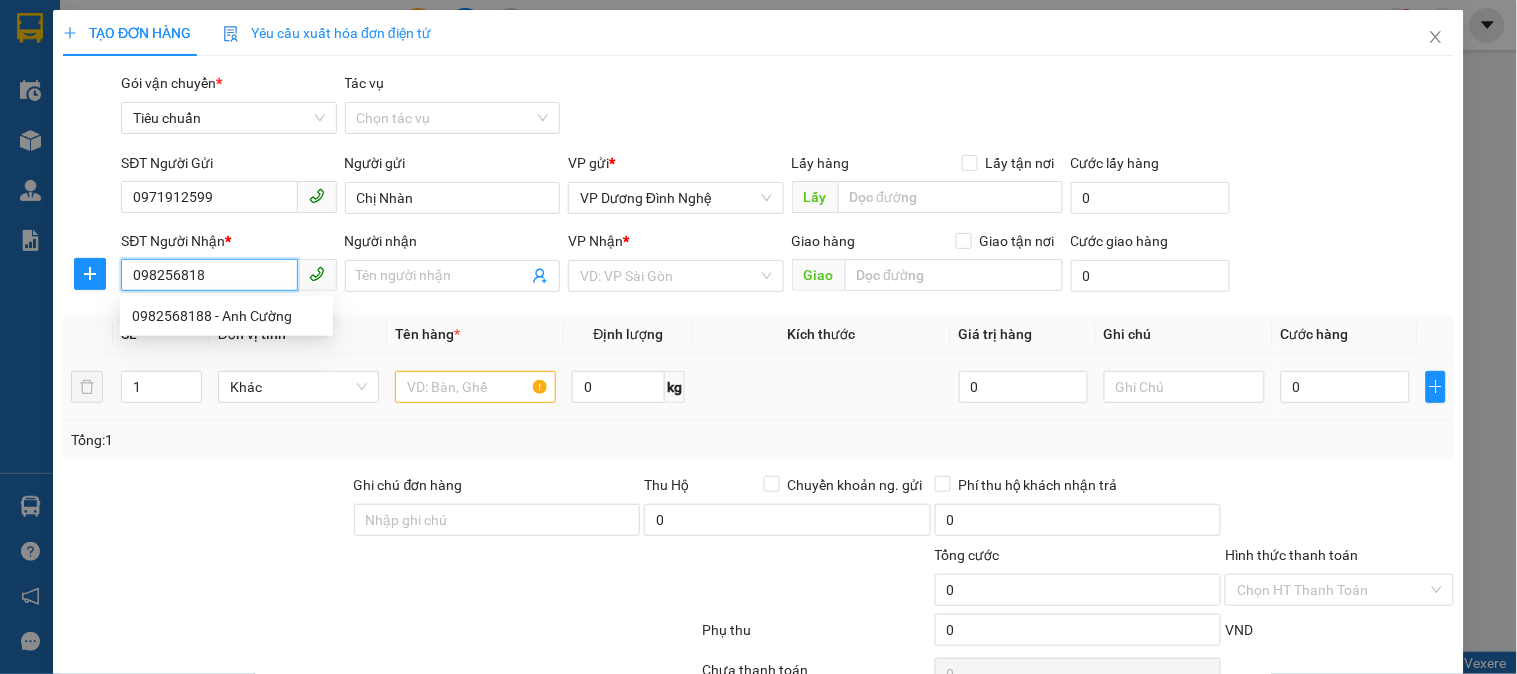 type on "0982568188" 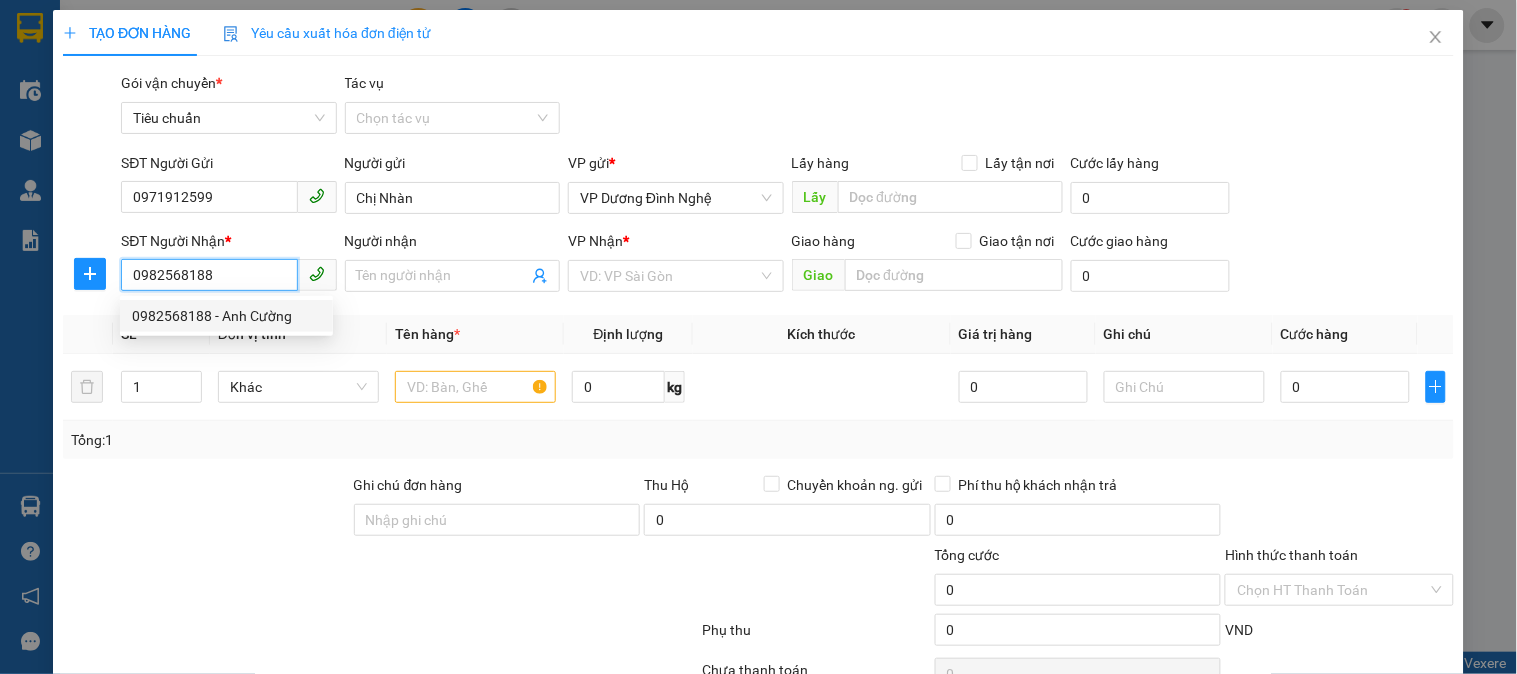 click on "0982568188 - Anh Cường" at bounding box center [226, 316] 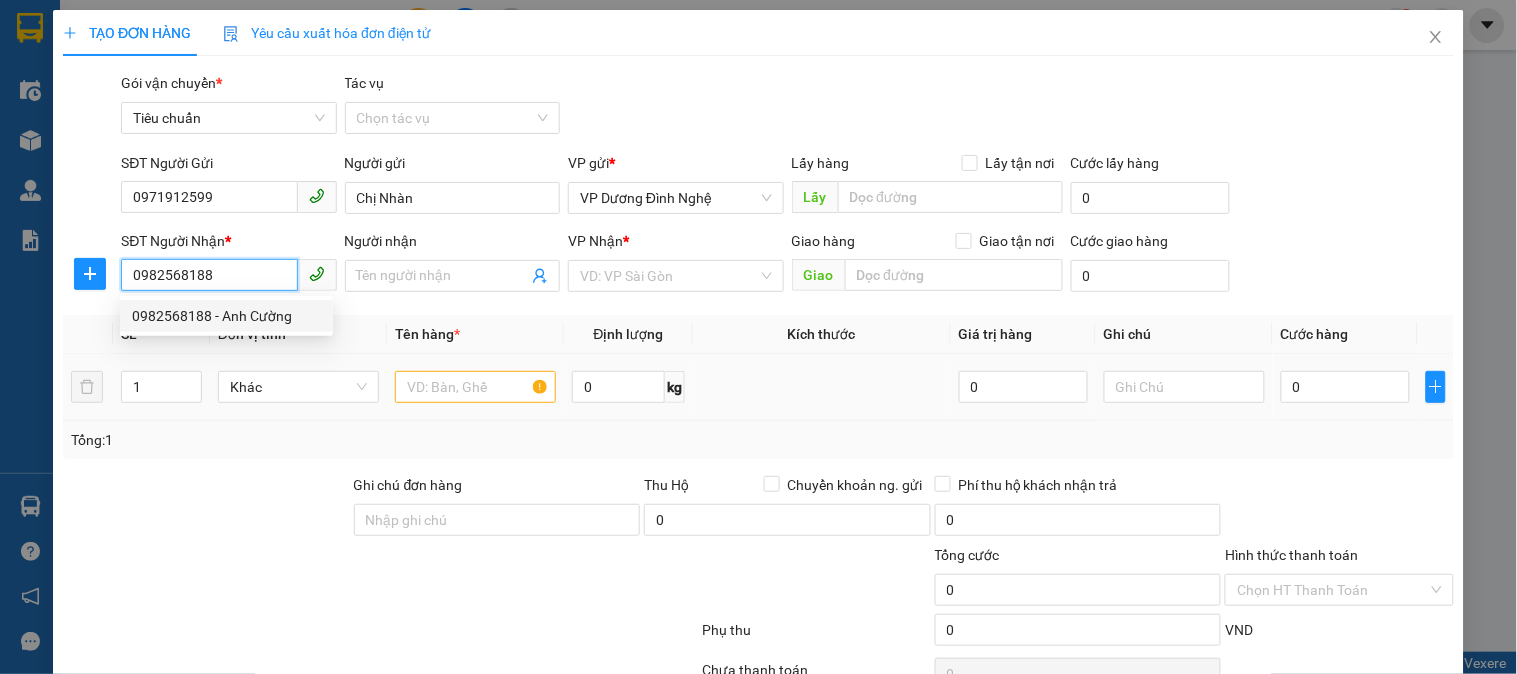 type on "Anh Cường" 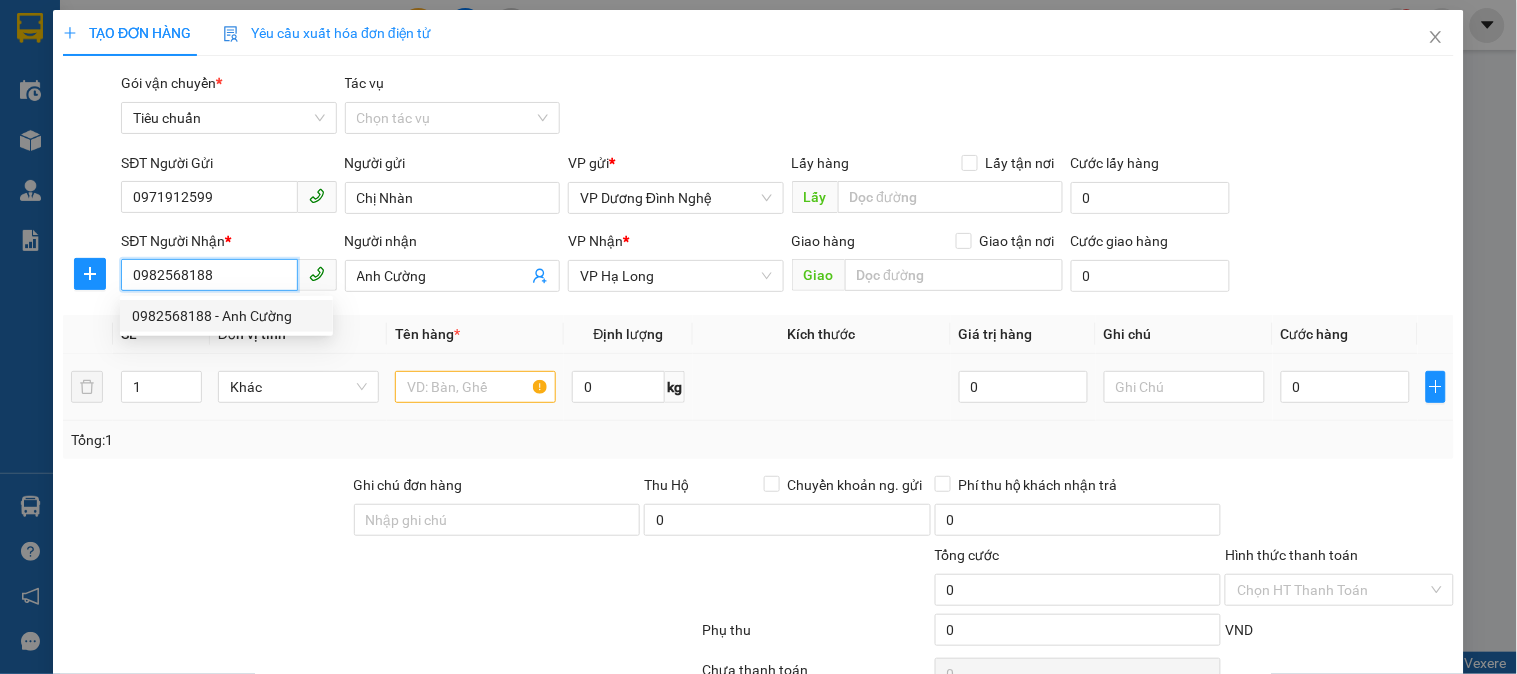 type on "0982568188" 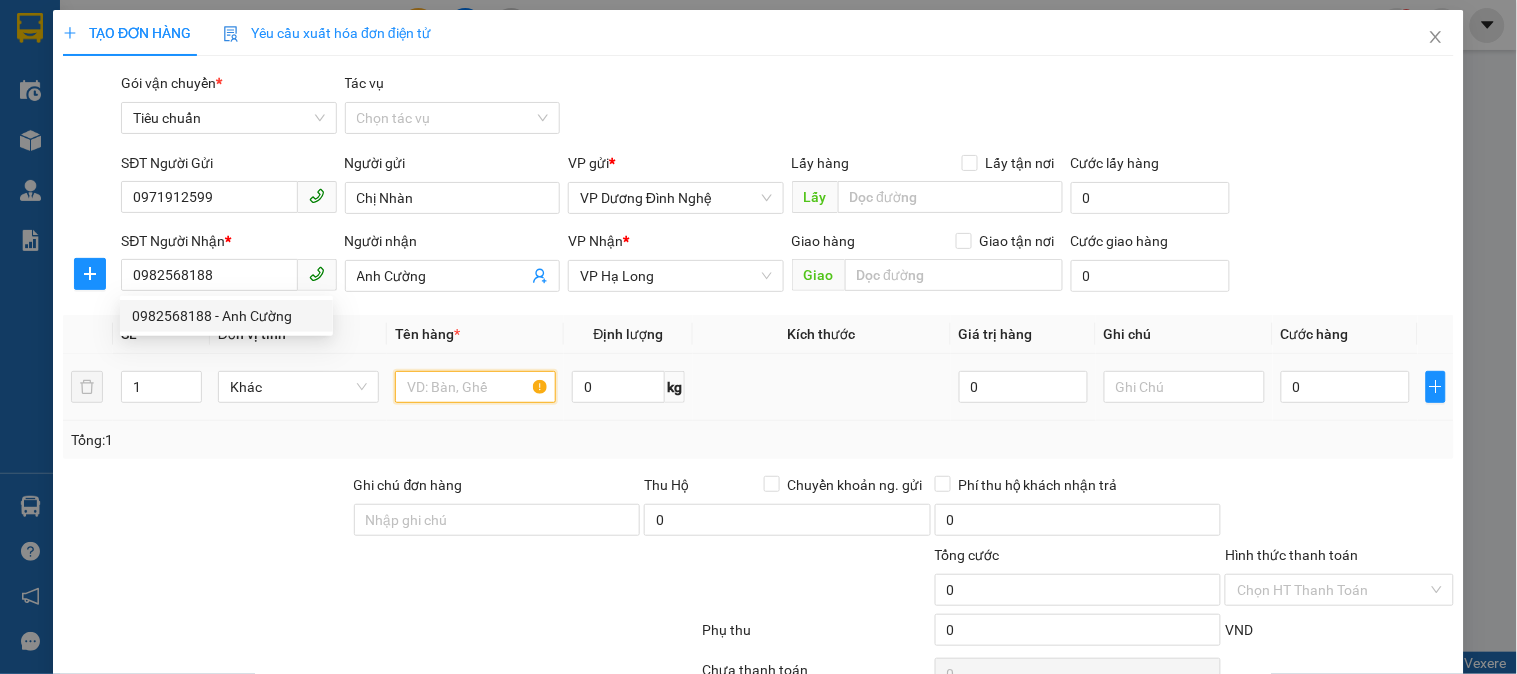 click at bounding box center [475, 387] 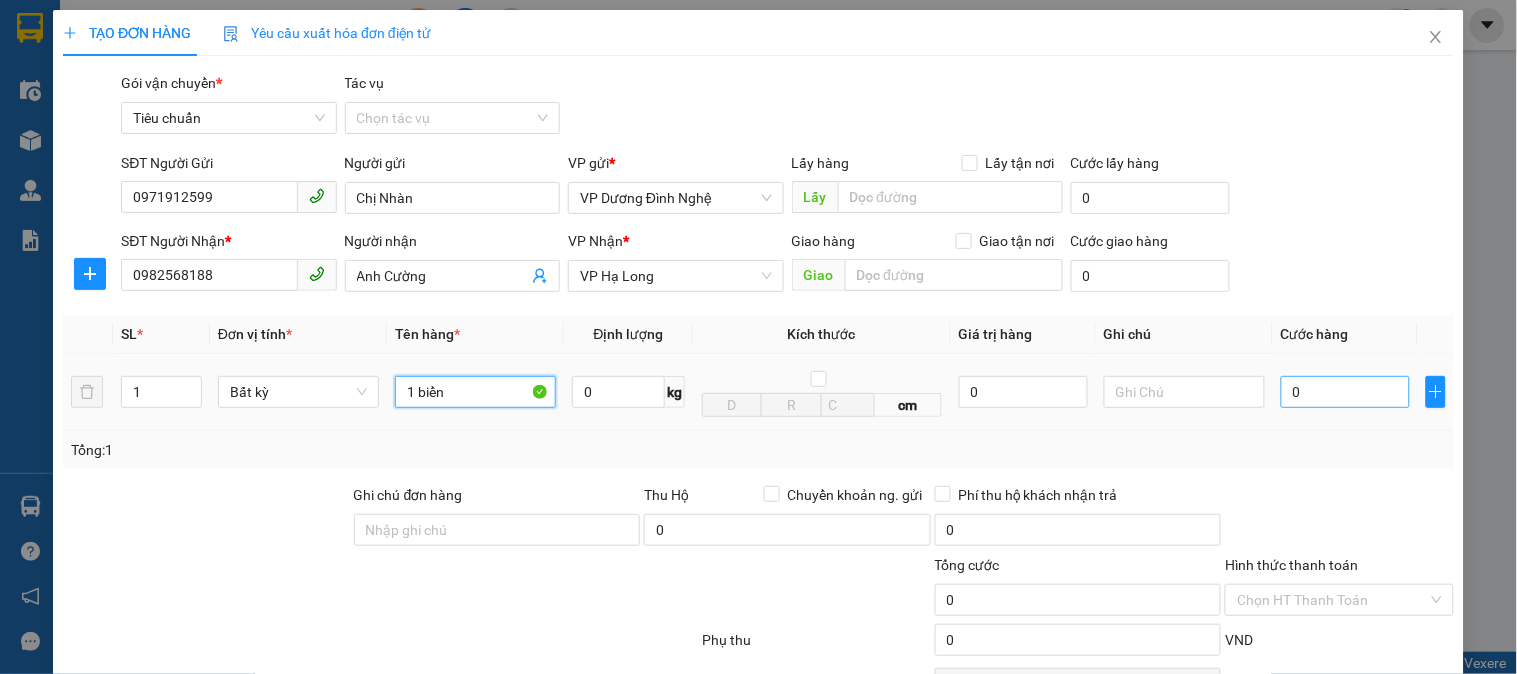 type on "1 biển" 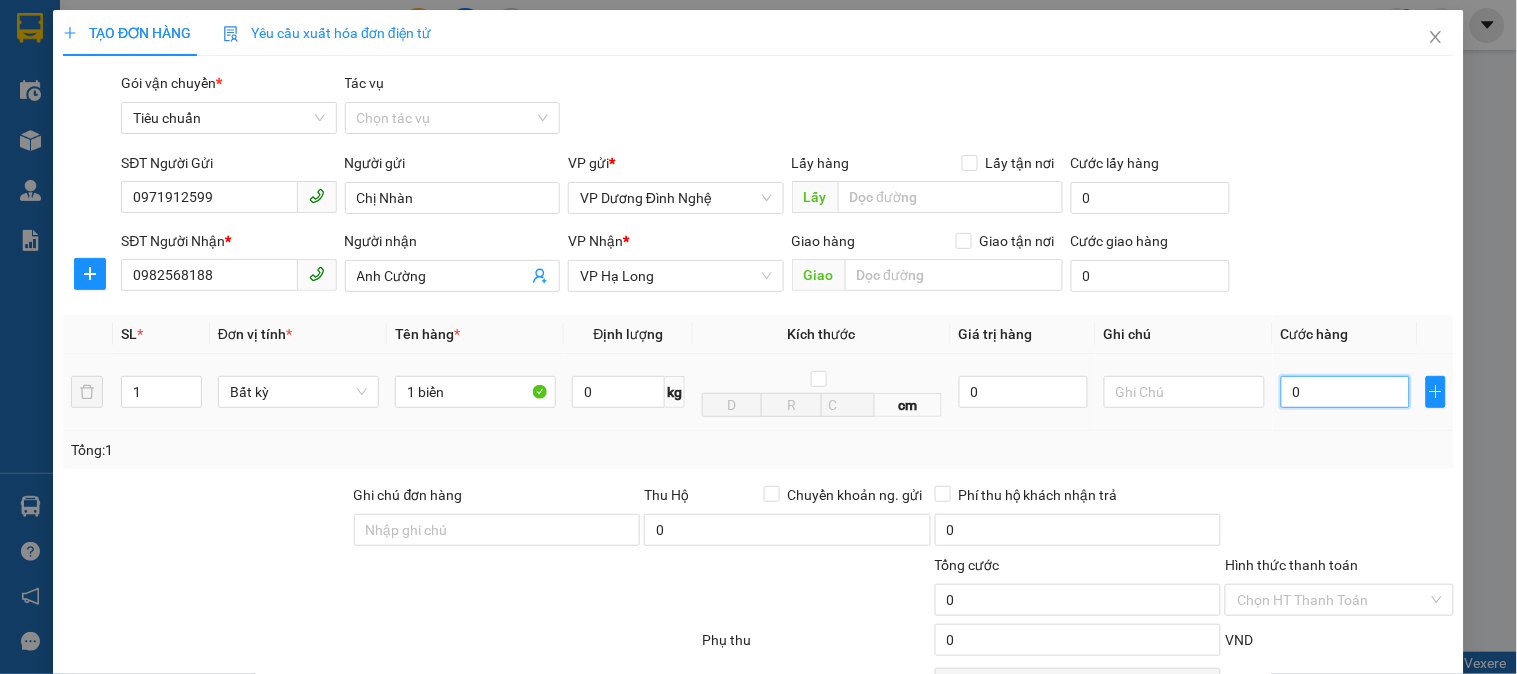 click on "0" at bounding box center [1345, 392] 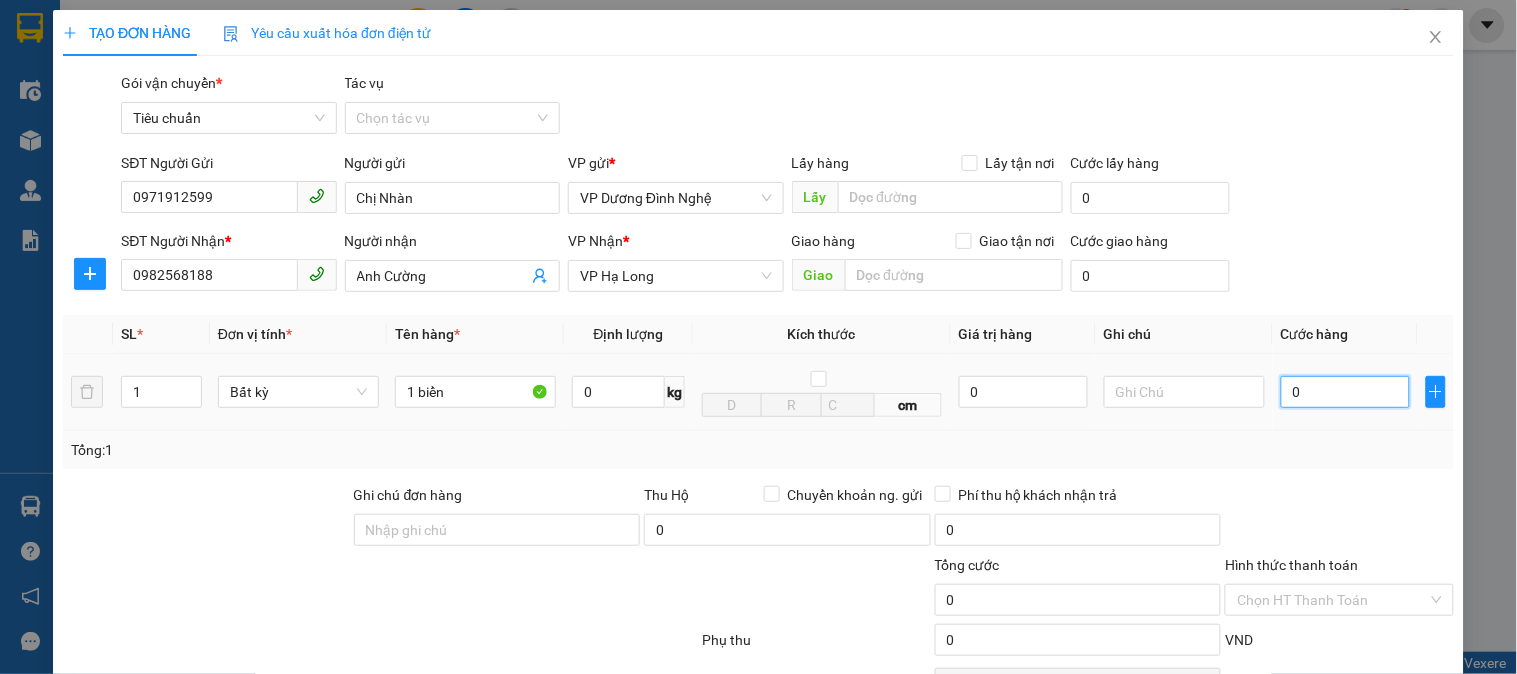 type on "03" 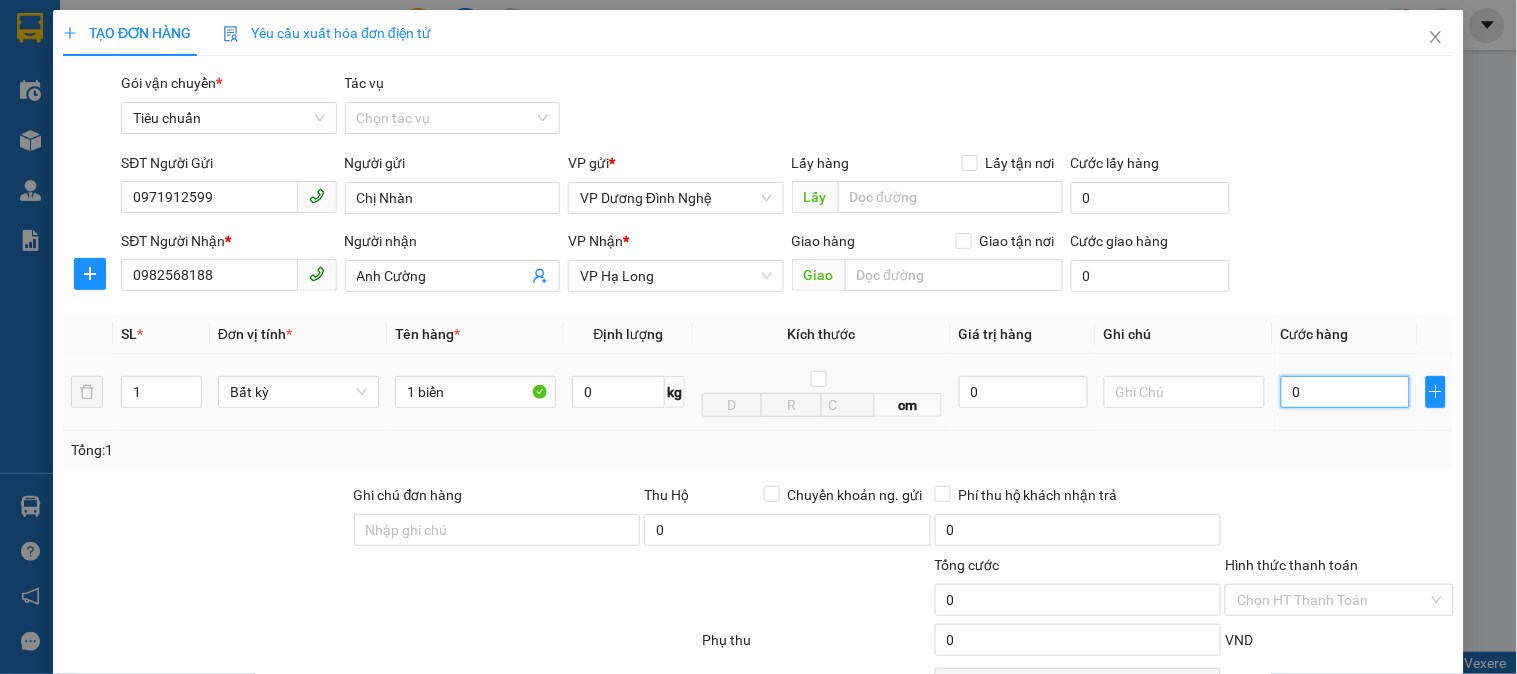 type on "3" 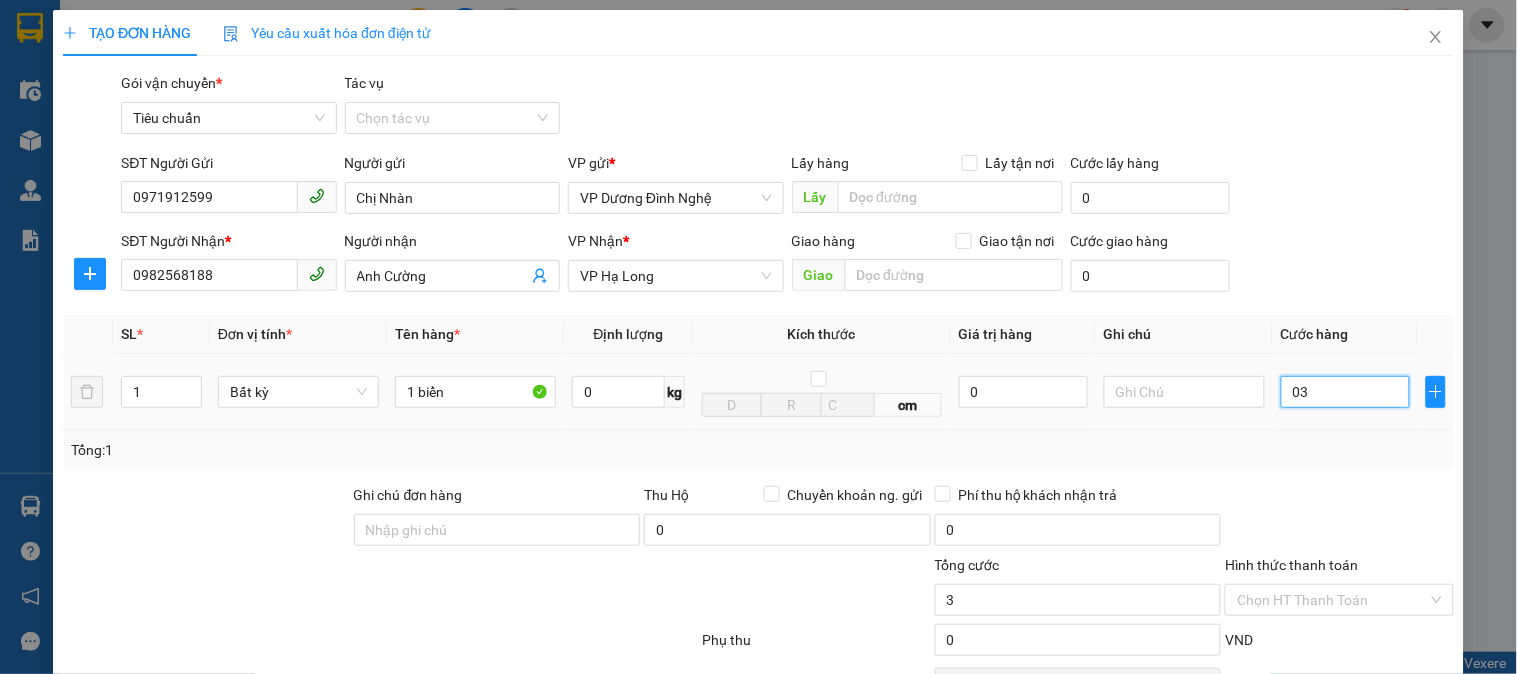 type on "030" 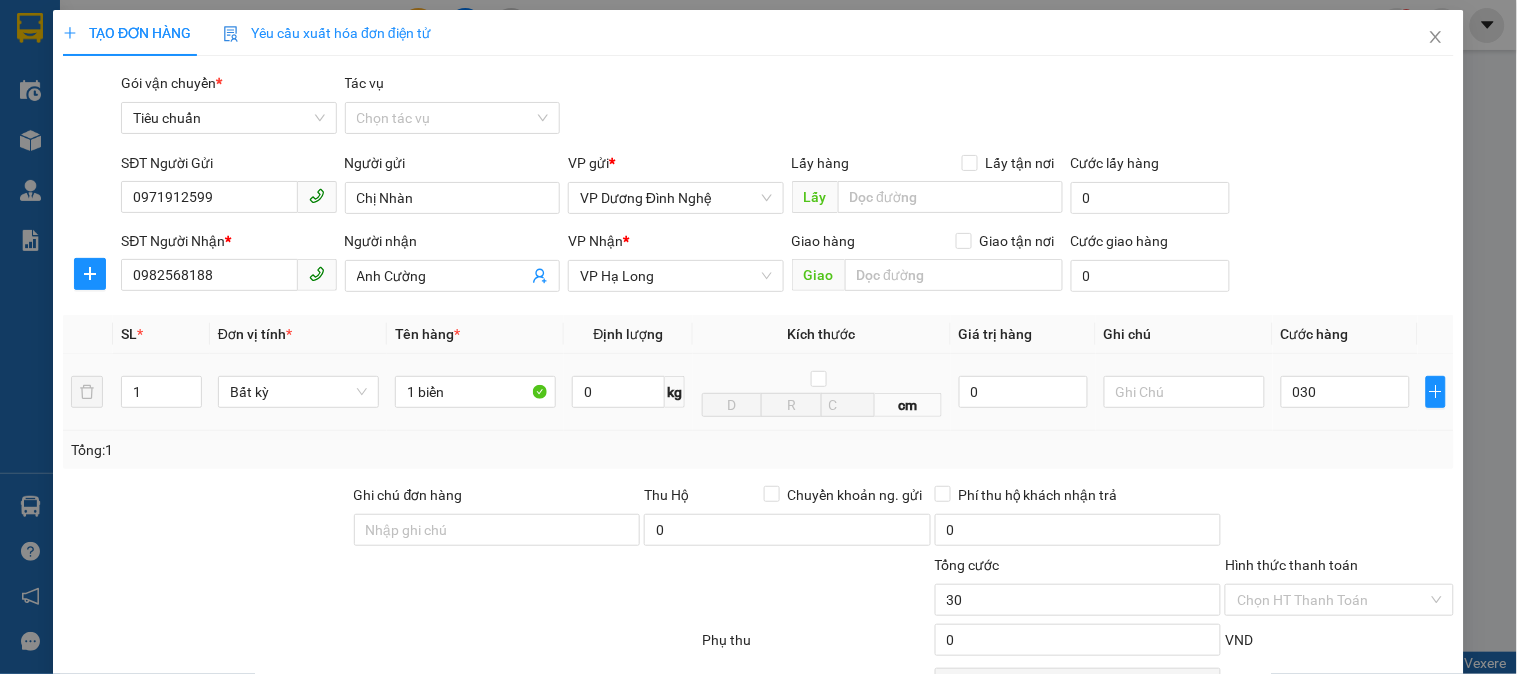 type on "30.000" 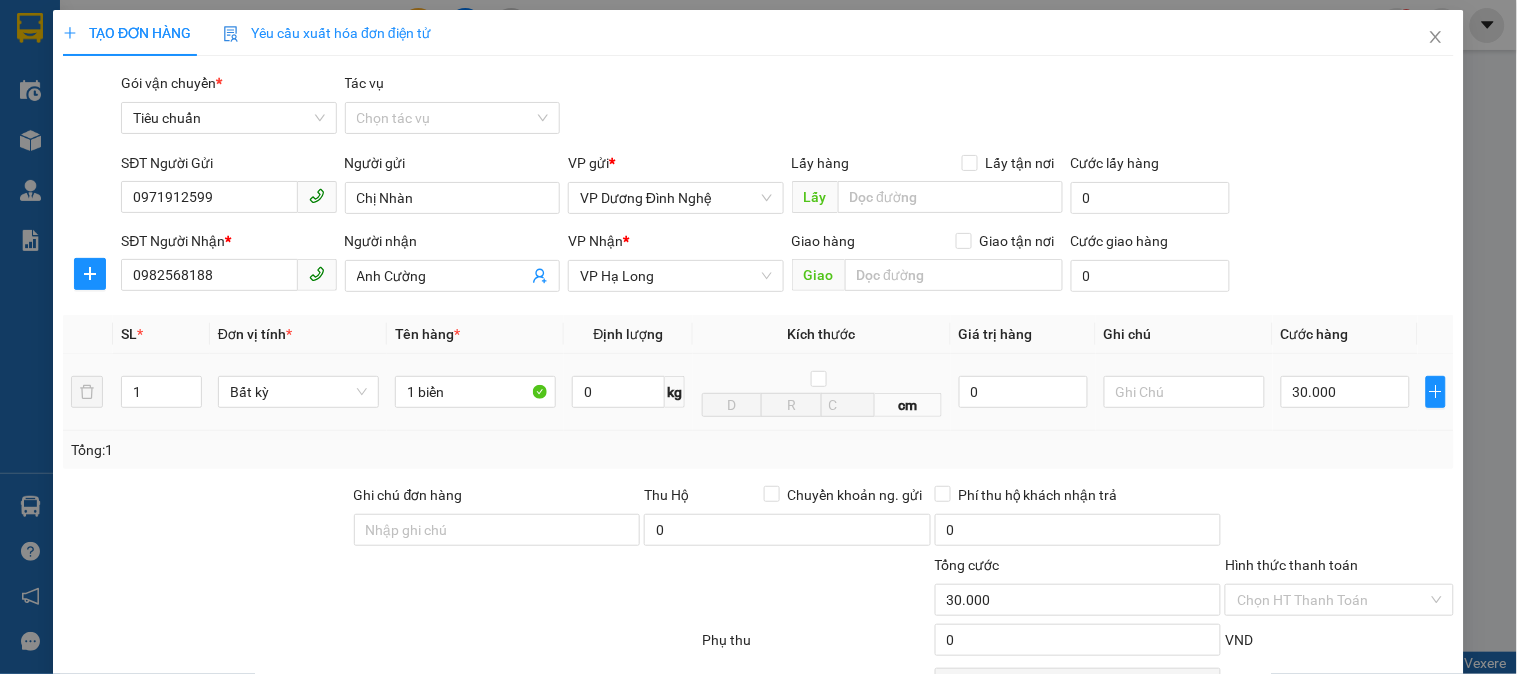 click on "Tổng:  1" at bounding box center (758, 450) 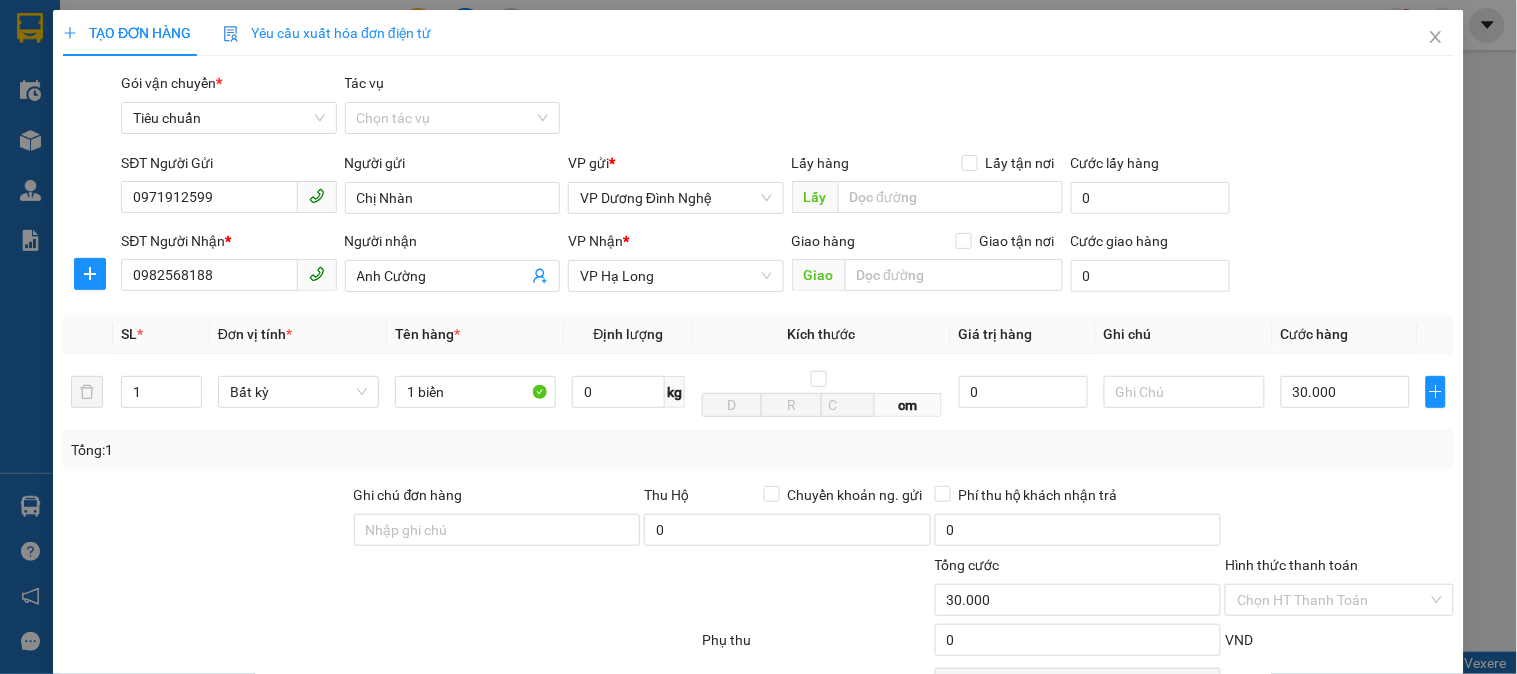 scroll, scrollTop: 177, scrollLeft: 0, axis: vertical 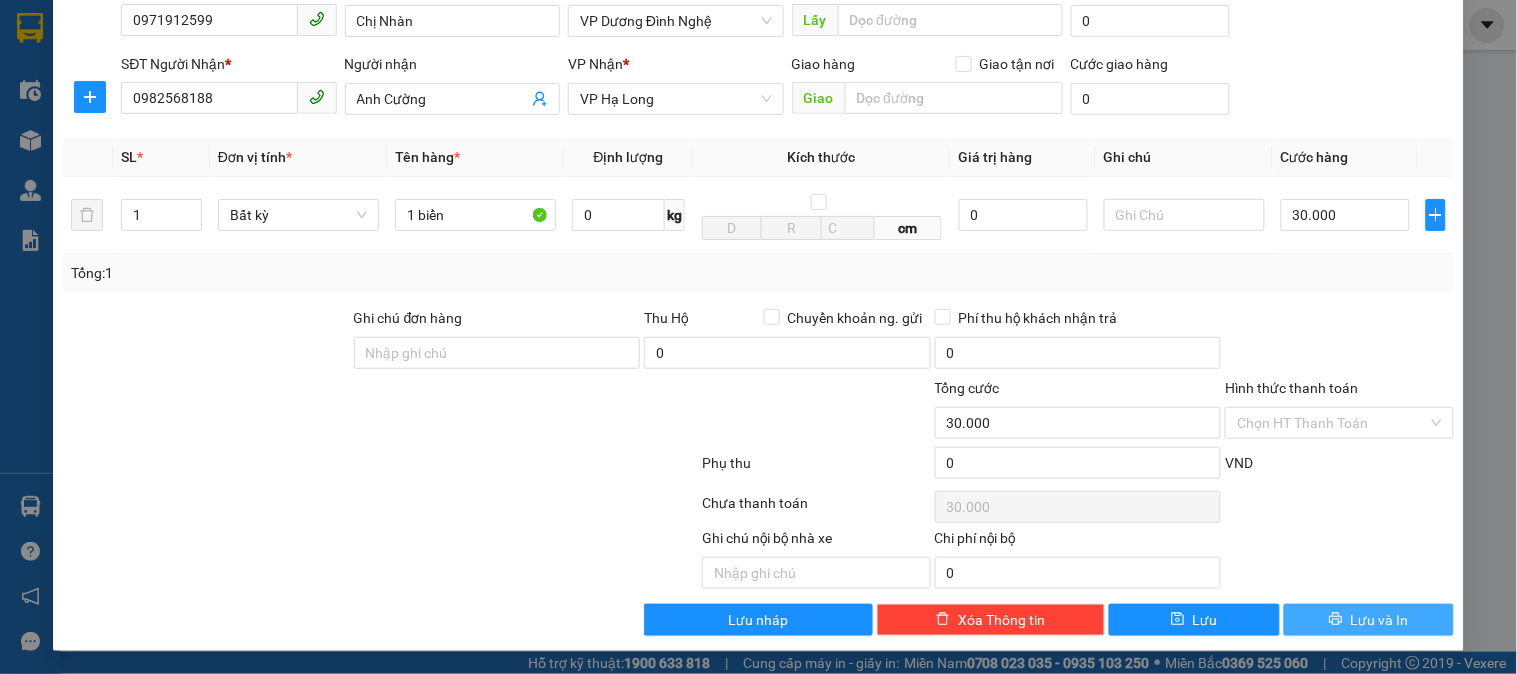 click on "Lưu và In" at bounding box center (1380, 620) 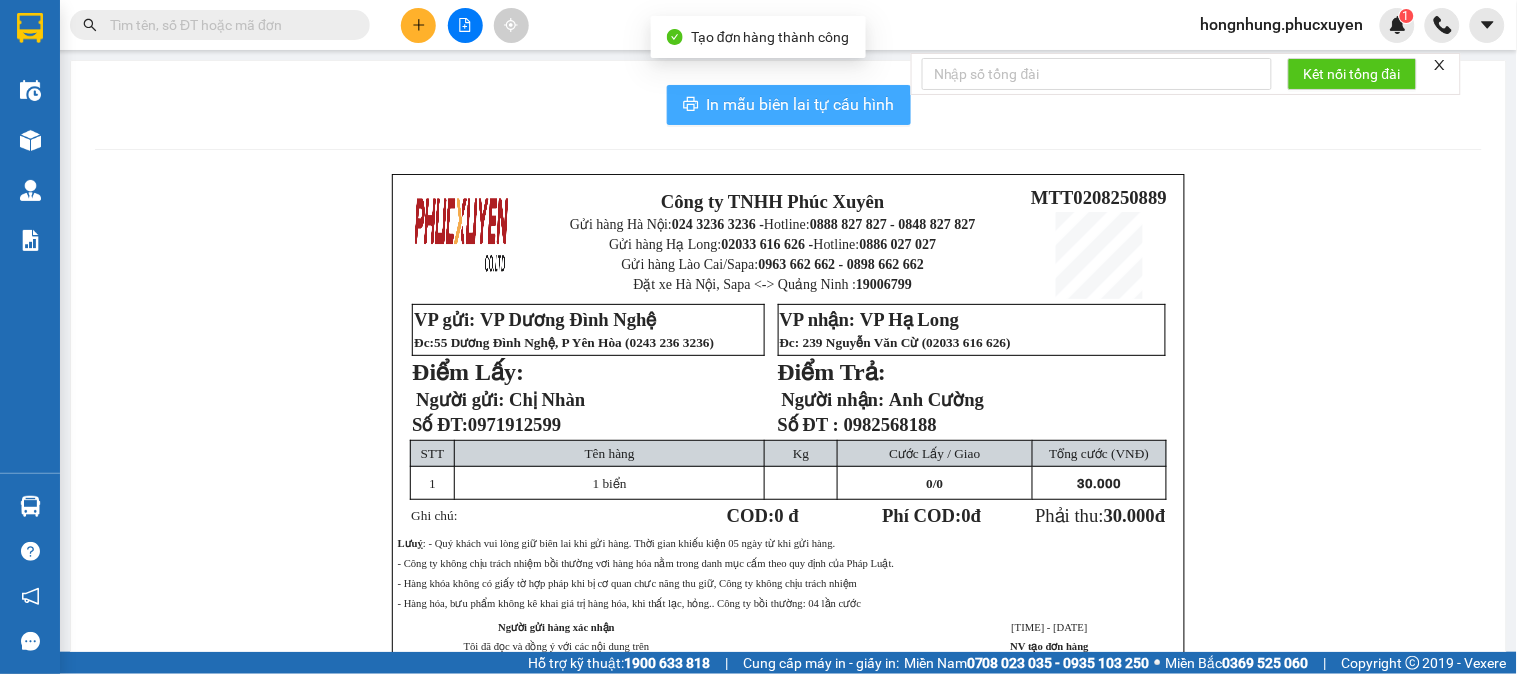 click on "In mẫu biên lai tự cấu hình" at bounding box center (801, 104) 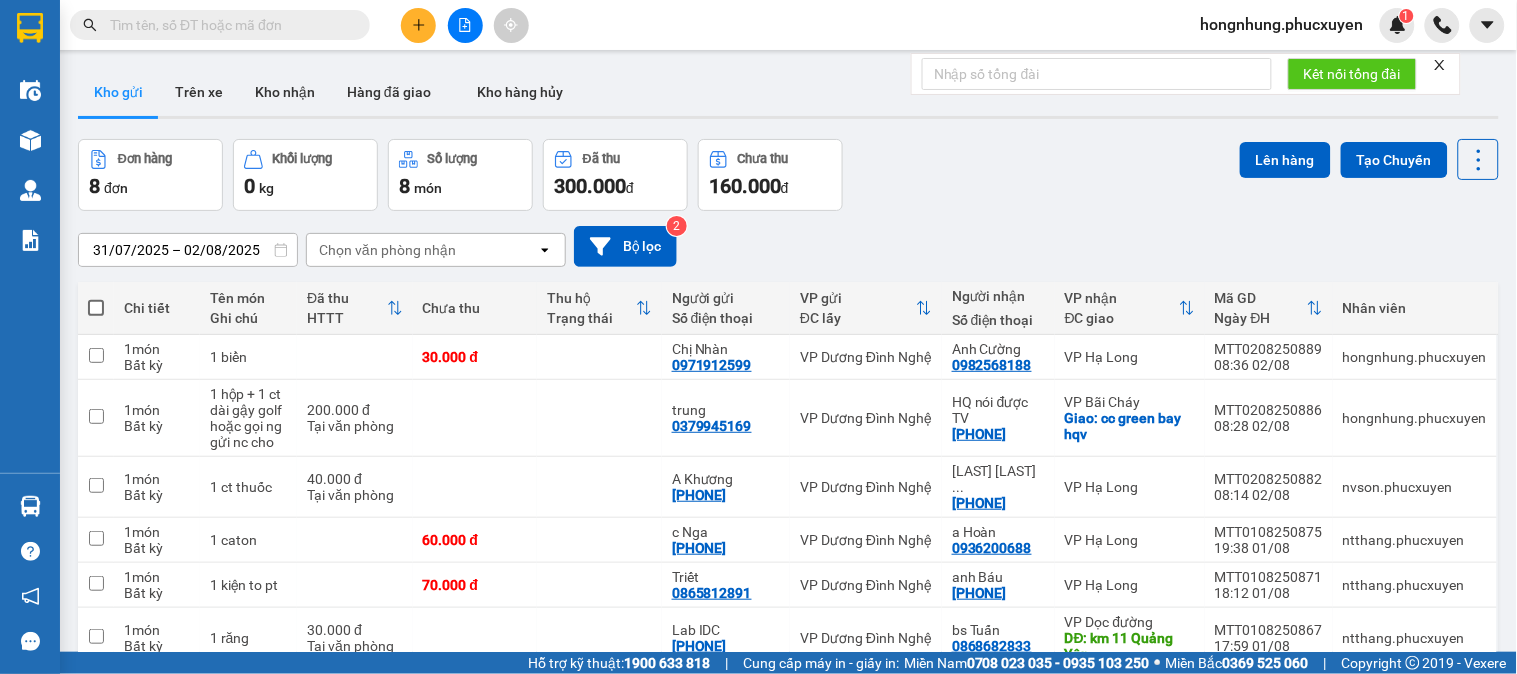 click on "31/07/2025 – 02/08/2025 Press the down arrow key to interact with the calendar and select a date. Press the escape button to close the calendar. Selected date range is from 31/07/2025 to 02/08/2025. Chọn văn phòng nhận open Bộ lọc 2" at bounding box center (788, 246) 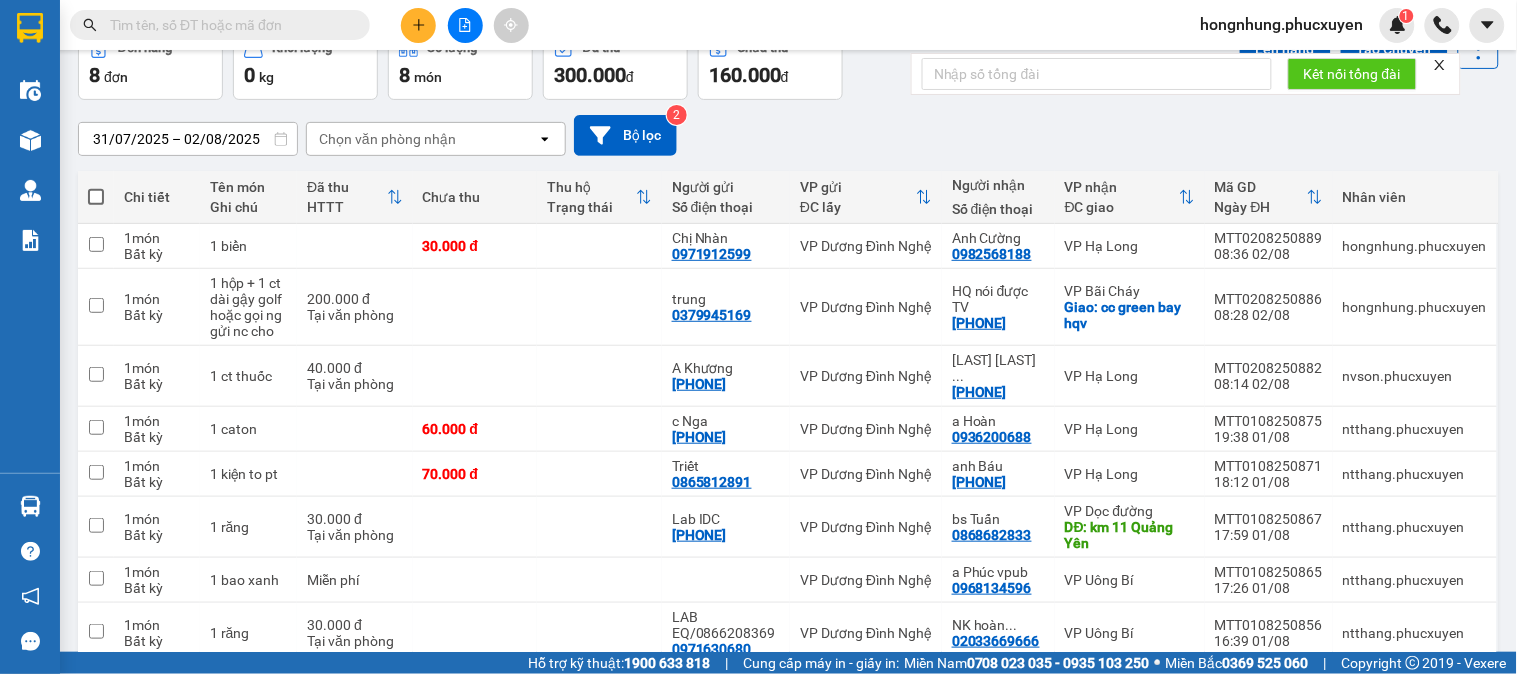 scroll, scrollTop: 0, scrollLeft: 0, axis: both 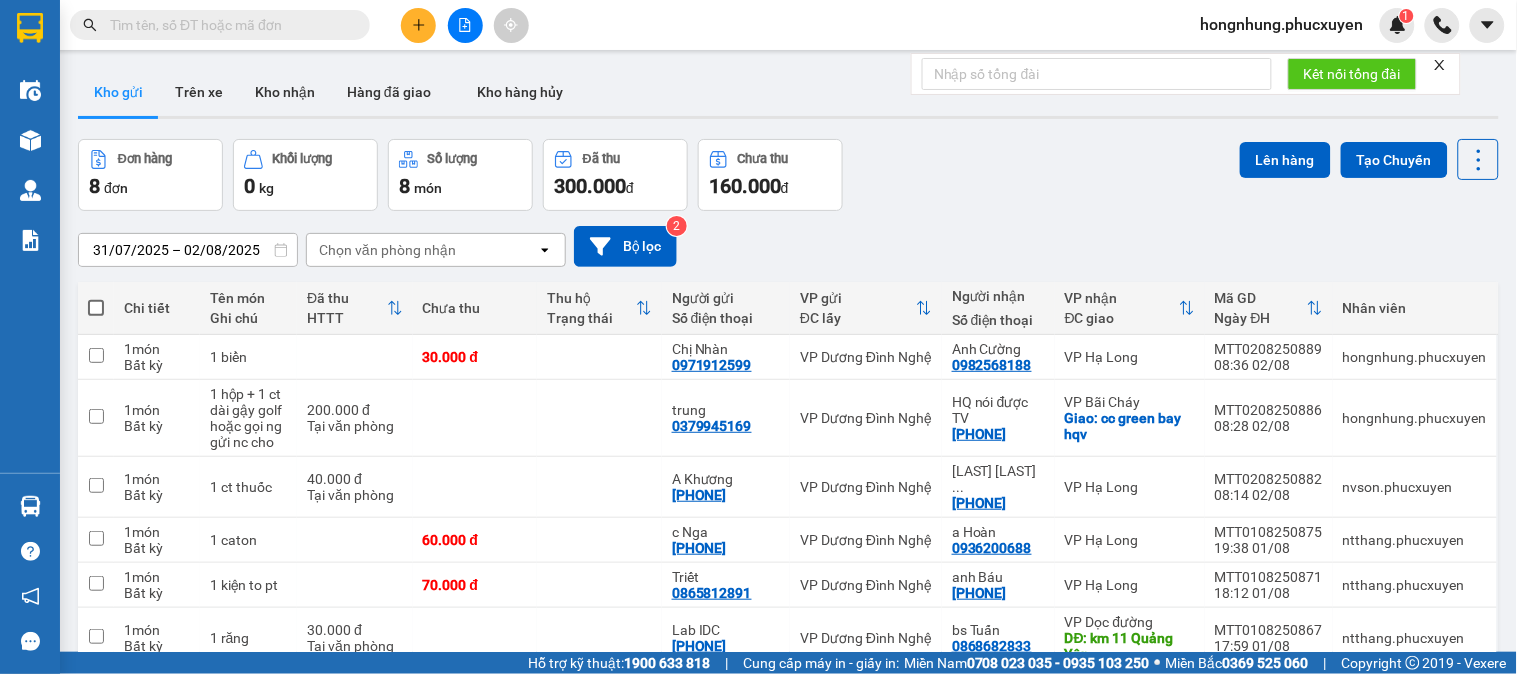 click at bounding box center [228, 25] 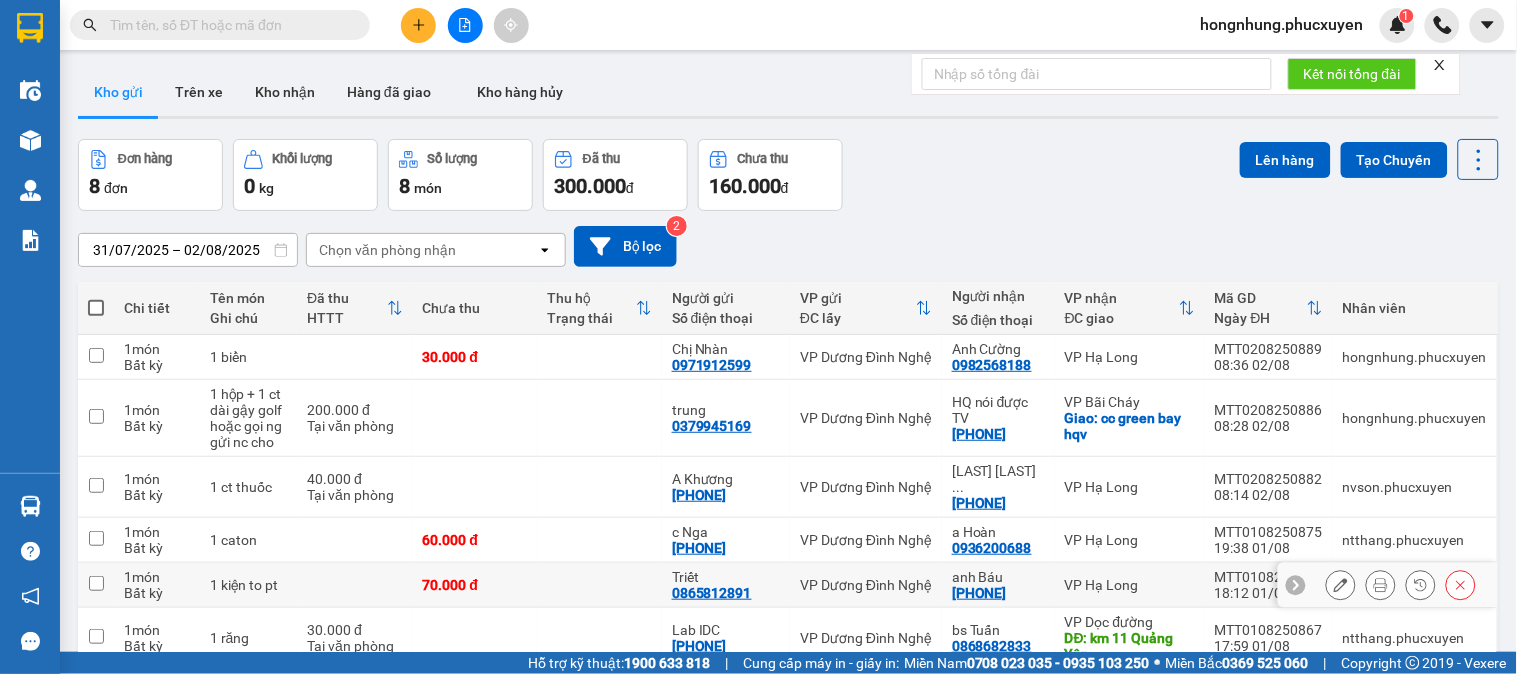 scroll, scrollTop: 111, scrollLeft: 0, axis: vertical 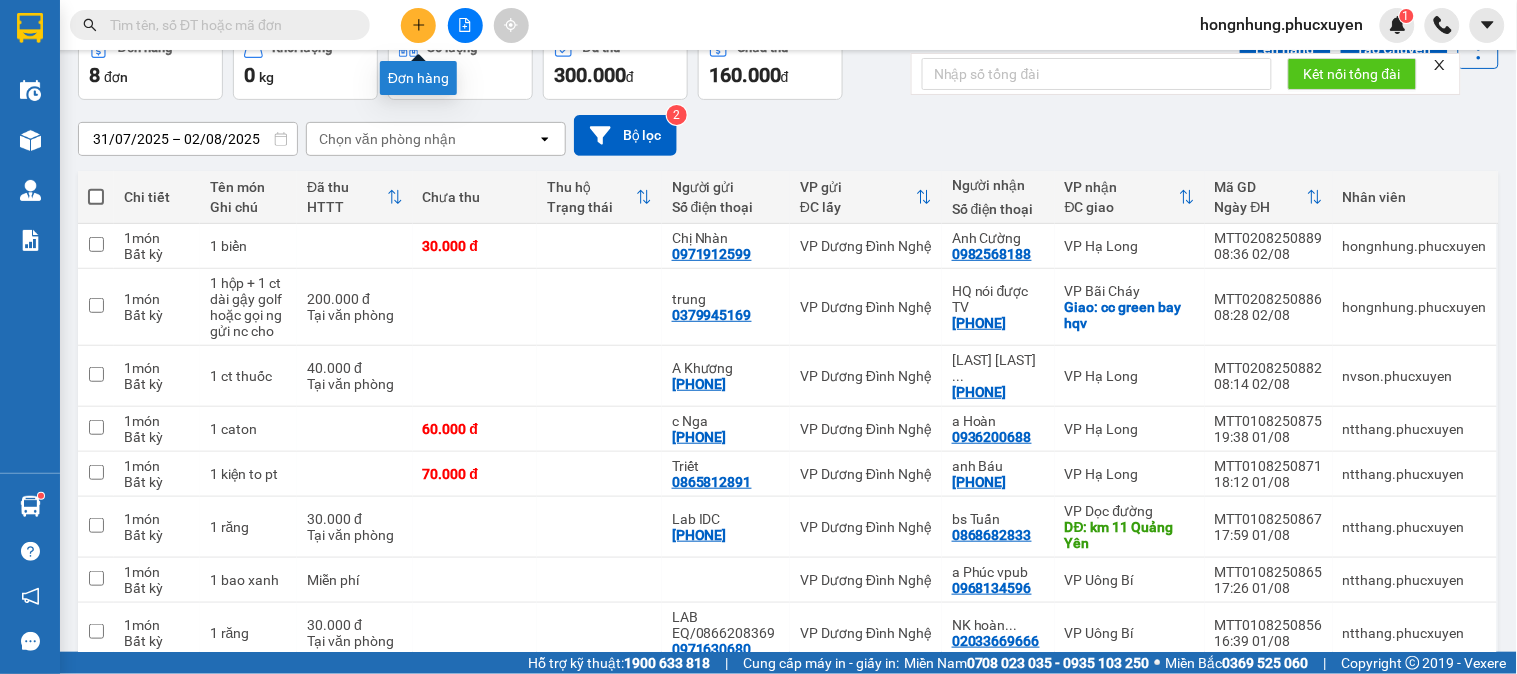 click 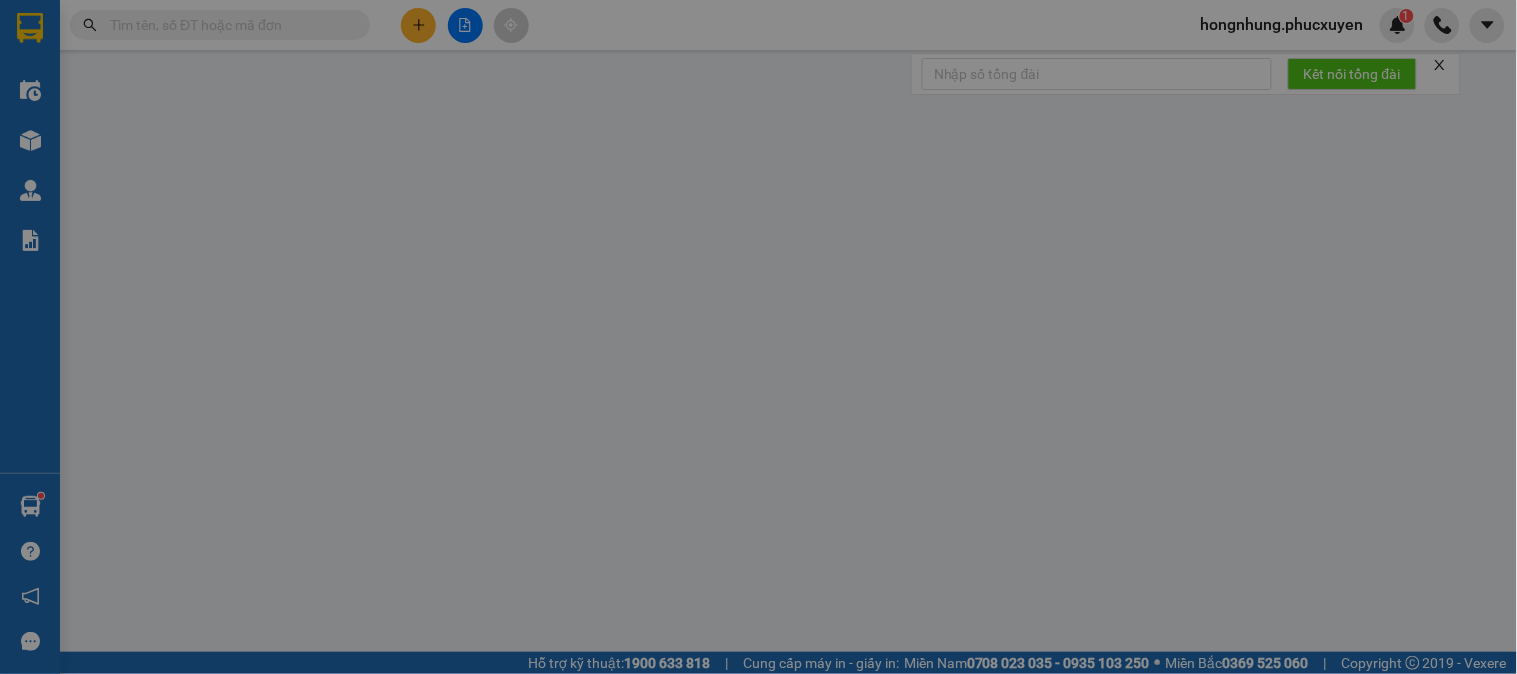 scroll, scrollTop: 0, scrollLeft: 0, axis: both 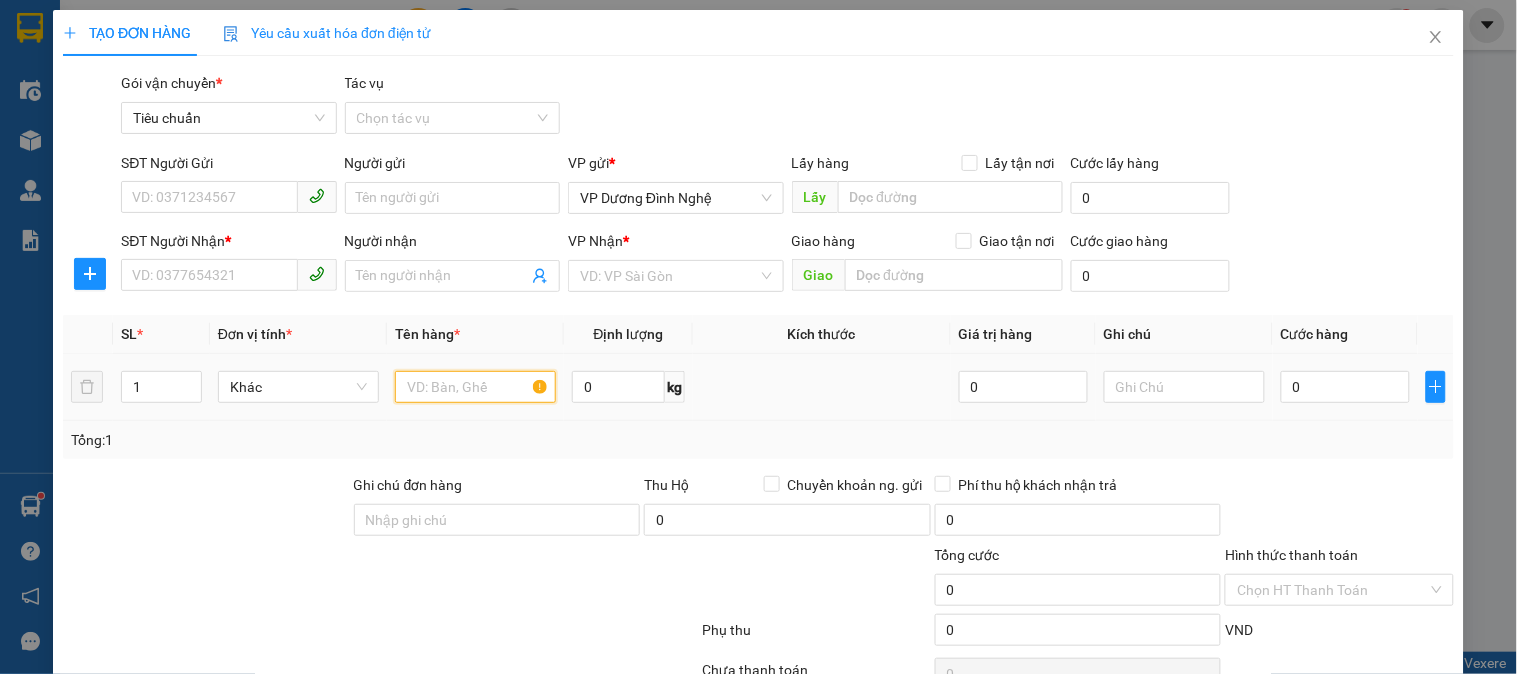 click at bounding box center (475, 387) 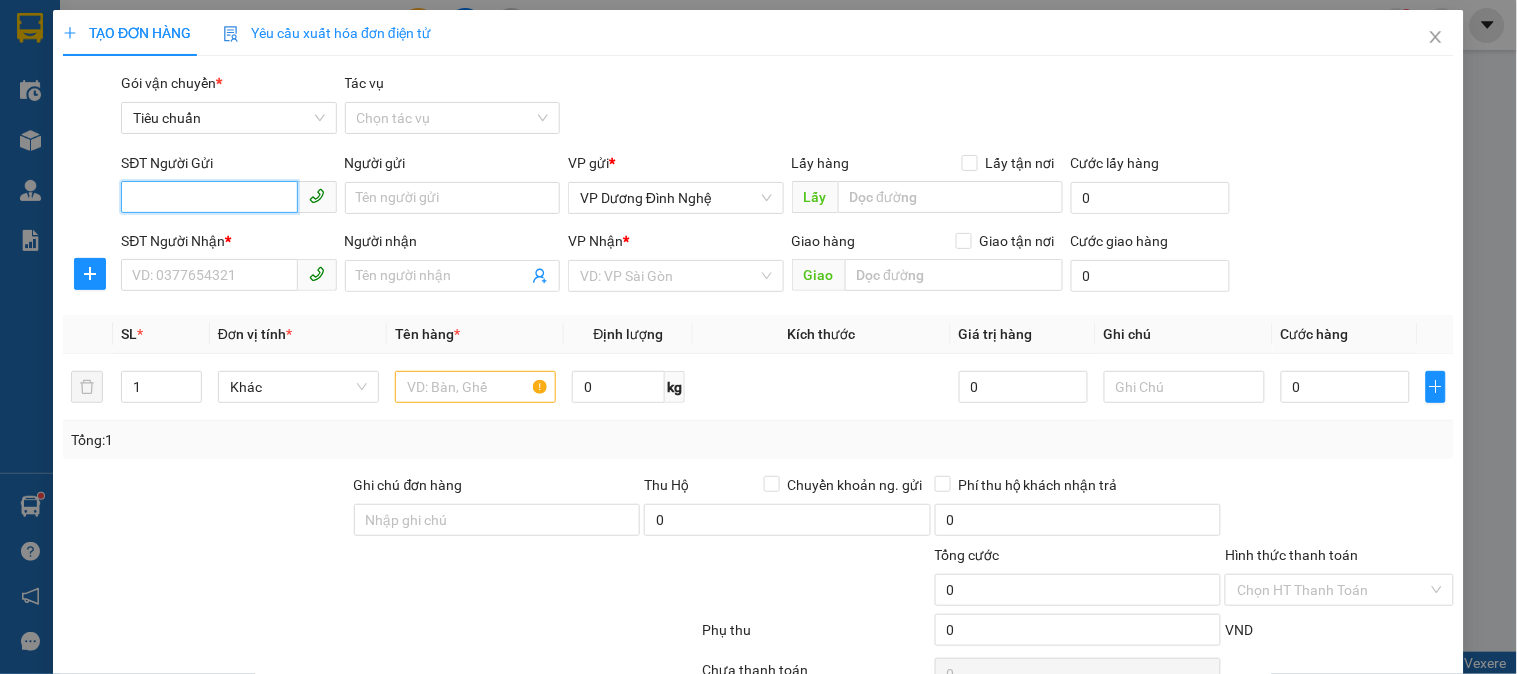 click on "SĐT Người Gửi" at bounding box center (209, 197) 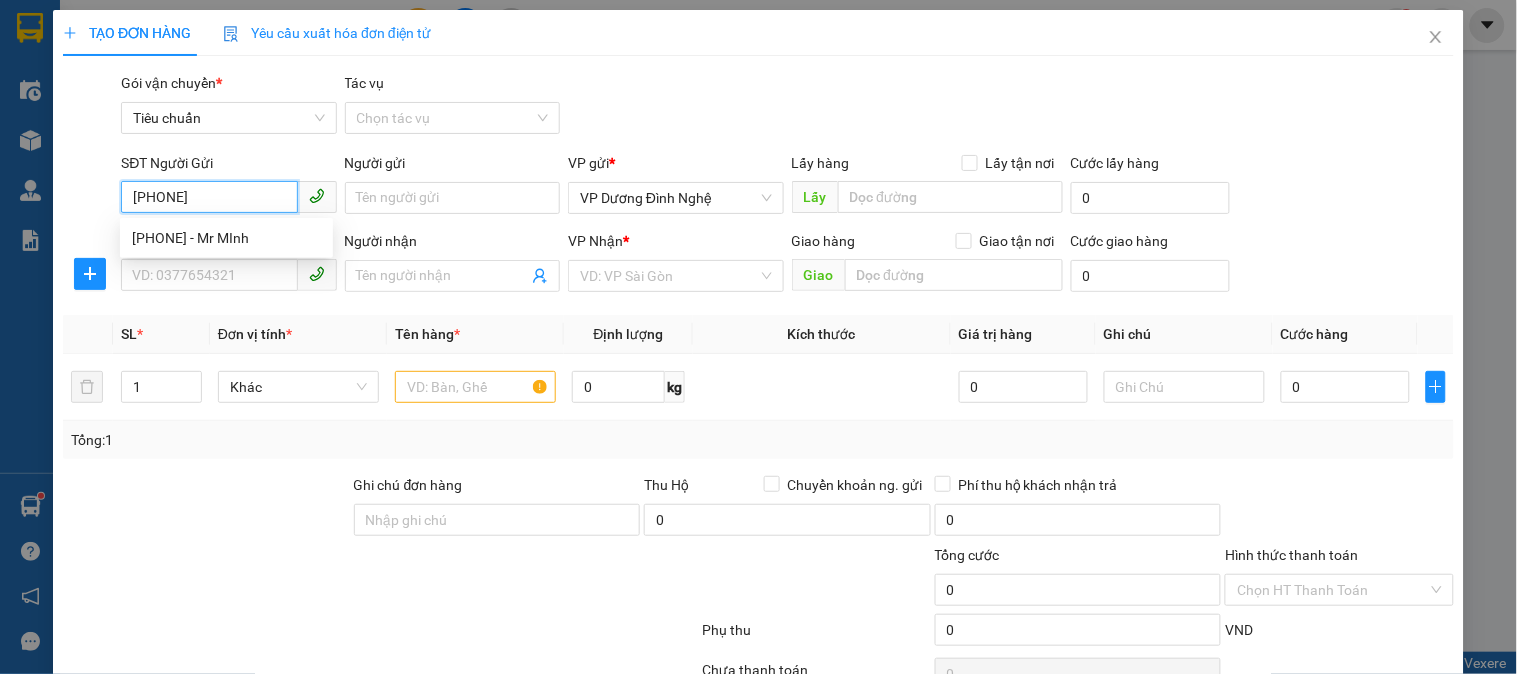 type on "0902186163" 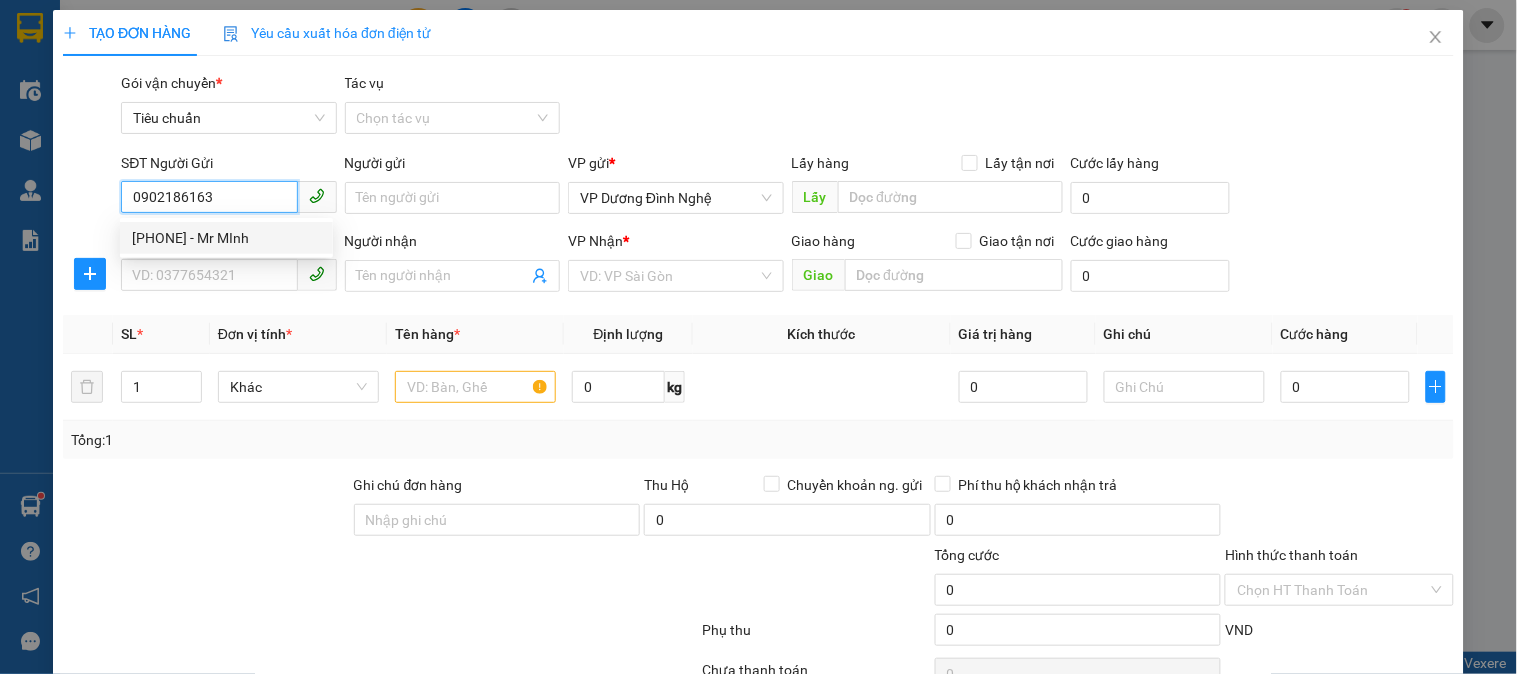 click on "[PHONE] - Mr MInh" at bounding box center (226, 238) 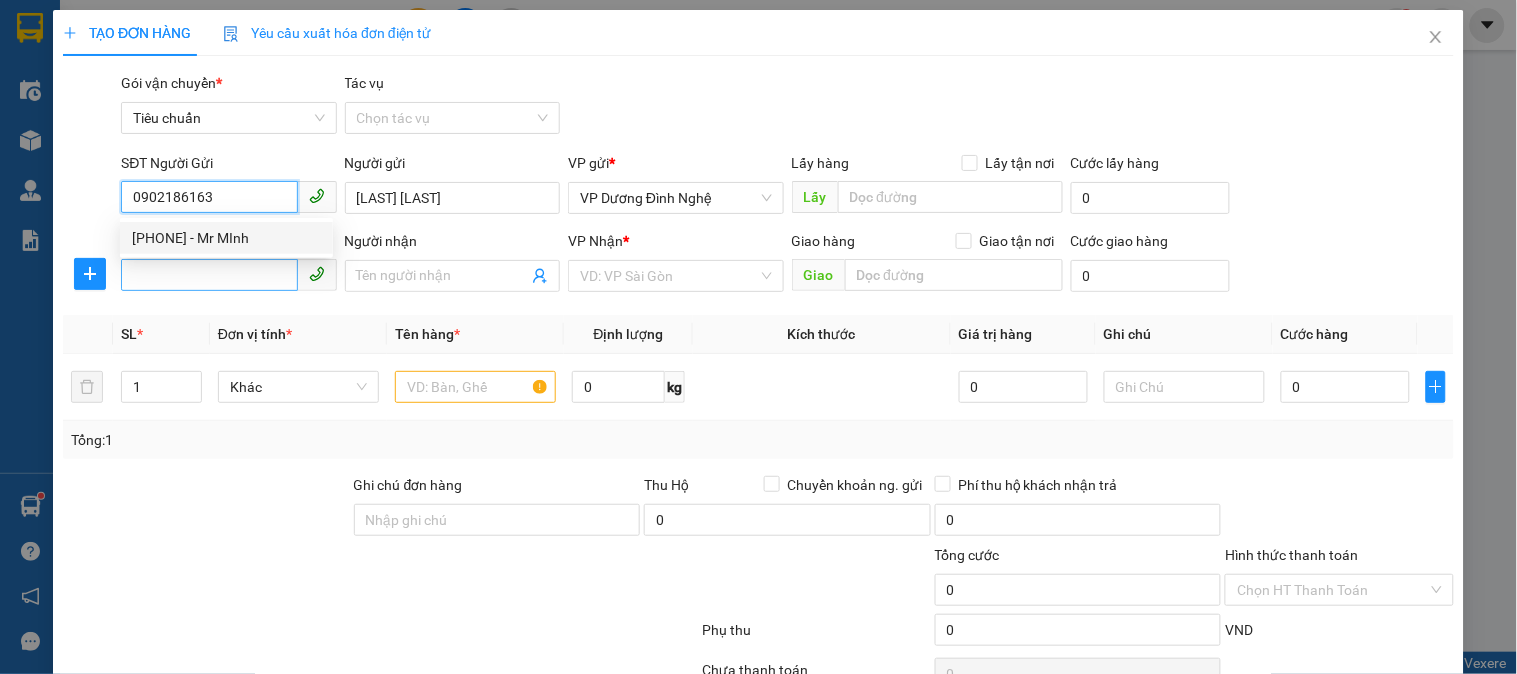 type on "0902186163" 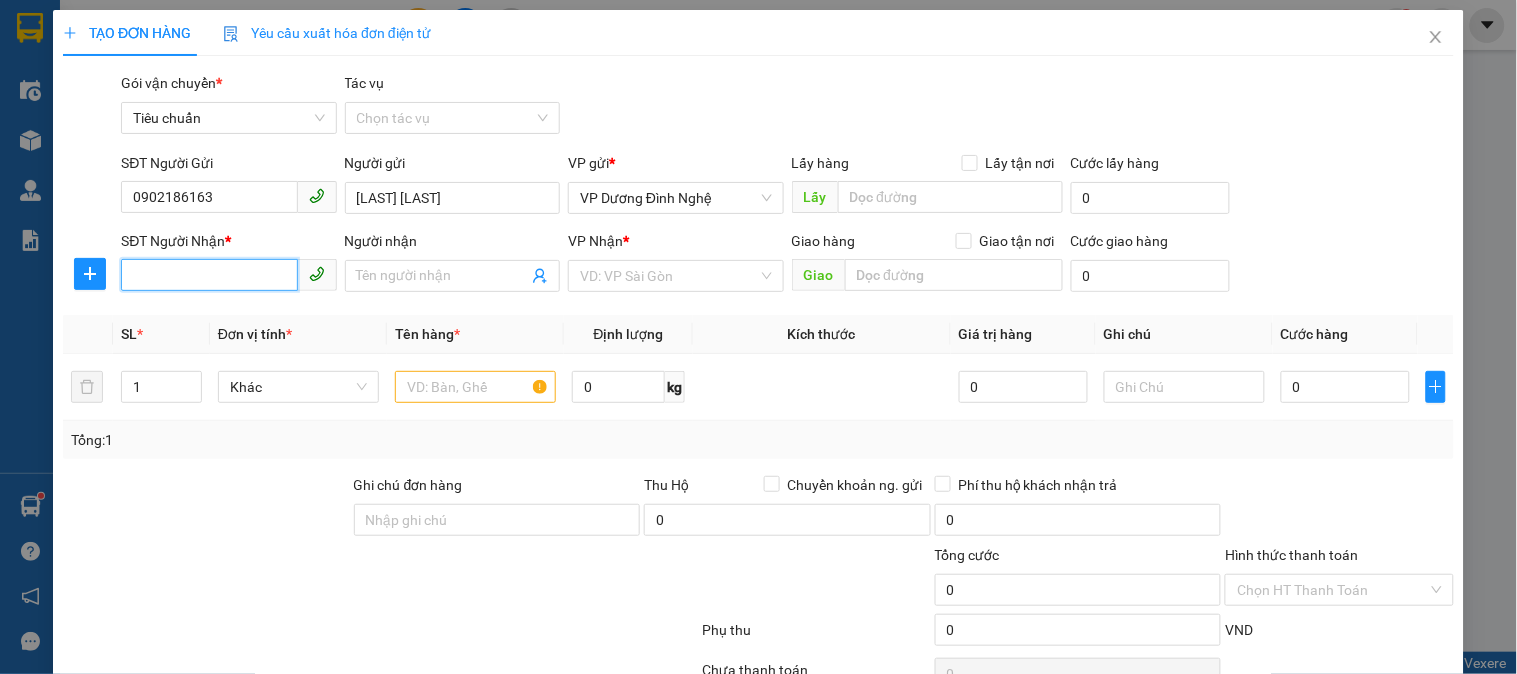 click on "SĐT Người Nhận  *" at bounding box center [209, 275] 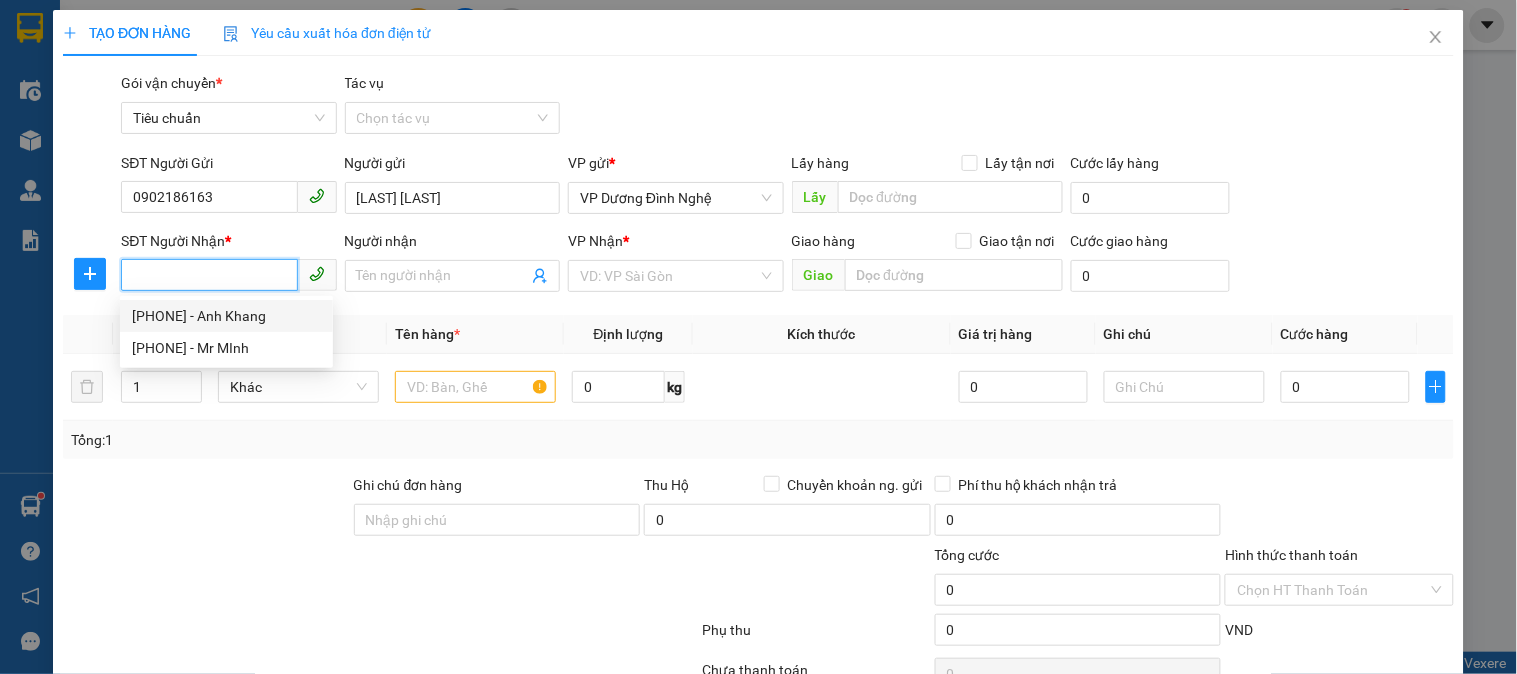 drag, startPoint x: 272, startPoint y: 306, endPoint x: 287, endPoint y: 320, distance: 20.518284 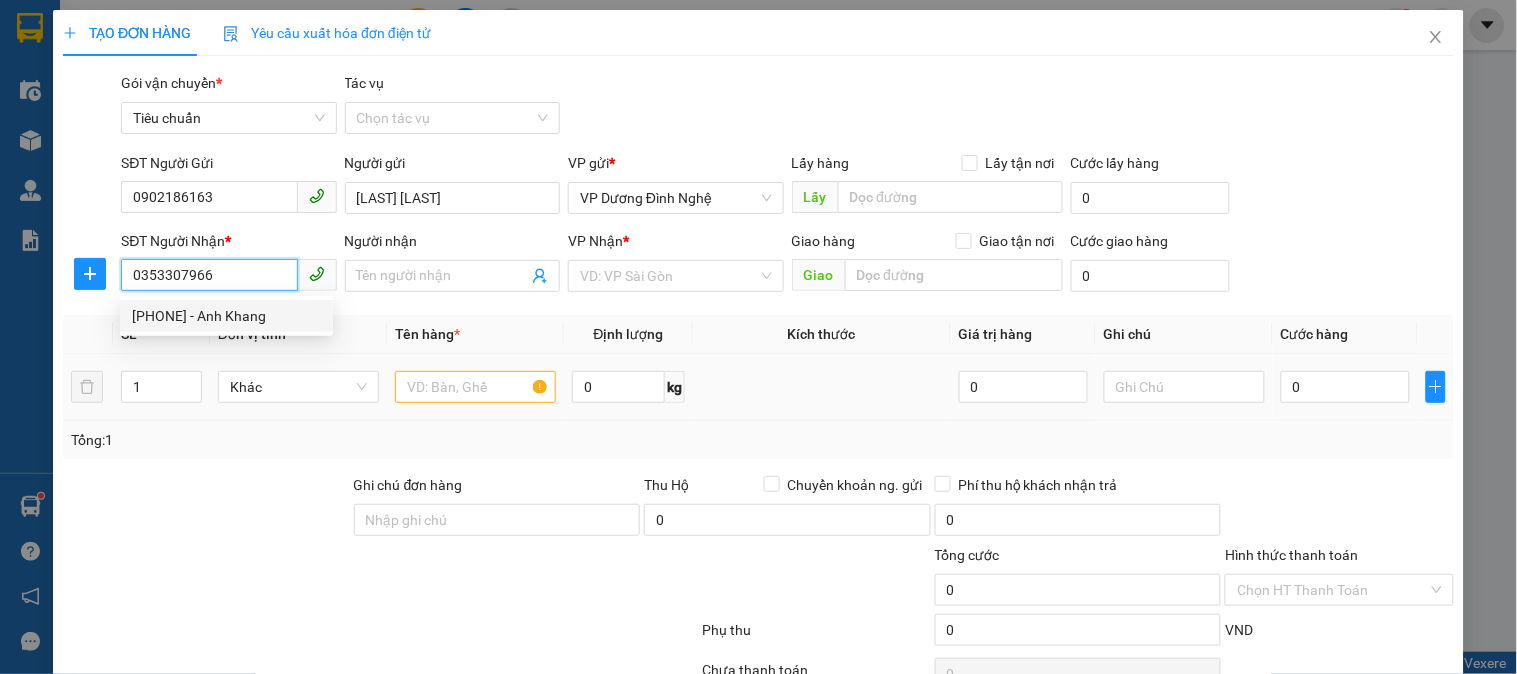 type on "Anh Khang" 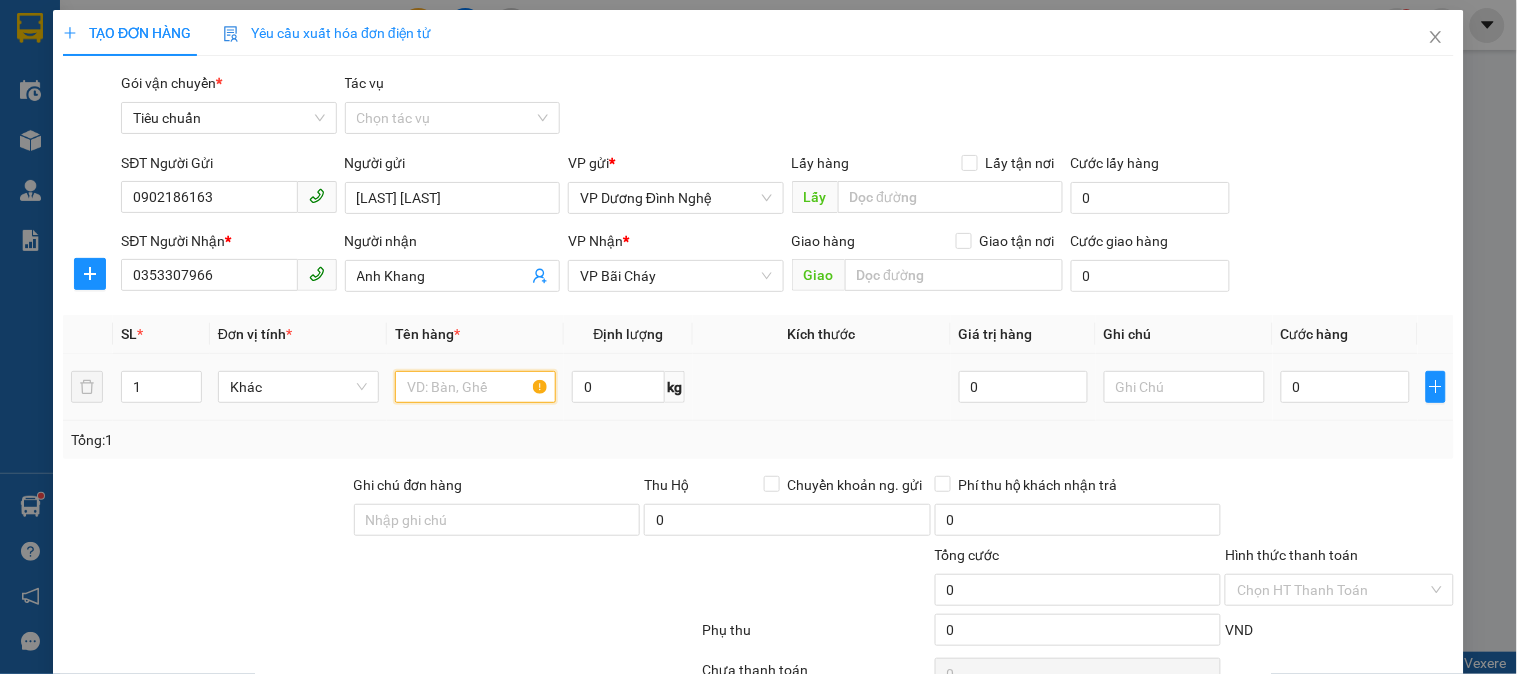 click at bounding box center (475, 387) 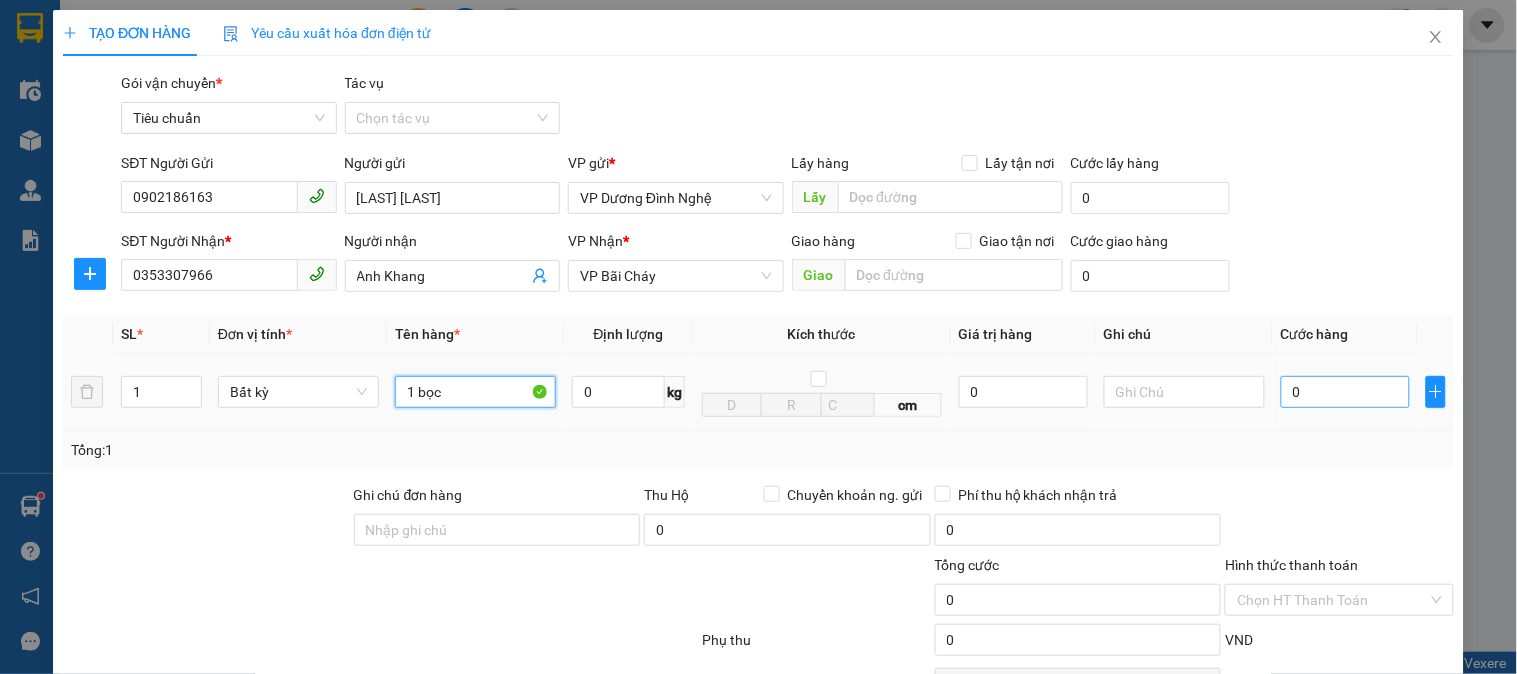 type on "1 bọc" 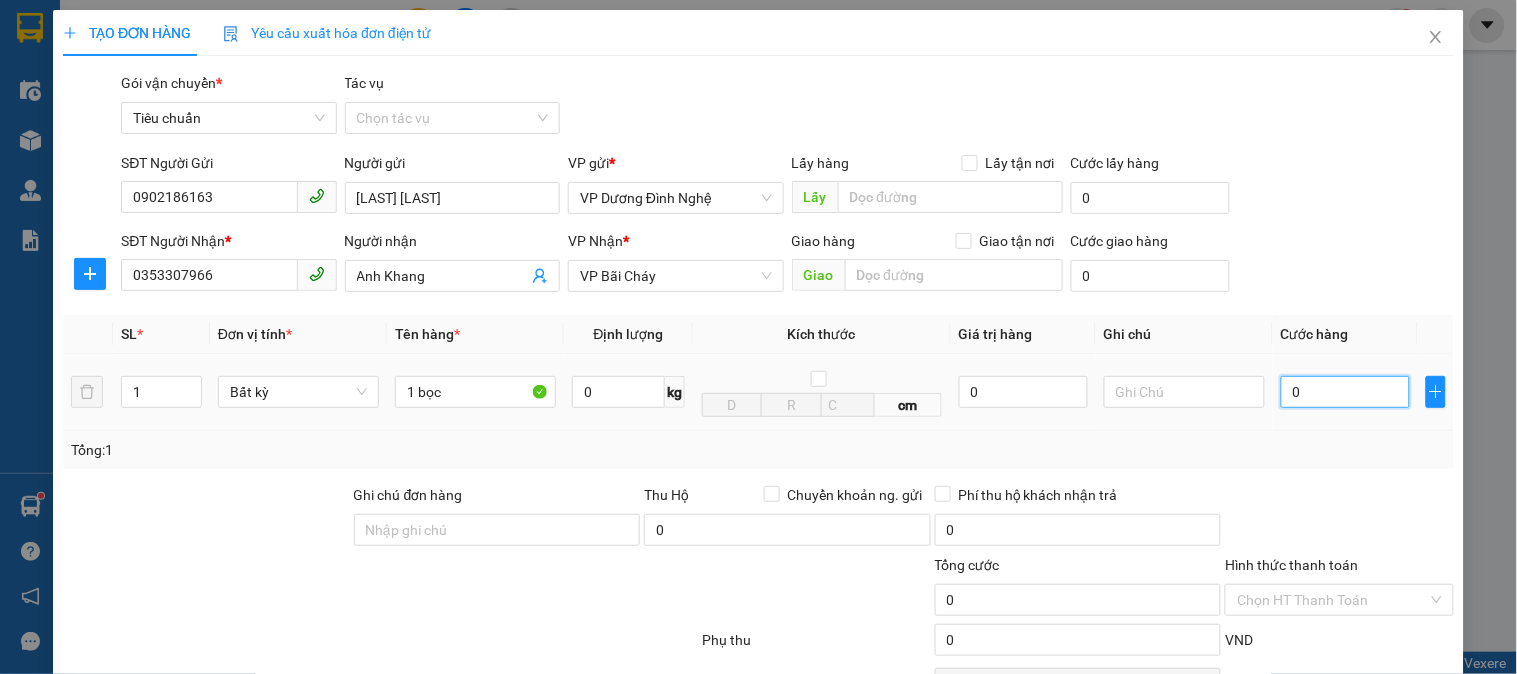click on "0" at bounding box center [1345, 392] 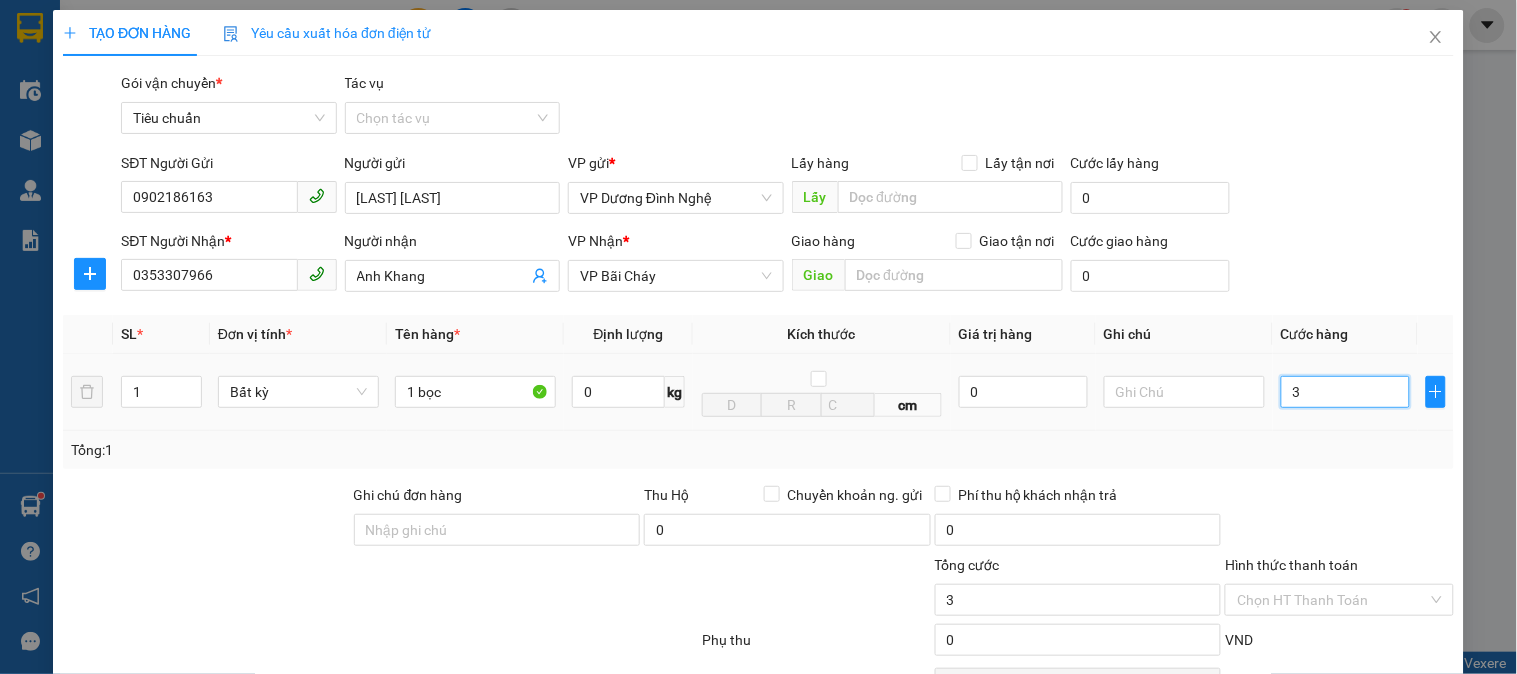 type on "30" 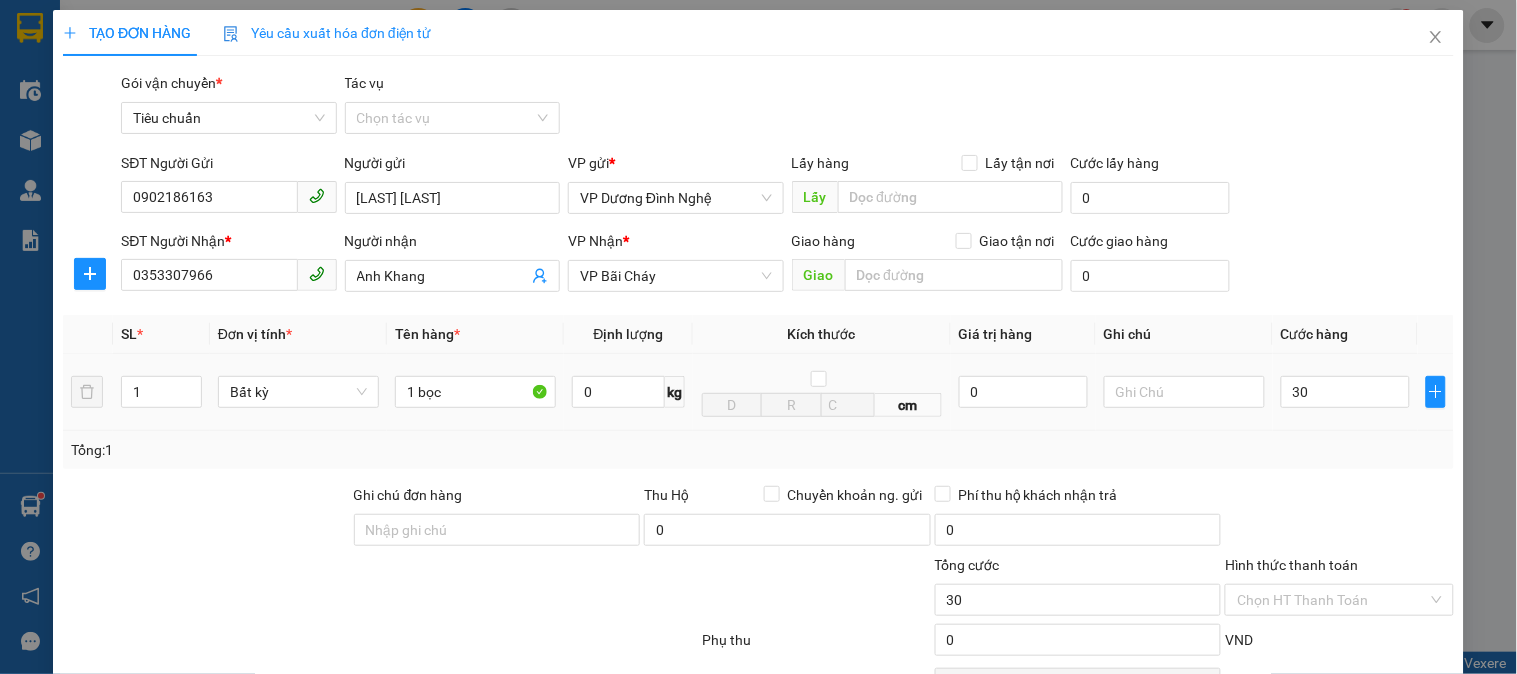 type on "30.000" 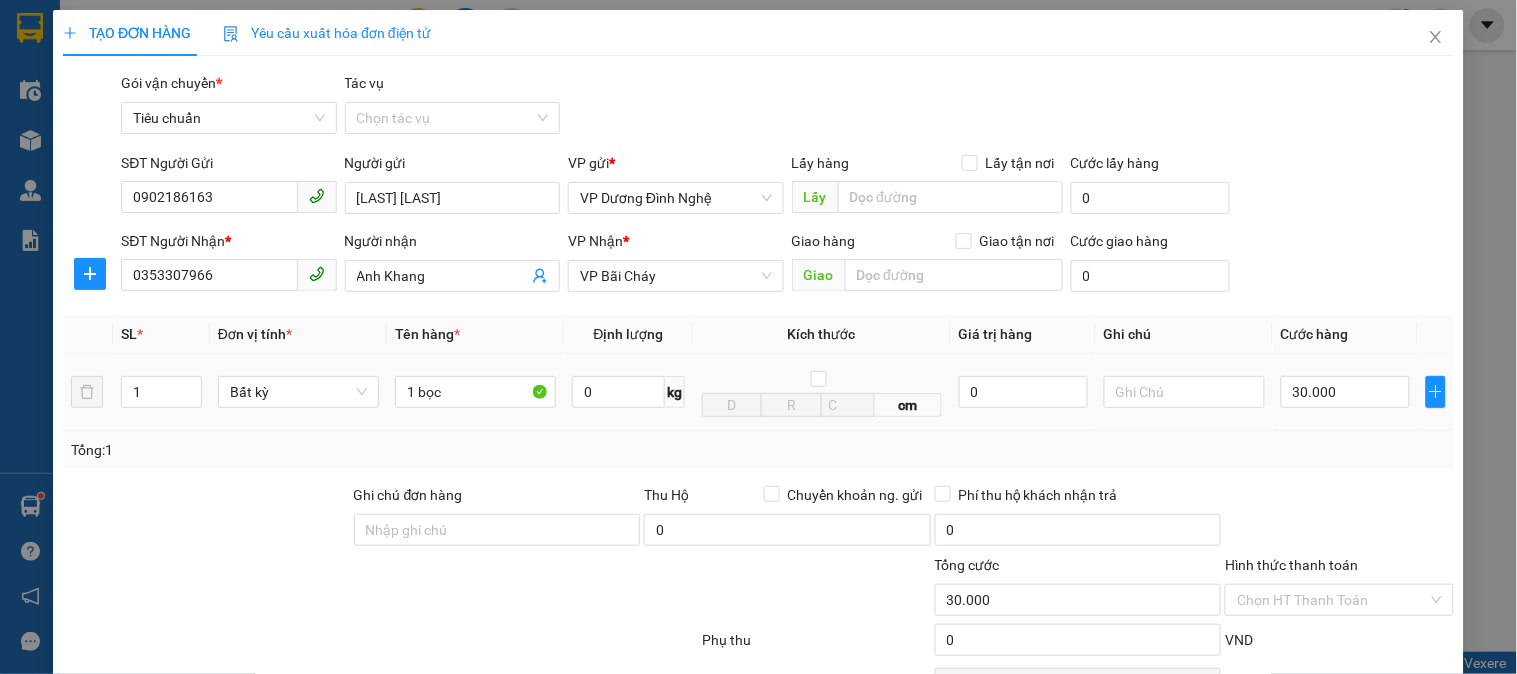 click on "Tổng:  1" at bounding box center (758, 450) 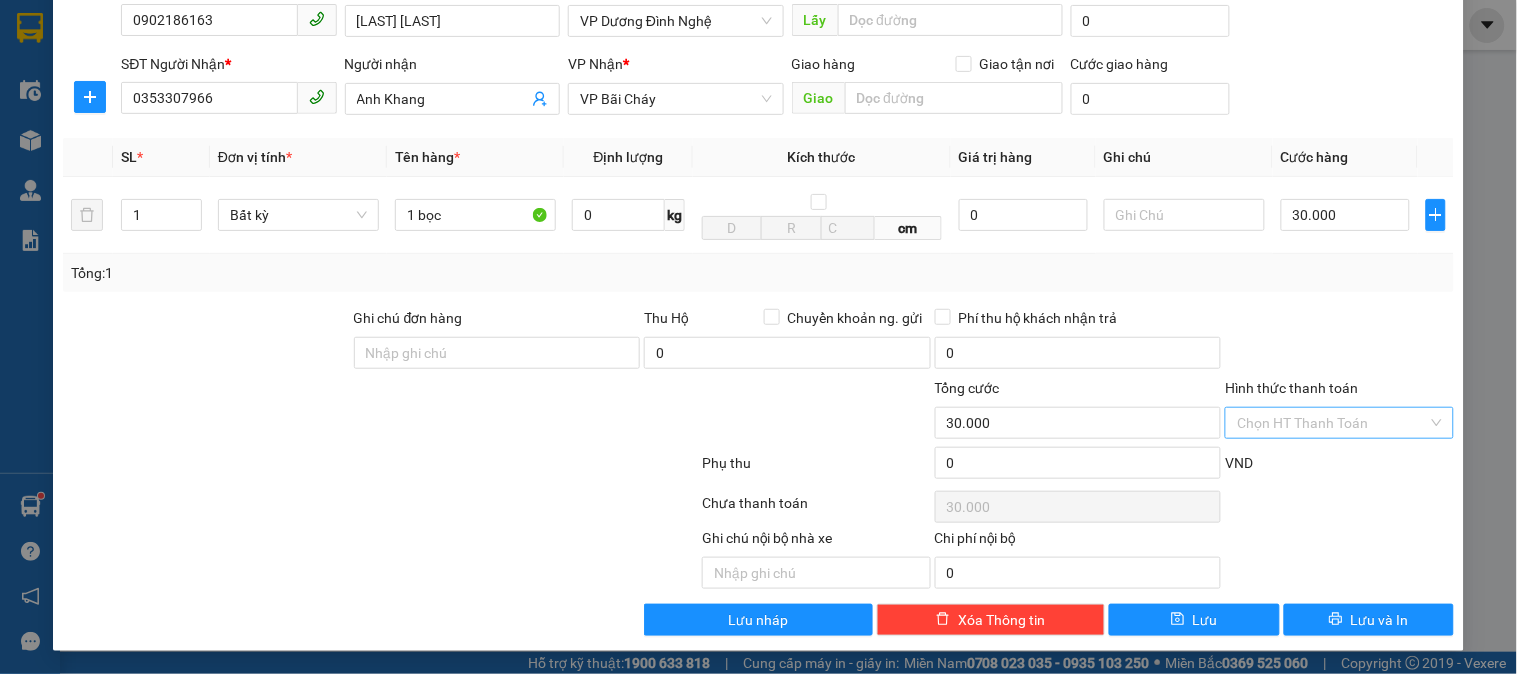 click on "Hình thức thanh toán" at bounding box center [1332, 423] 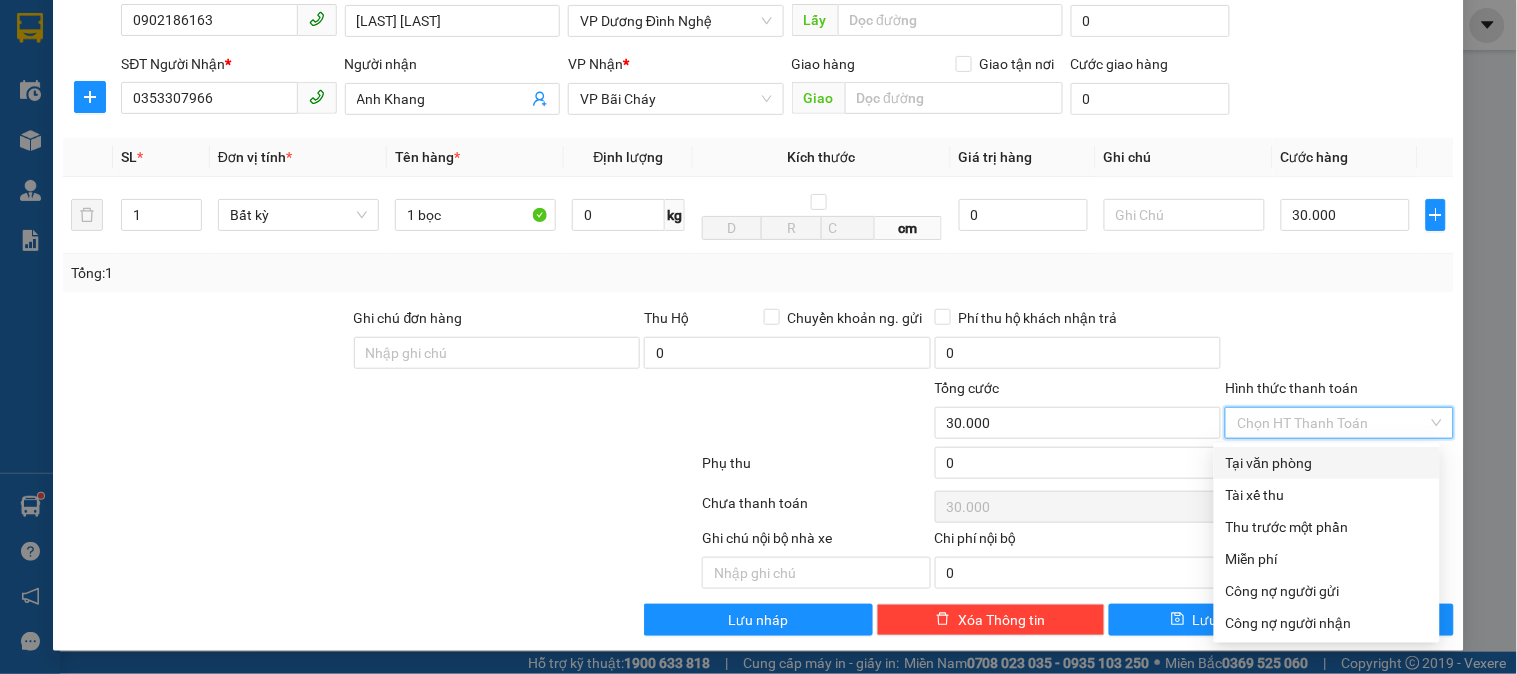 click on "Tại văn phòng" at bounding box center (1327, 463) 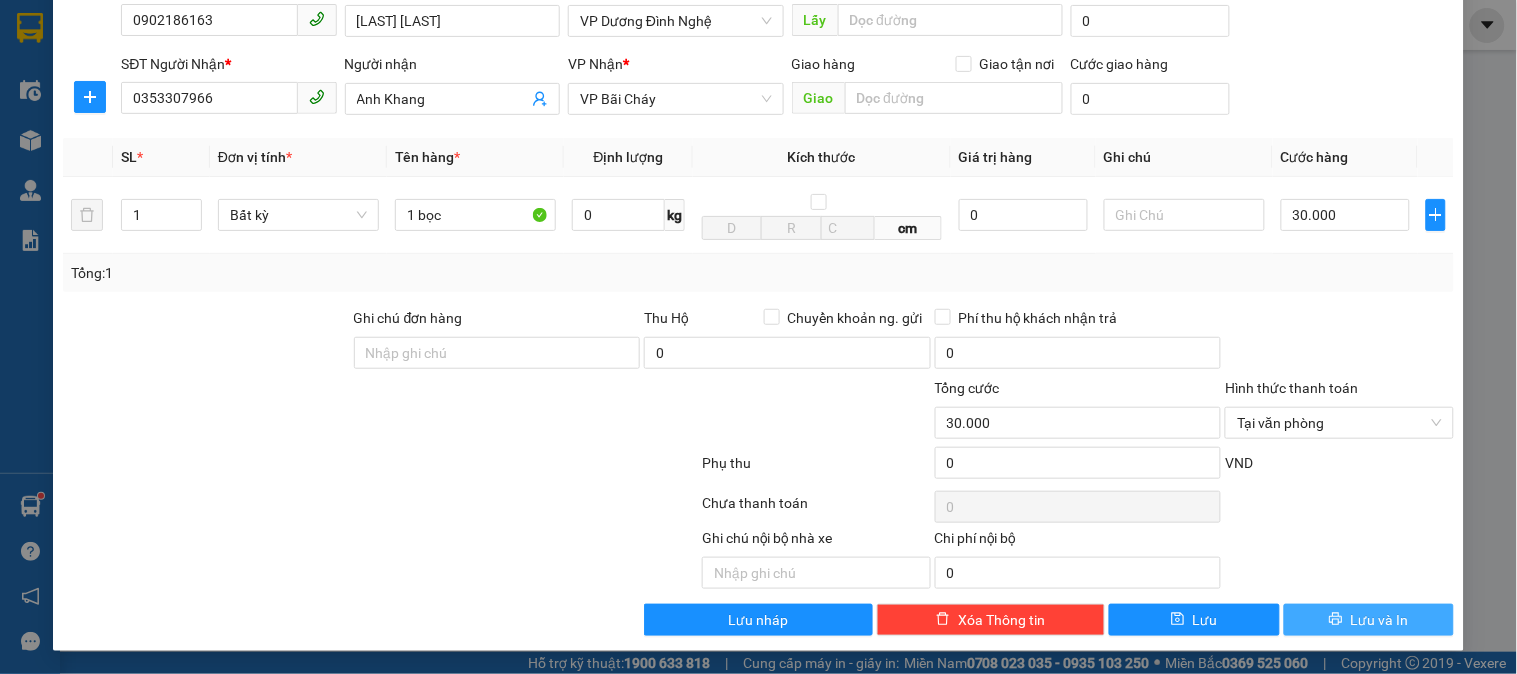 drag, startPoint x: 1374, startPoint y: 616, endPoint x: 1205, endPoint y: 408, distance: 268.00186 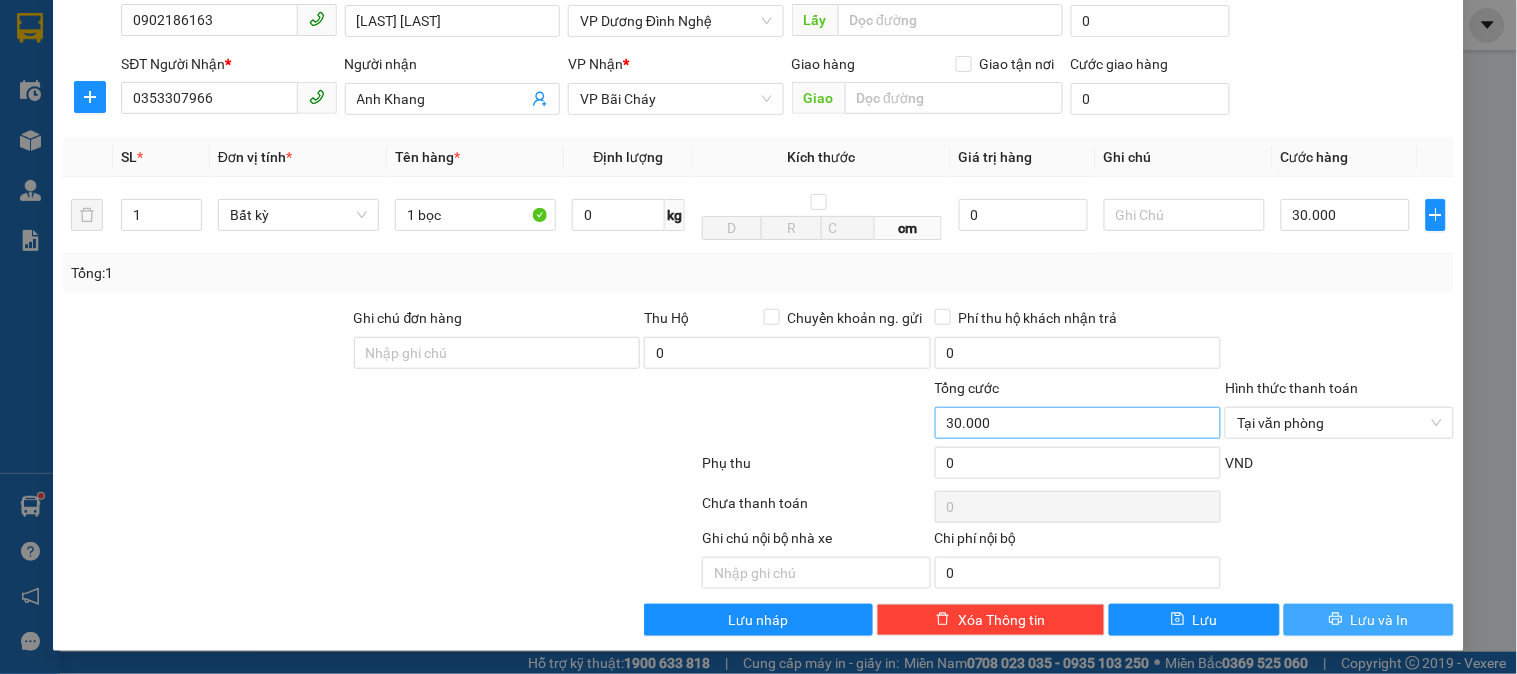 click on "Lưu và In" at bounding box center (1380, 620) 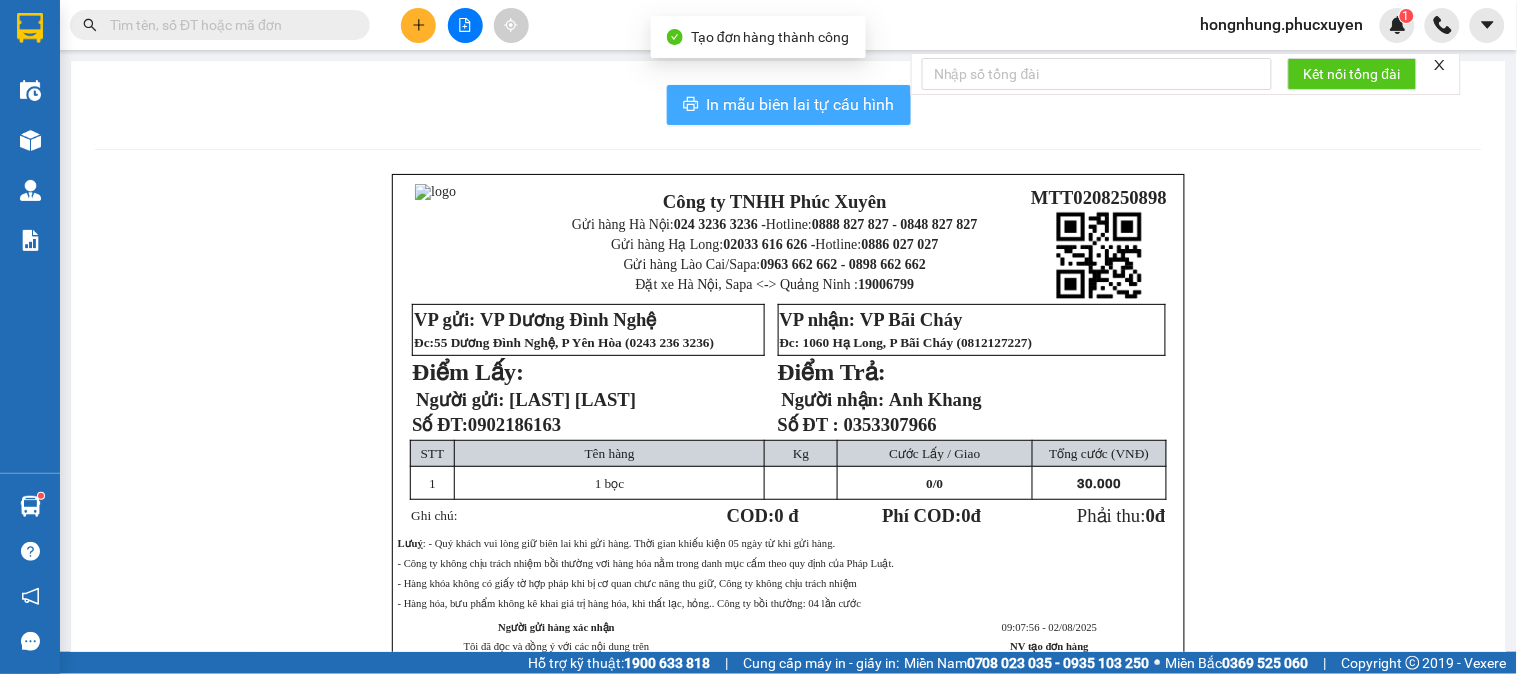 click on "In mẫu biên lai tự cấu hình" at bounding box center (801, 104) 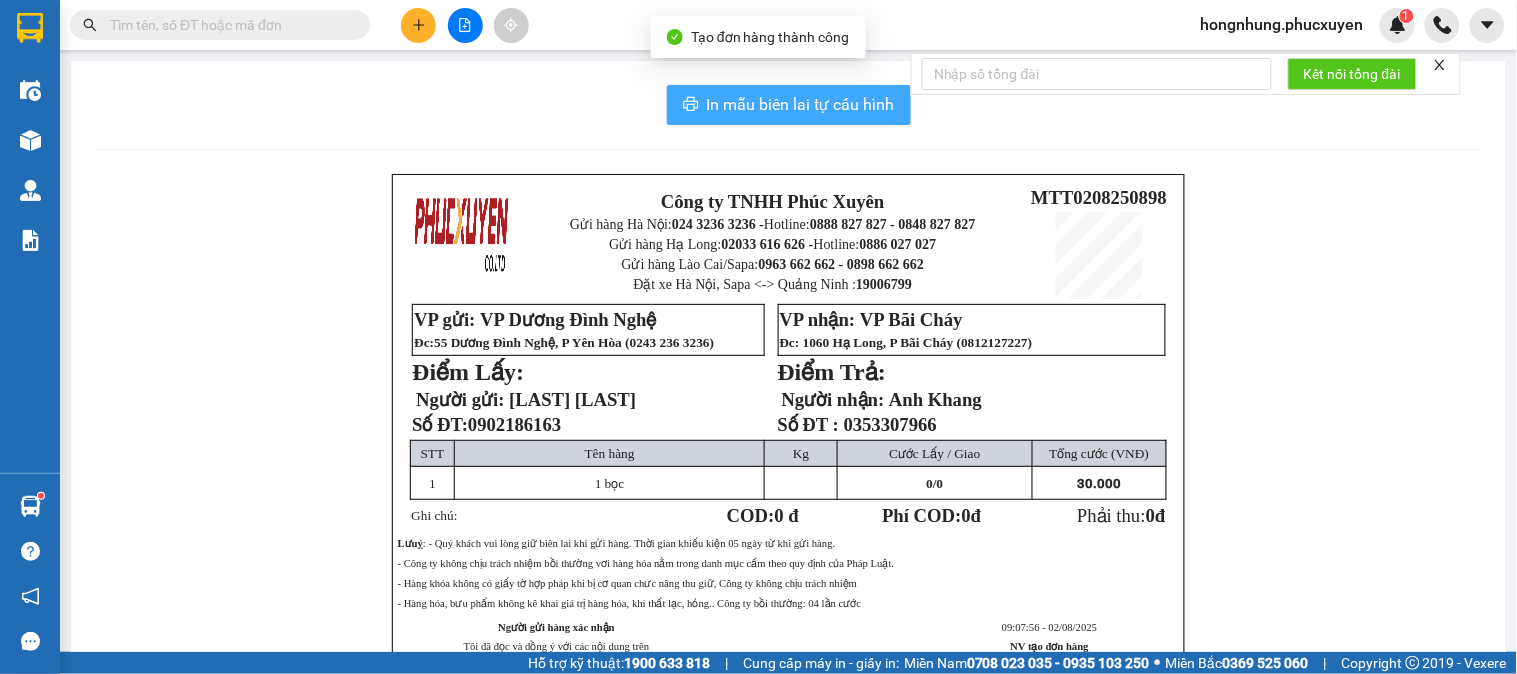 scroll, scrollTop: 0, scrollLeft: 0, axis: both 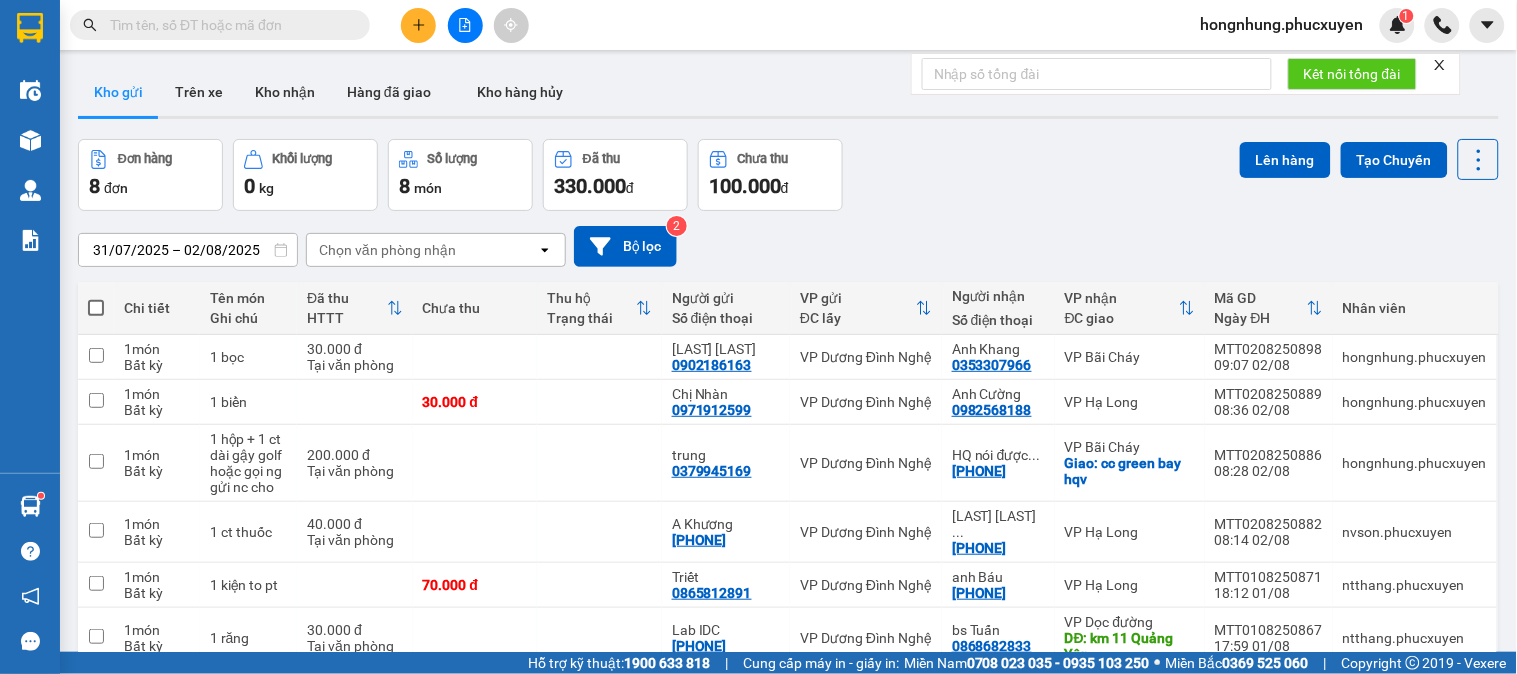 click on "Đơn hàng 8 đơn Khối lượng 0 kg Số lượng 8 món Đã thu 330.000  đ Chưa thu 100.000  đ Lên hàng Tạo Chuyến" at bounding box center (788, 175) 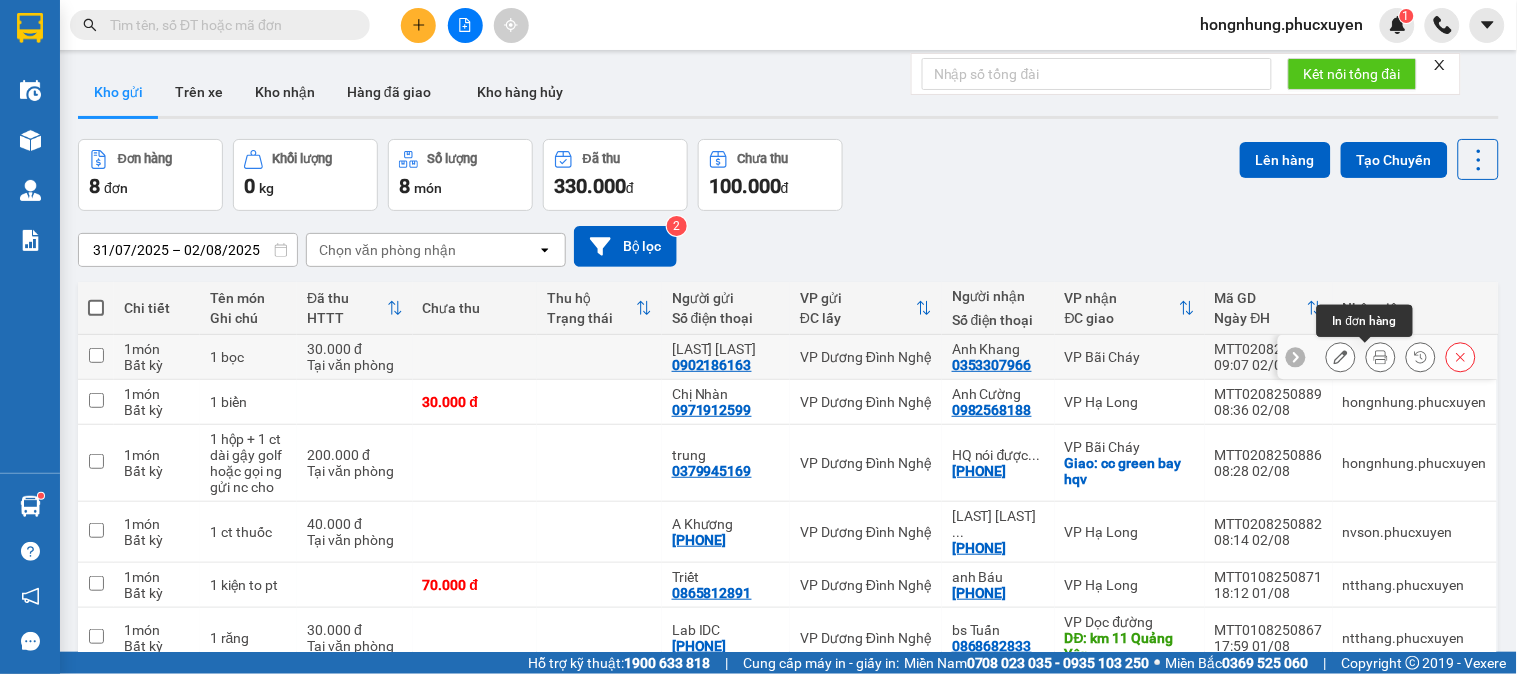 click 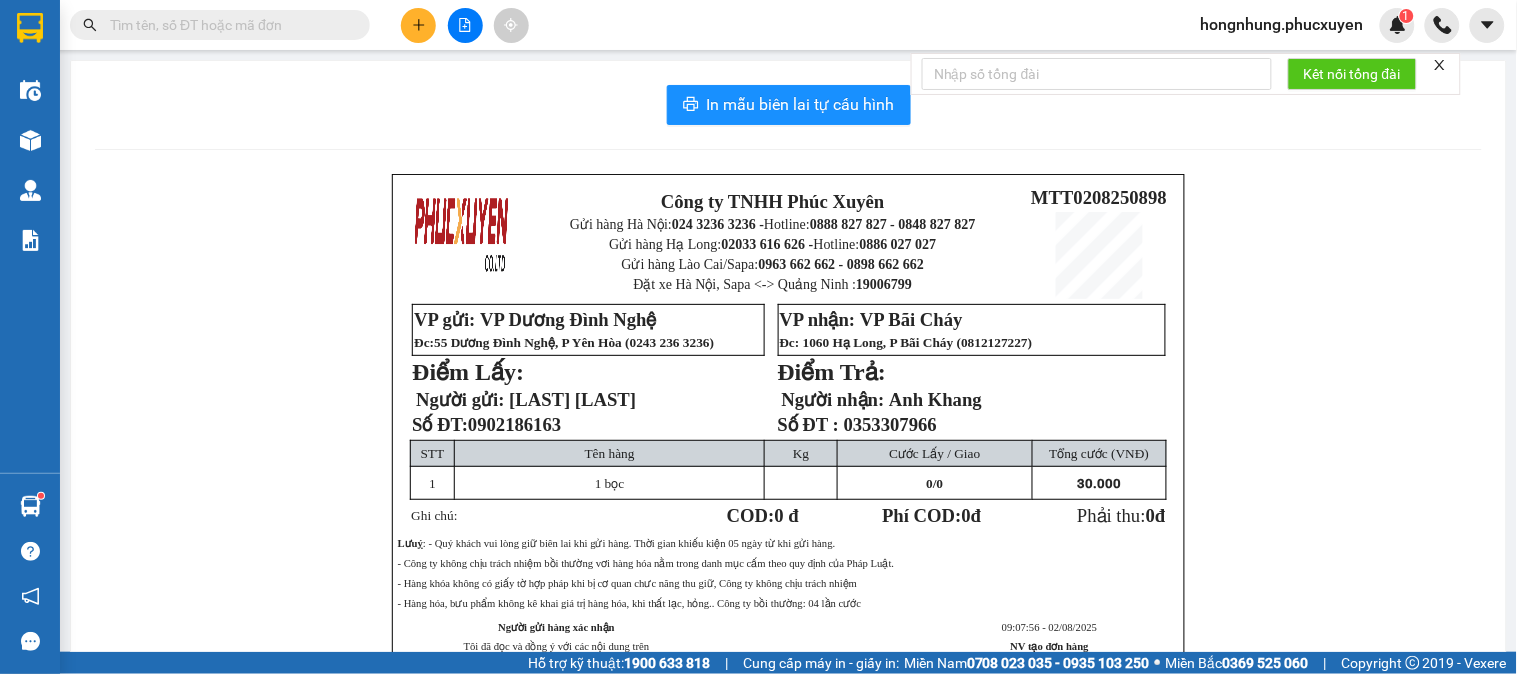 click 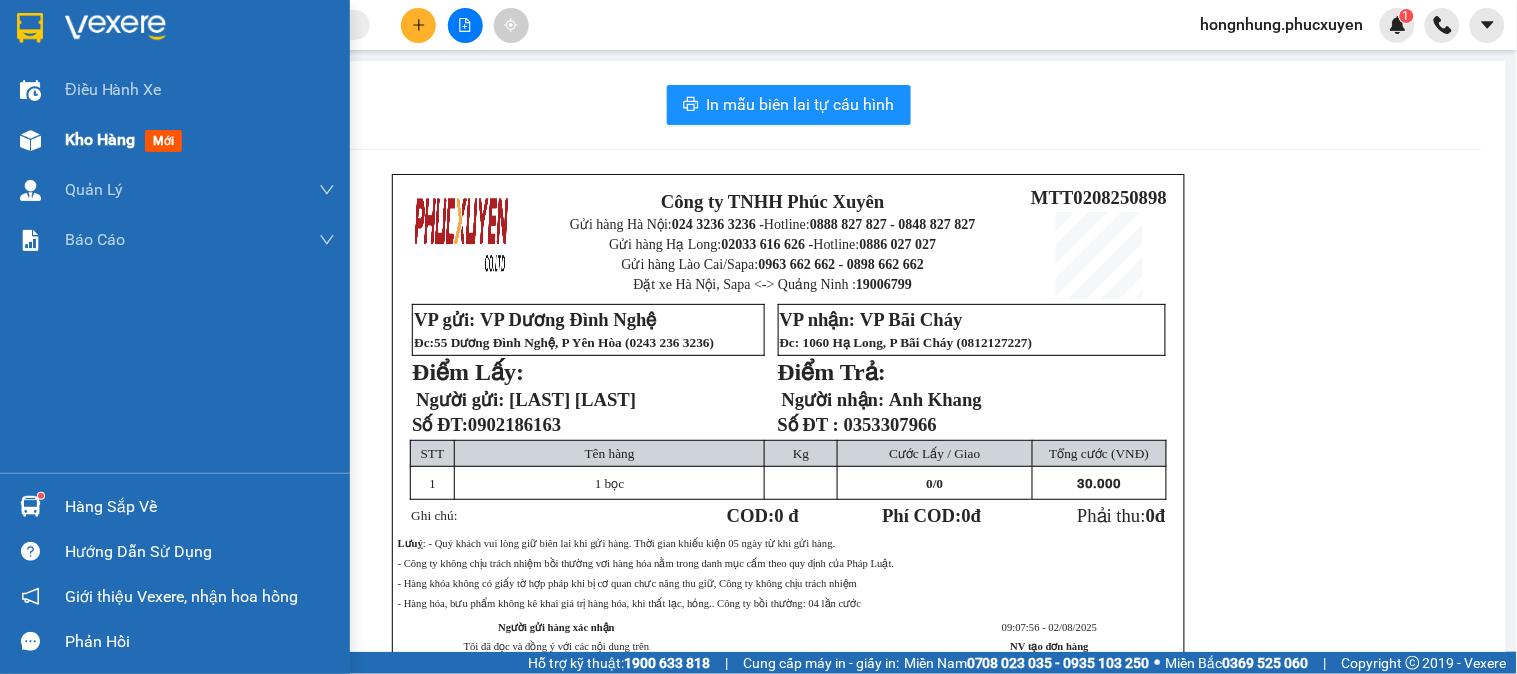 click at bounding box center (30, 140) 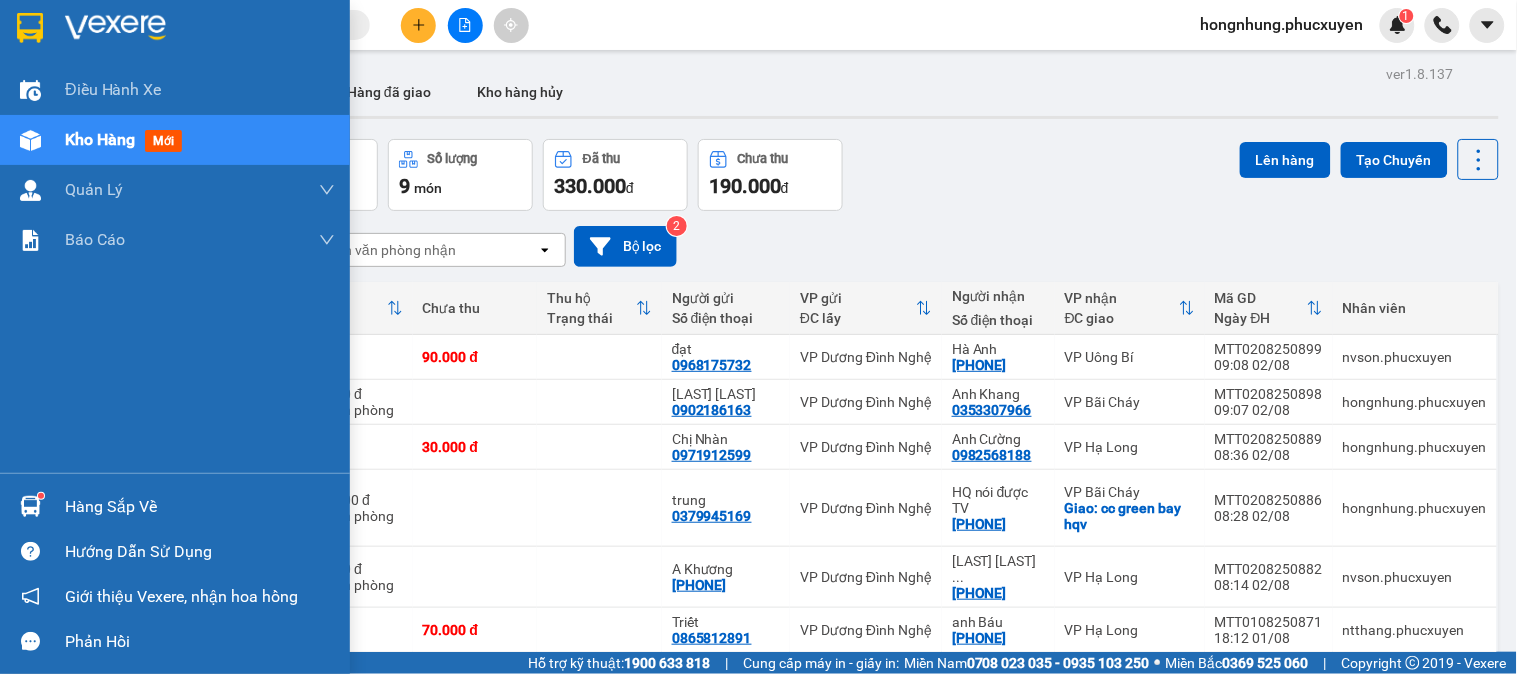 click on "Hàng sắp về" at bounding box center (200, 507) 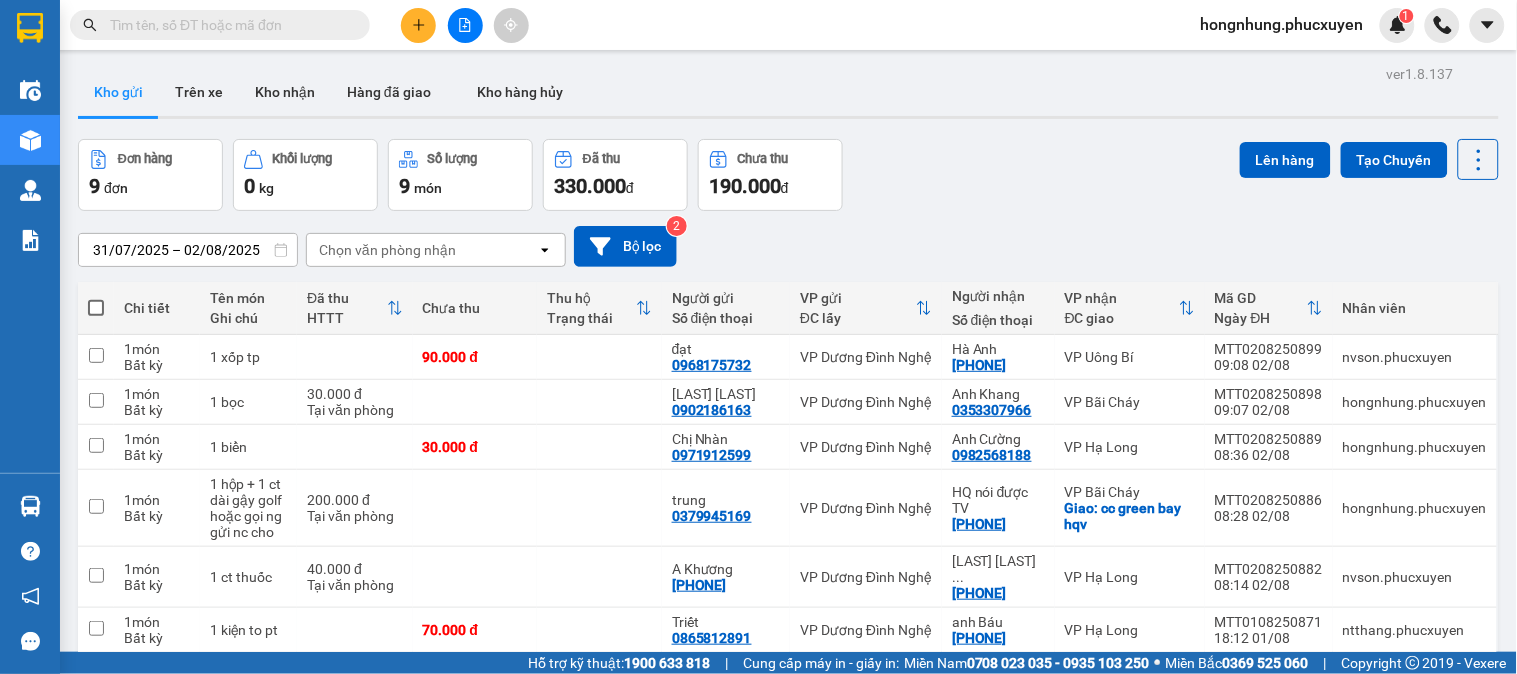 click on "Kết quả tìm kiếm ( 0 )  Bộ lọc  No Data hongnhung.phucxuyen 1     Điều hành xe     Kho hàng mới     Quản Lý Quản lý thu hộ Quản lý chuyến Quản lý khách hàng Quản lý khách hàng mới Quản lý giao nhận mới Quản lý kiểm kho     Báo cáo 1. Chi tiết đơn hàng toàn nhà xe 12. Thống kê đơn đối tác 4. Báo cáo dòng tiền theo nhân viên 7. Doanh số theo xe, tài xế ( mới) 9. Thống kê chi tiết đơn hàng theo văn phòng gửi Hàng sắp về Hướng dẫn sử dụng Giới thiệu Vexere, nhận hoa hồng Phản hồi Phần mềm hỗ trợ bạn tốt chứ? ver  1.8.137 Kho gửi Trên xe Kho nhận Hàng đã giao Kho hàng hủy Đơn hàng 9 đơn Khối lượng 0 kg Số lượng 9 món Đã thu 330.000  đ Chưa thu 190.000  đ Lên hàng Tạo Chuyến [DATE] – [DATE] Press the down arrow key to interact with the calendar and select a date. Press the escape button to close the calendar. open Bộ lọc 2 HTTT" at bounding box center (758, 337) 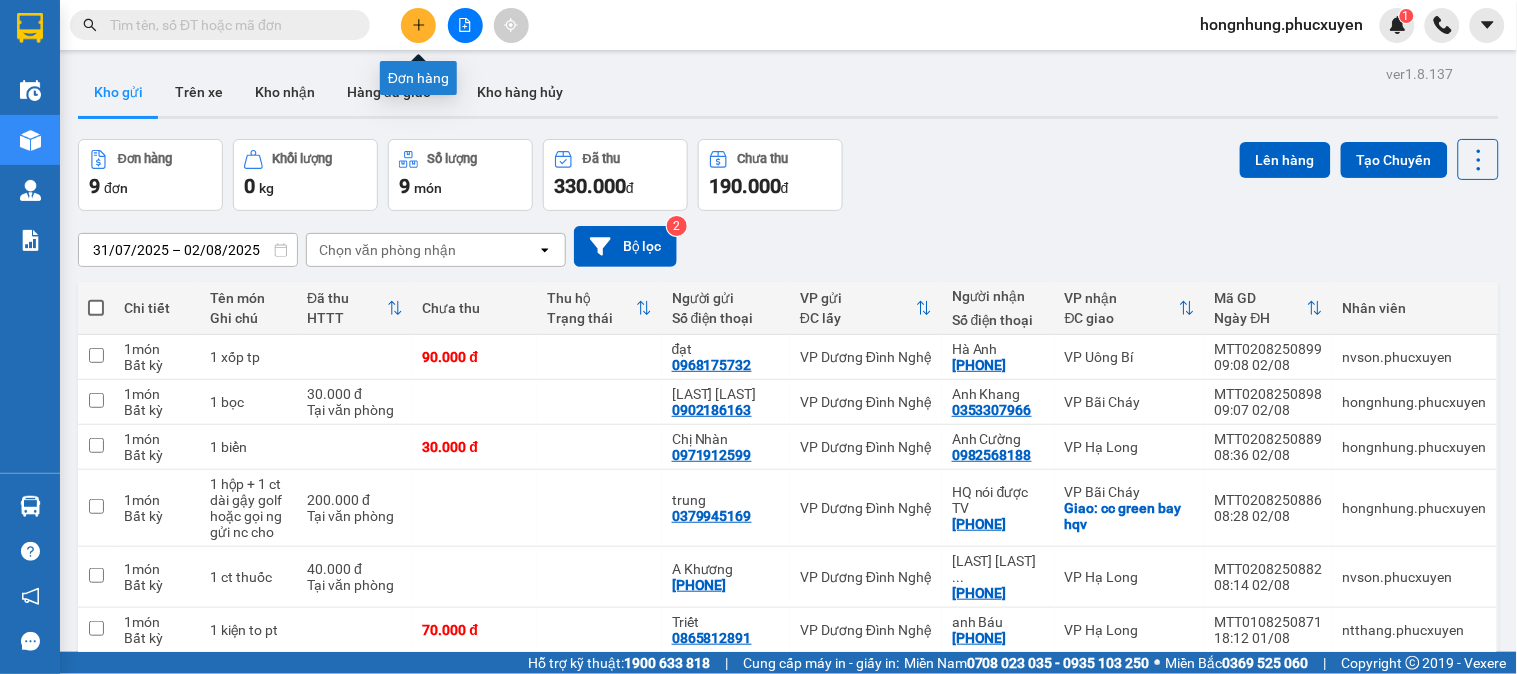 click 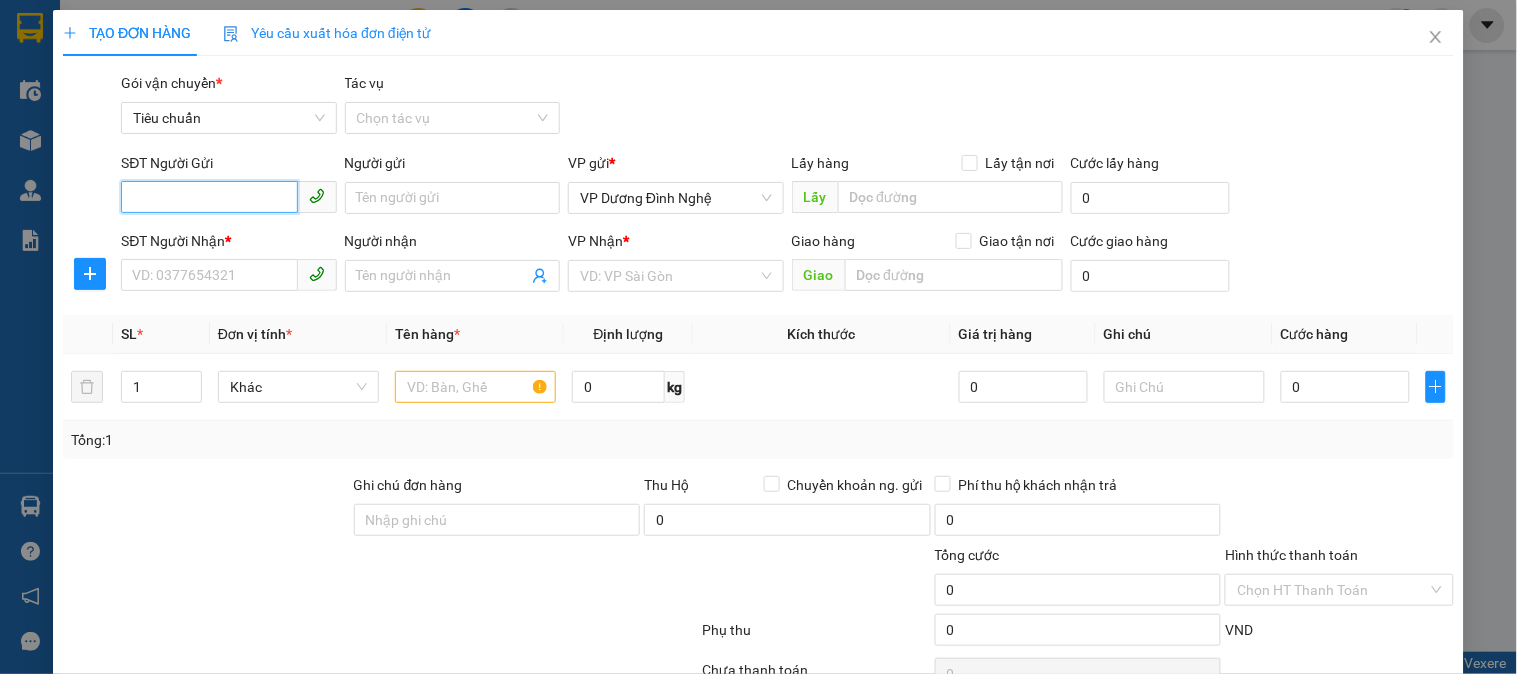click on "SĐT Người Gửi" at bounding box center (209, 197) 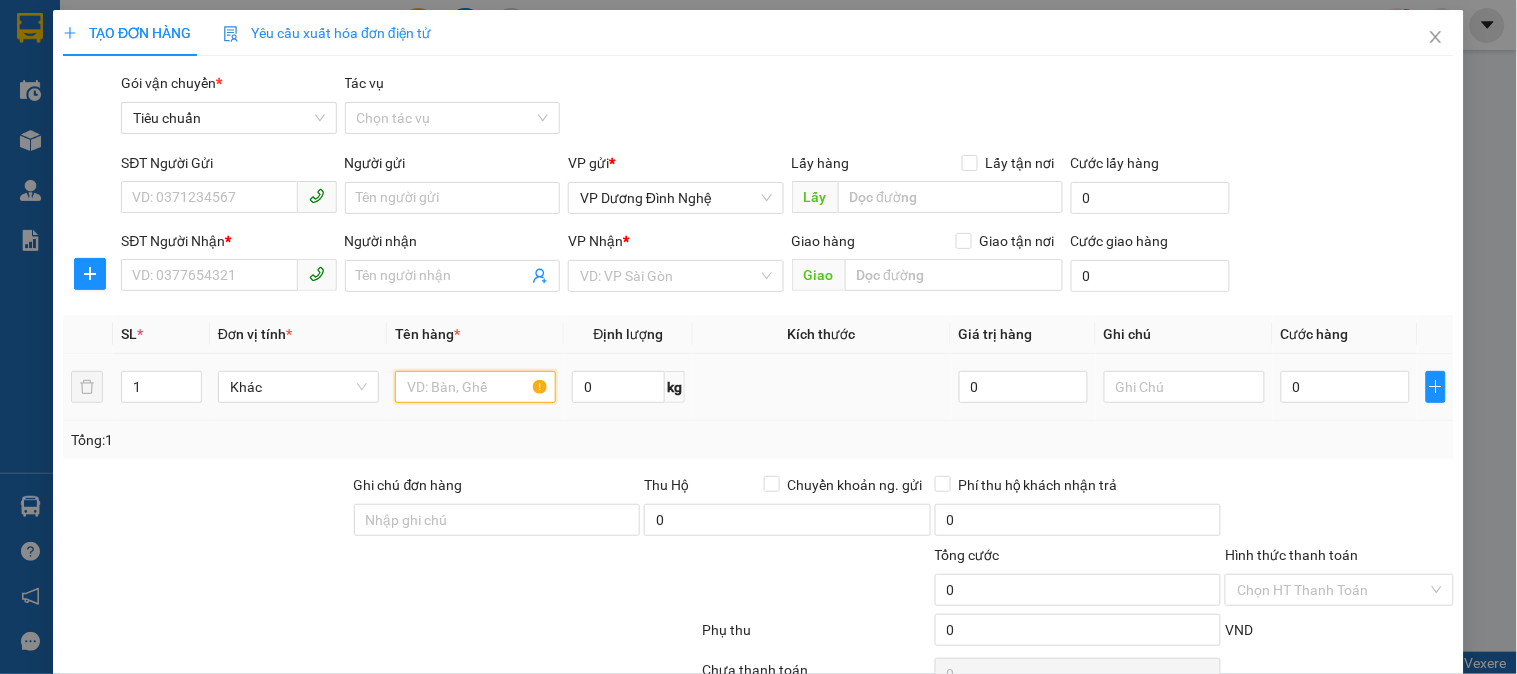 click at bounding box center [475, 387] 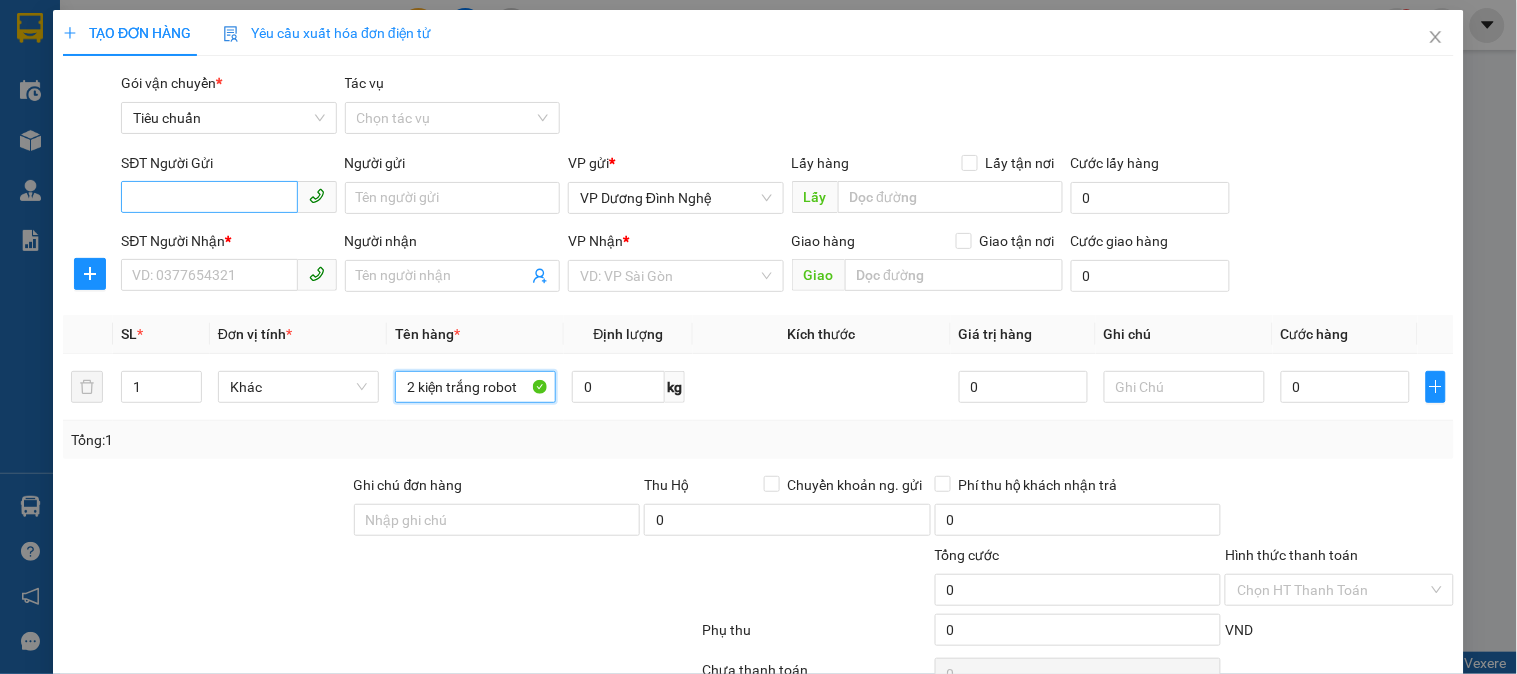 type on "2 kiện trắng robot" 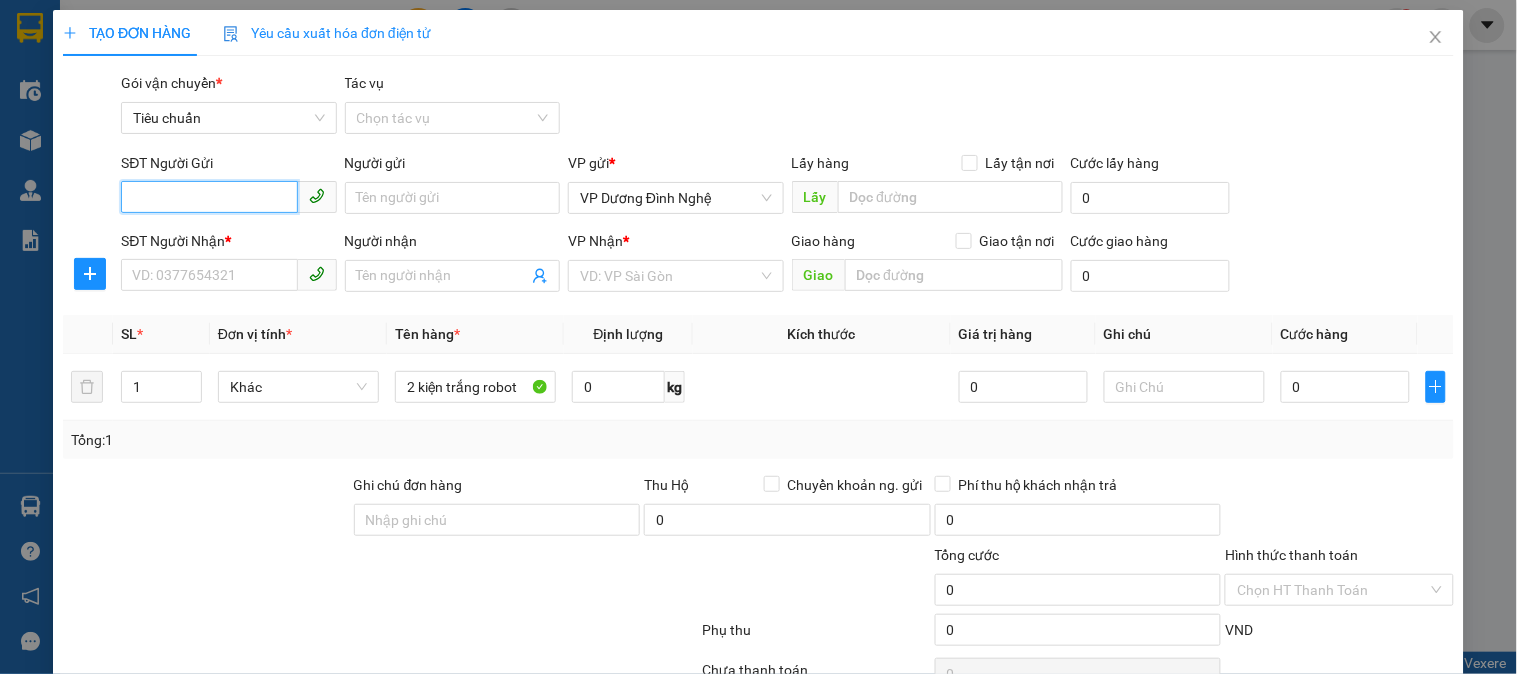 click on "SĐT Người Gửi" at bounding box center [209, 197] 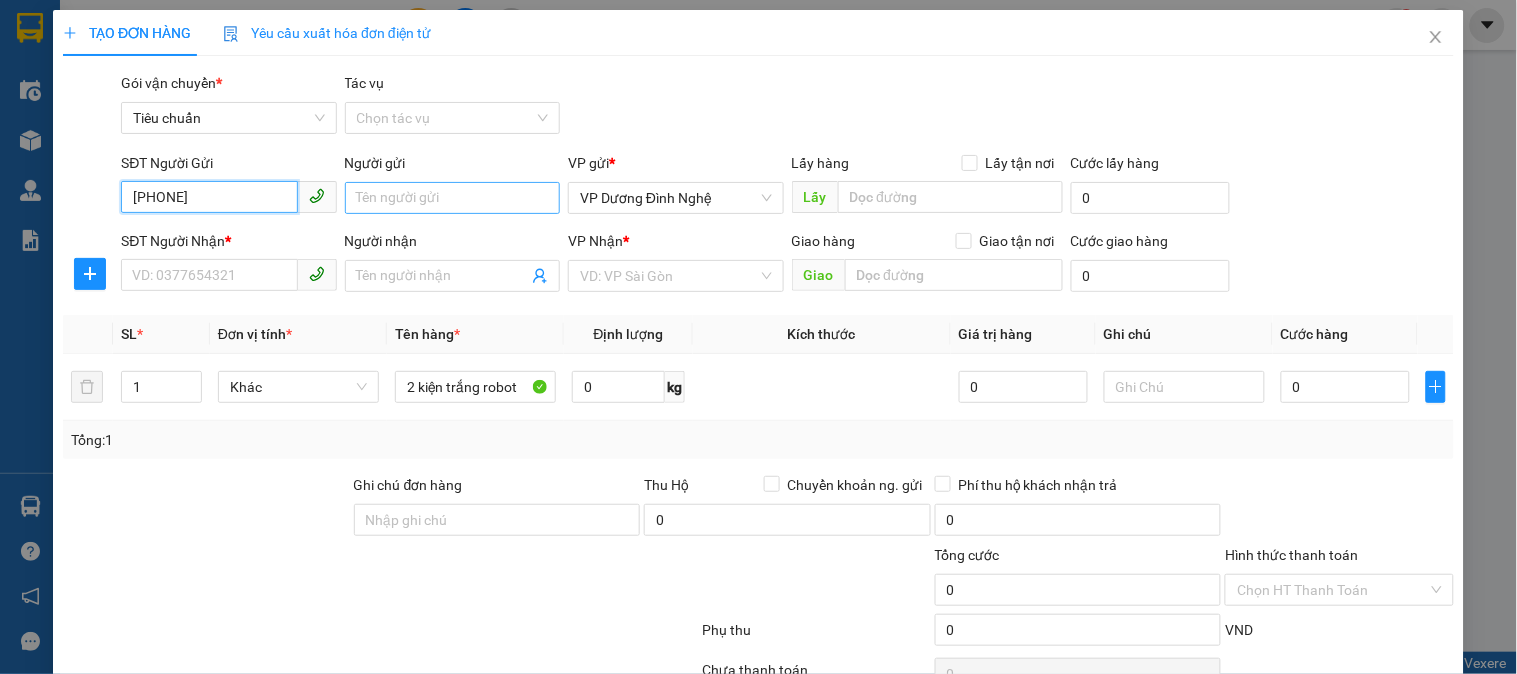 type on "[PHONE]" 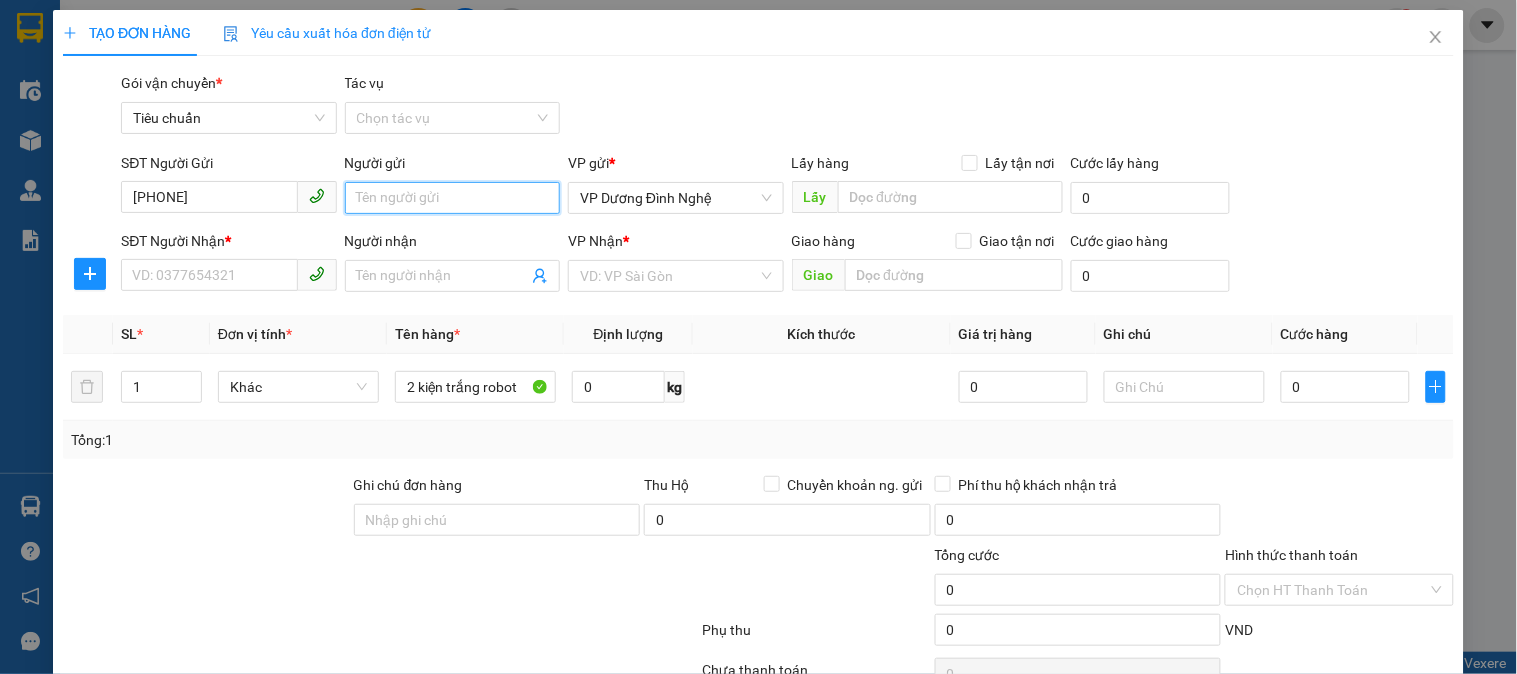 click on "Người gửi" at bounding box center [452, 198] 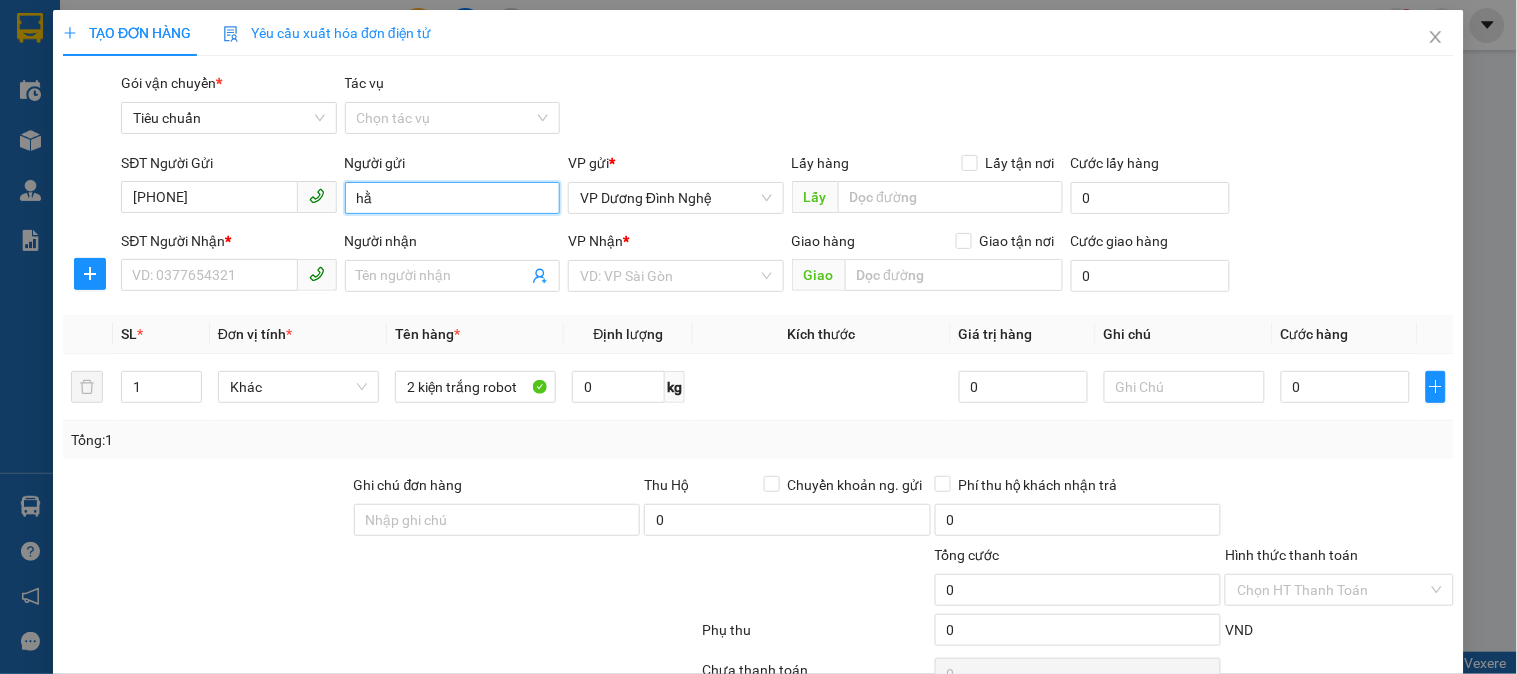 type on "h" 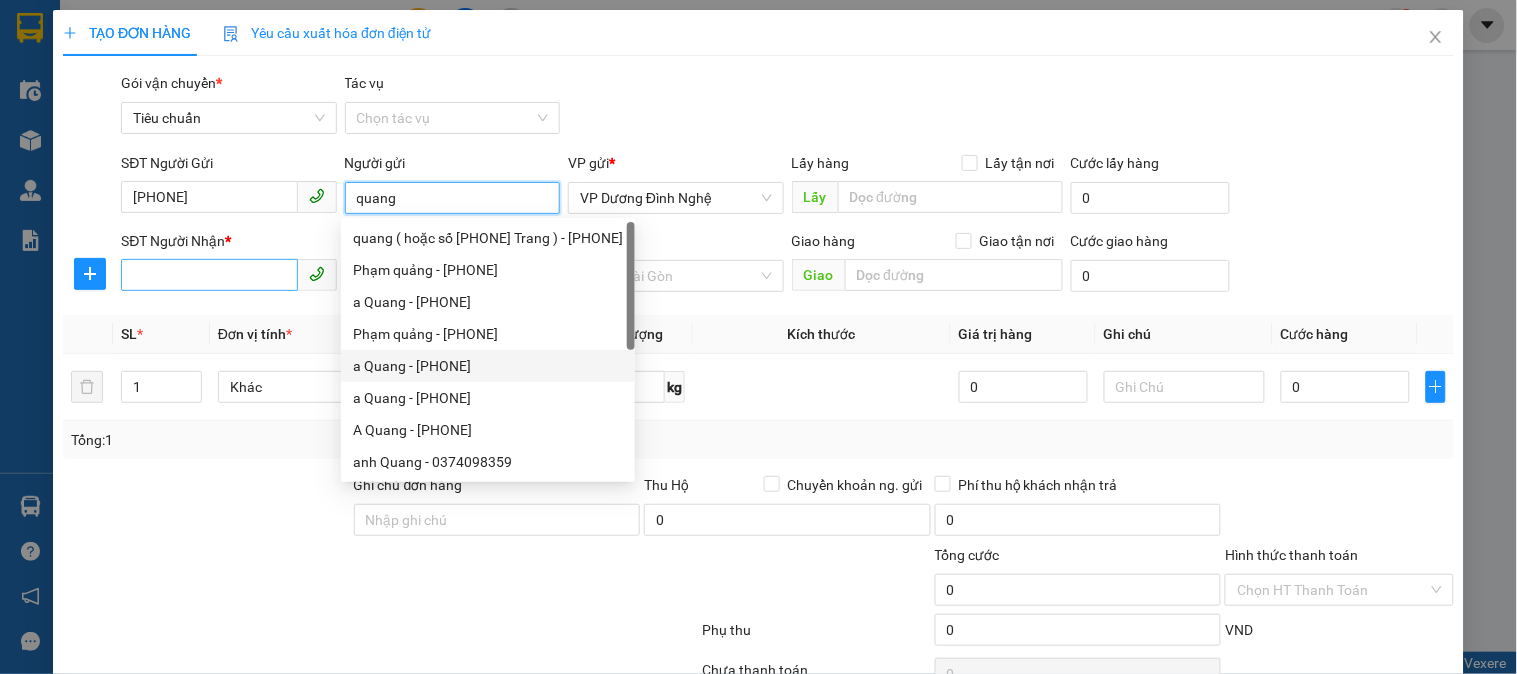 type on "quang" 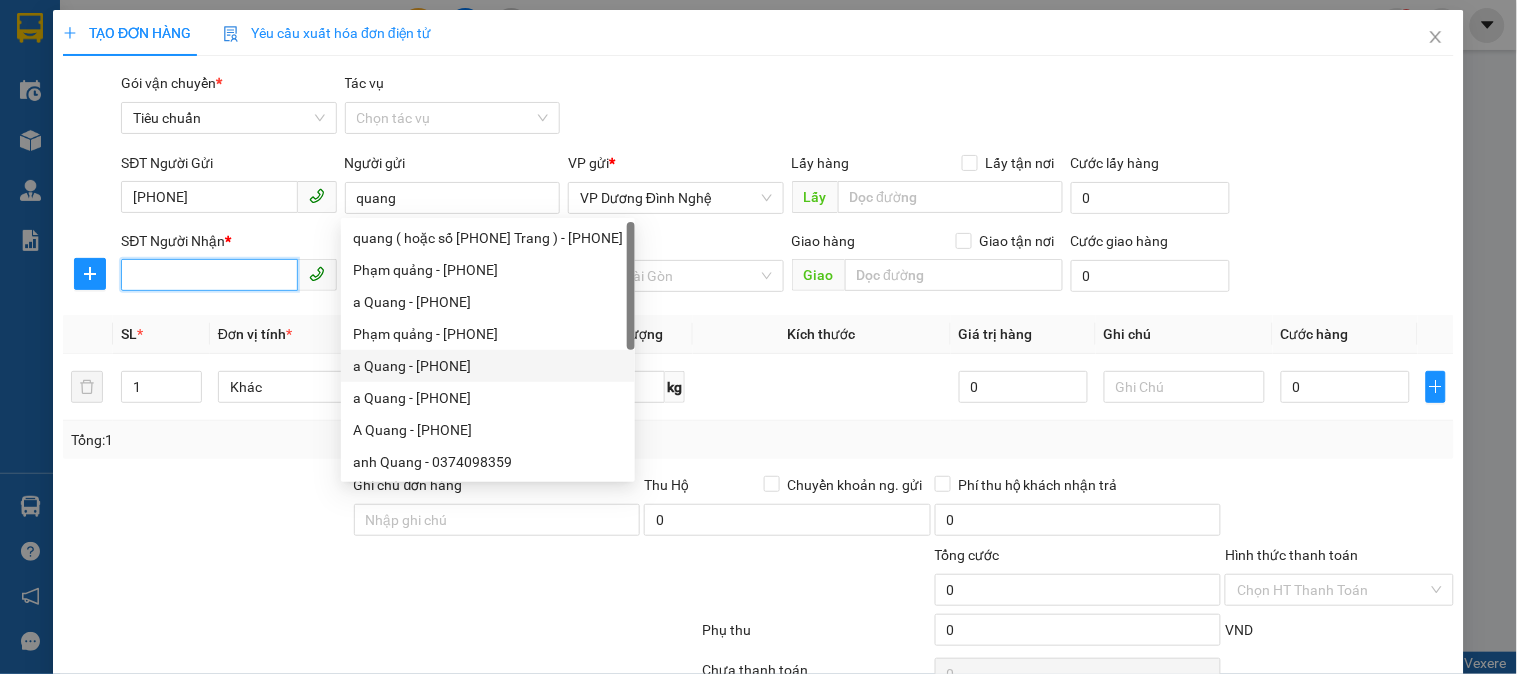 click on "SĐT Người Nhận  *" at bounding box center (209, 275) 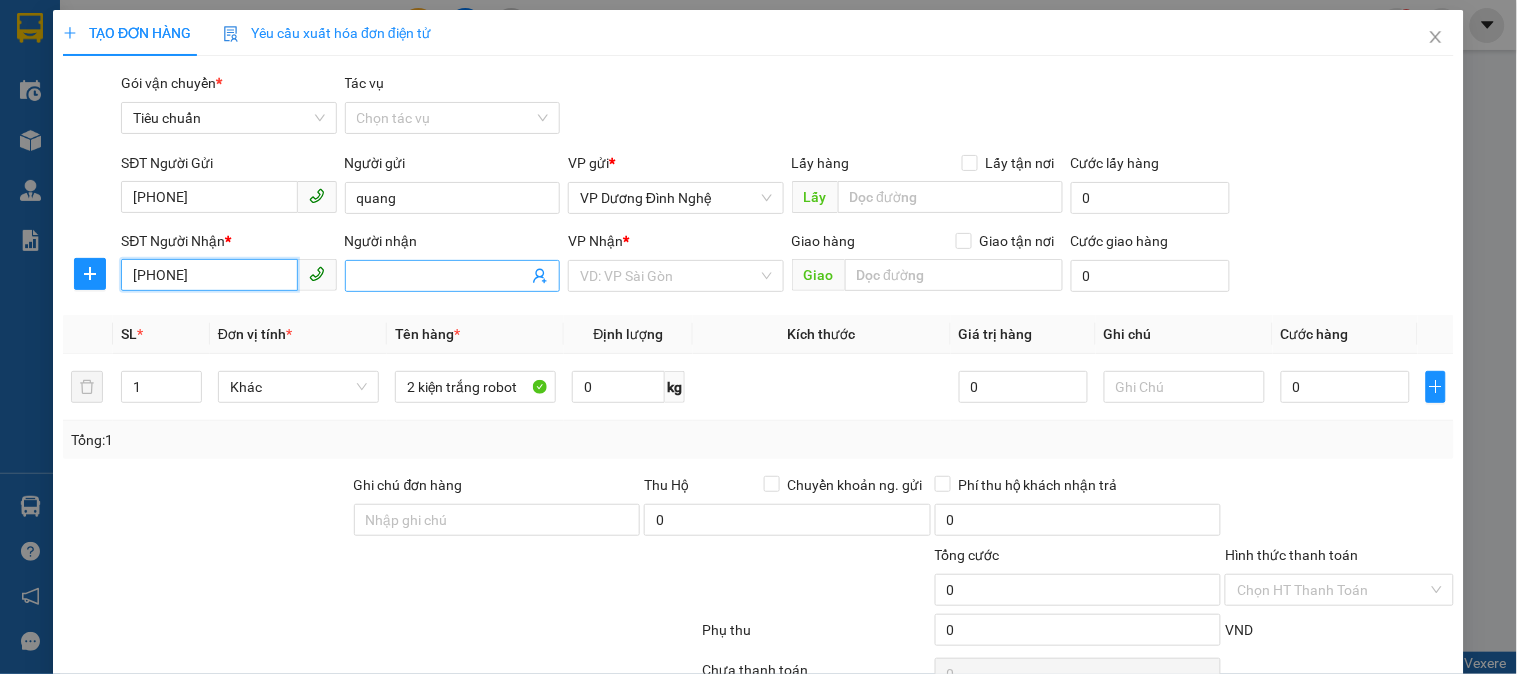 type on "[PHONE]" 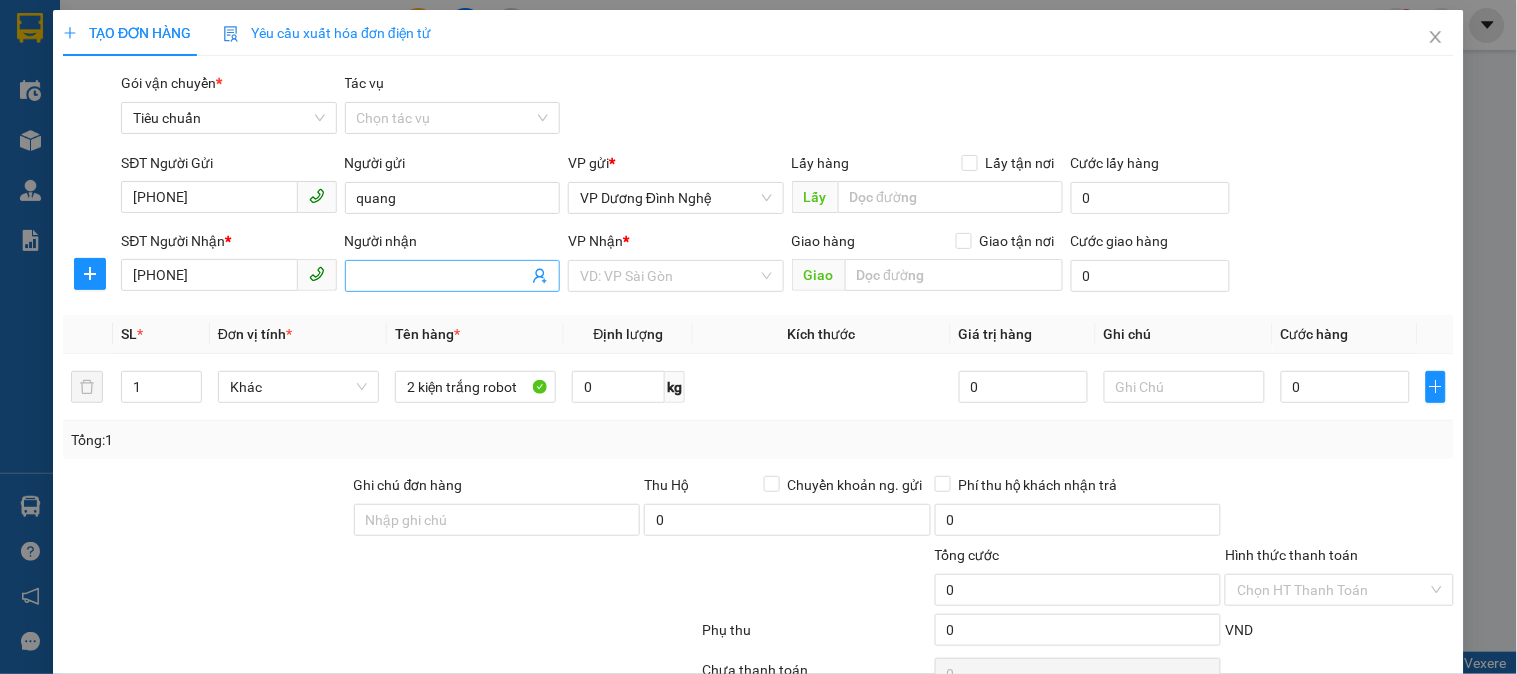 click on "Người nhận" at bounding box center [442, 276] 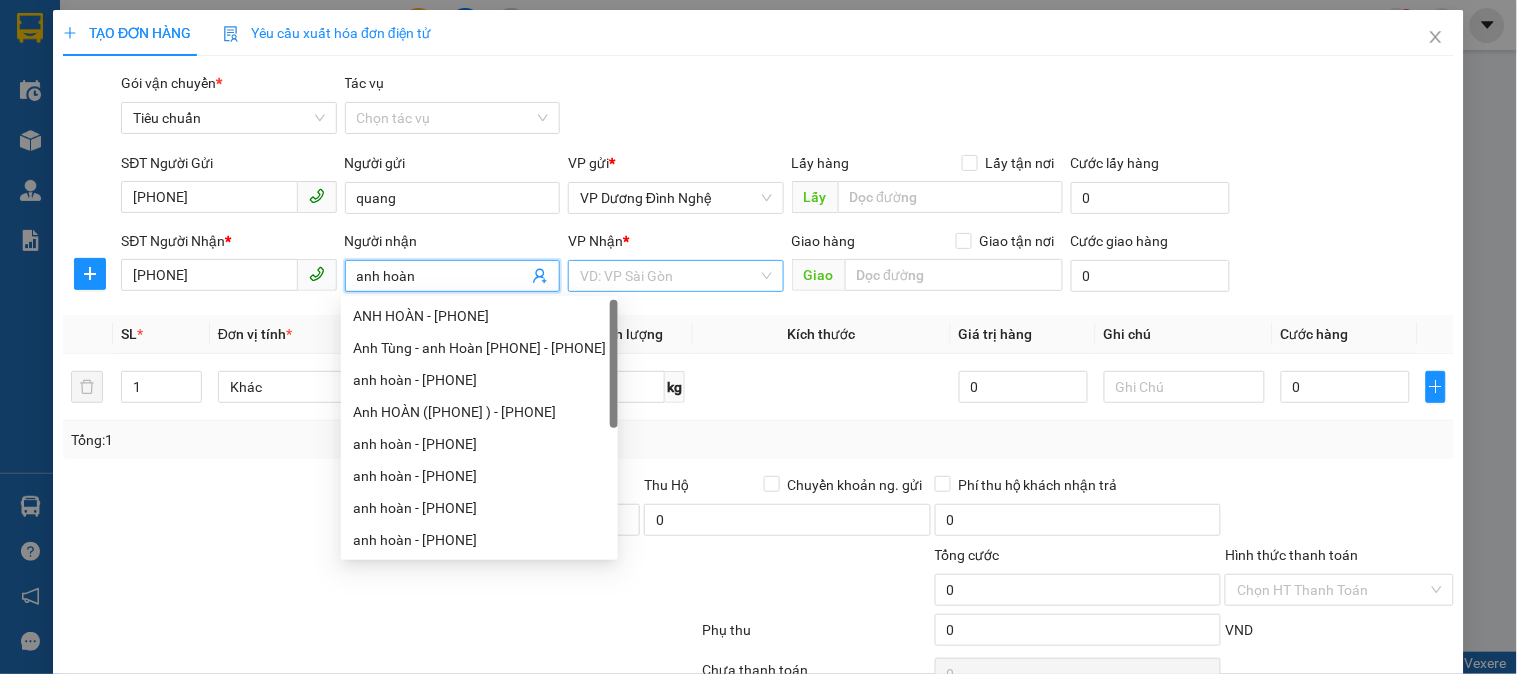 type on "anh hoàn" 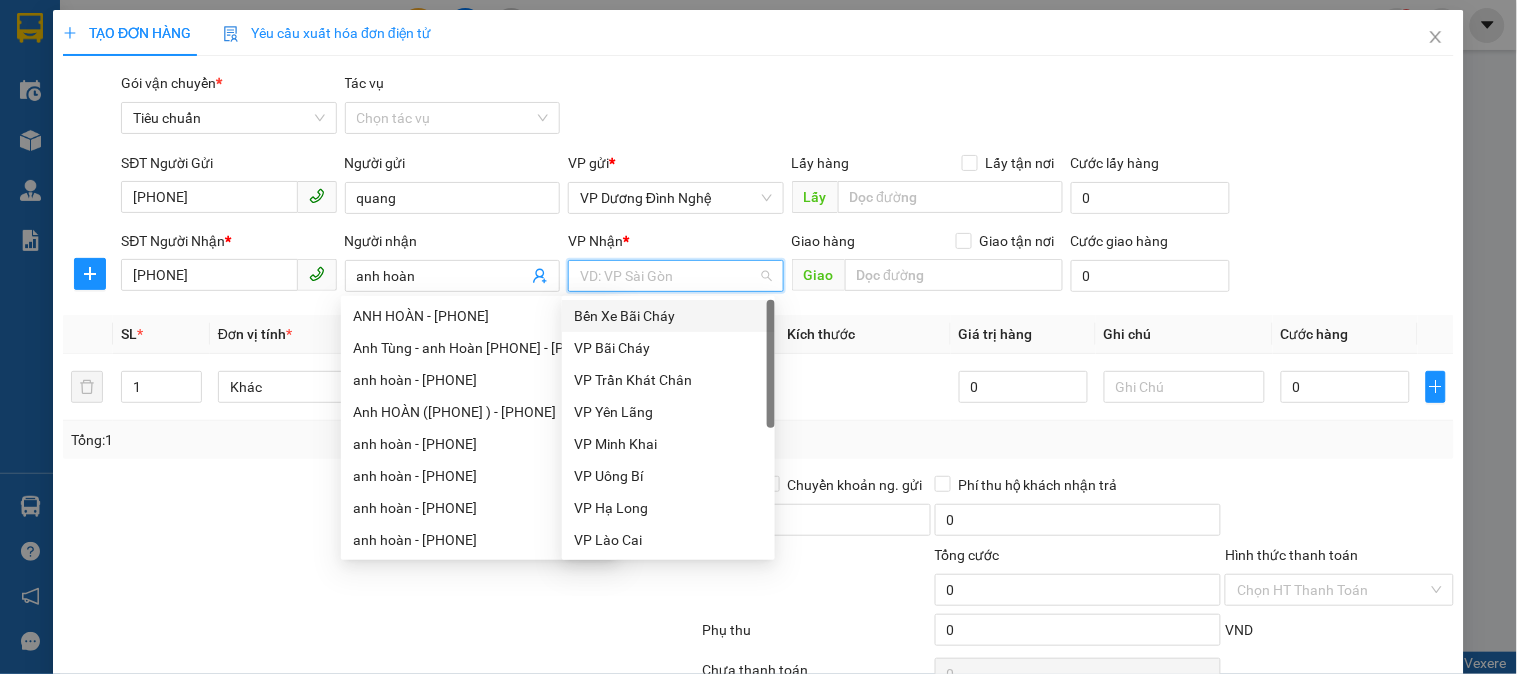 scroll, scrollTop: 111, scrollLeft: 0, axis: vertical 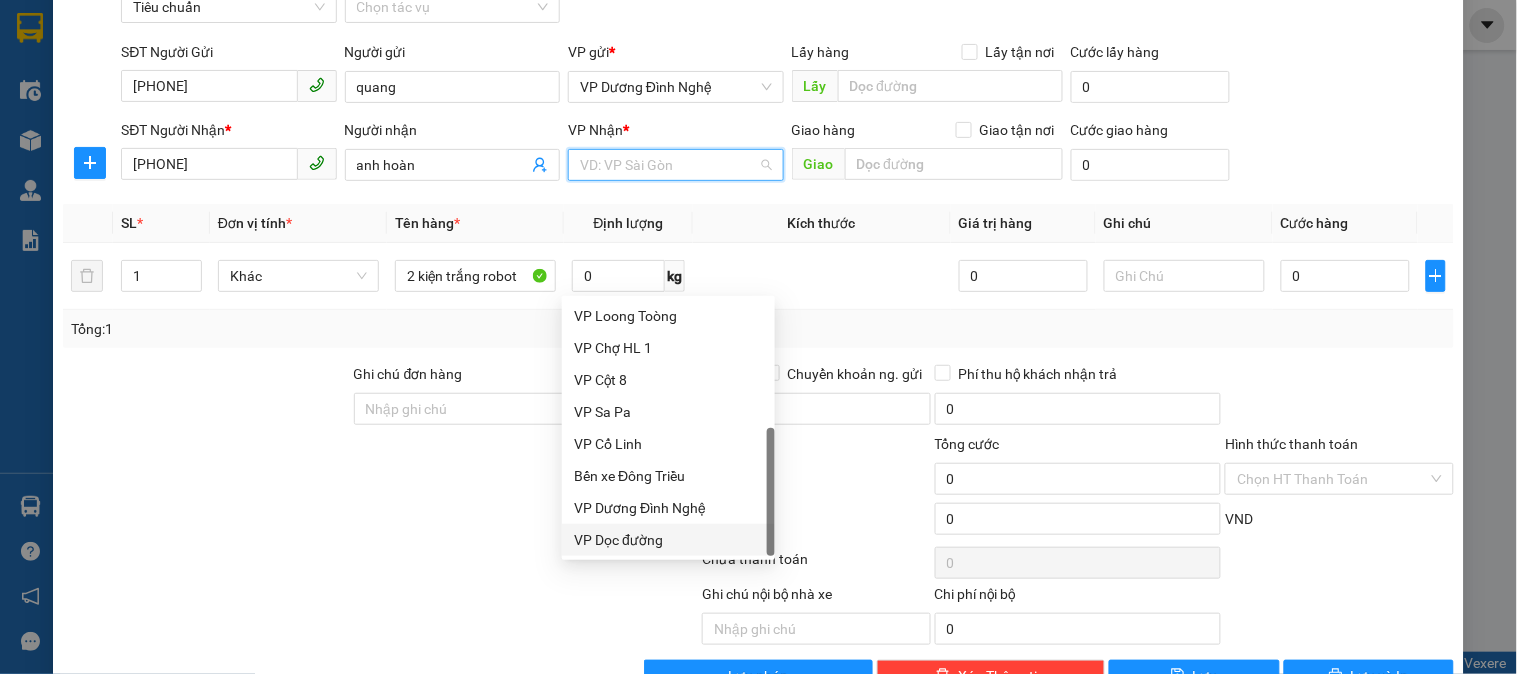 click on "VP Dọc đường" at bounding box center [668, 540] 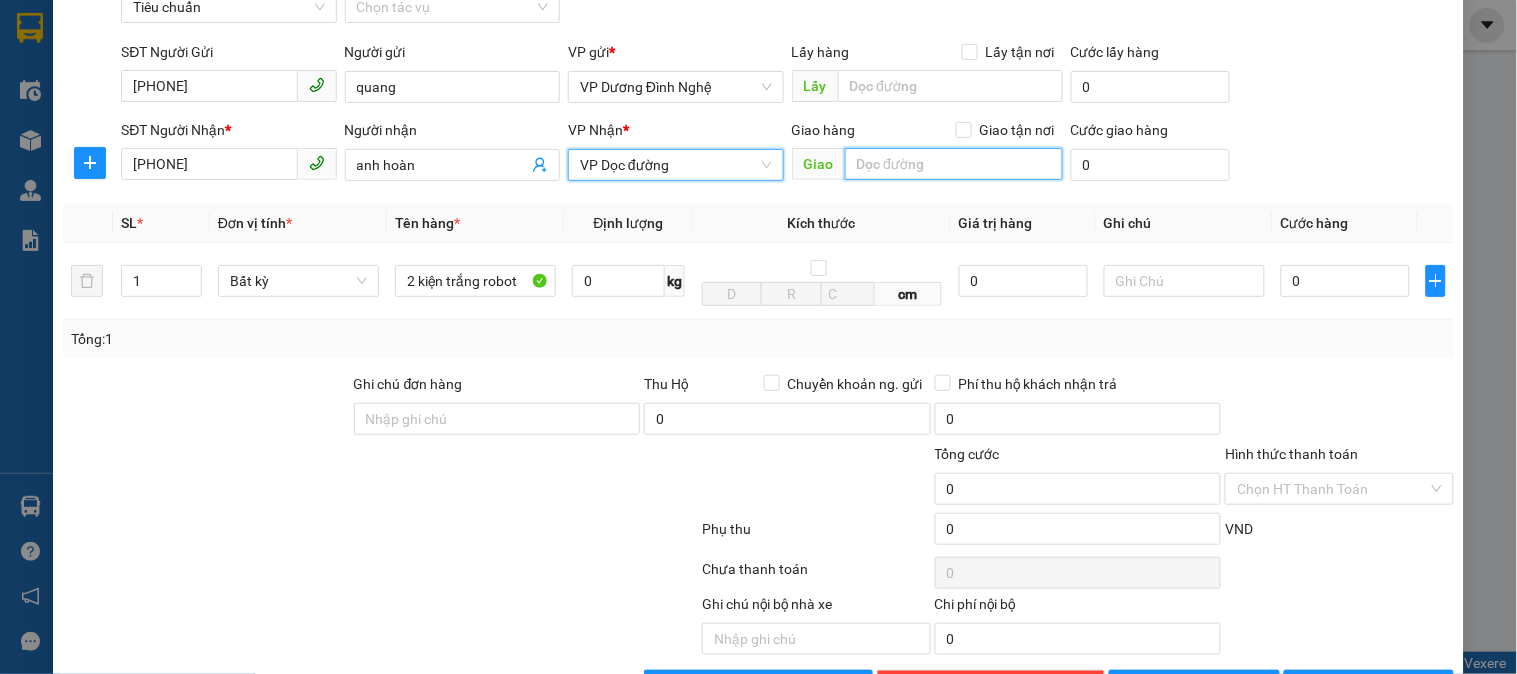 click at bounding box center [954, 164] 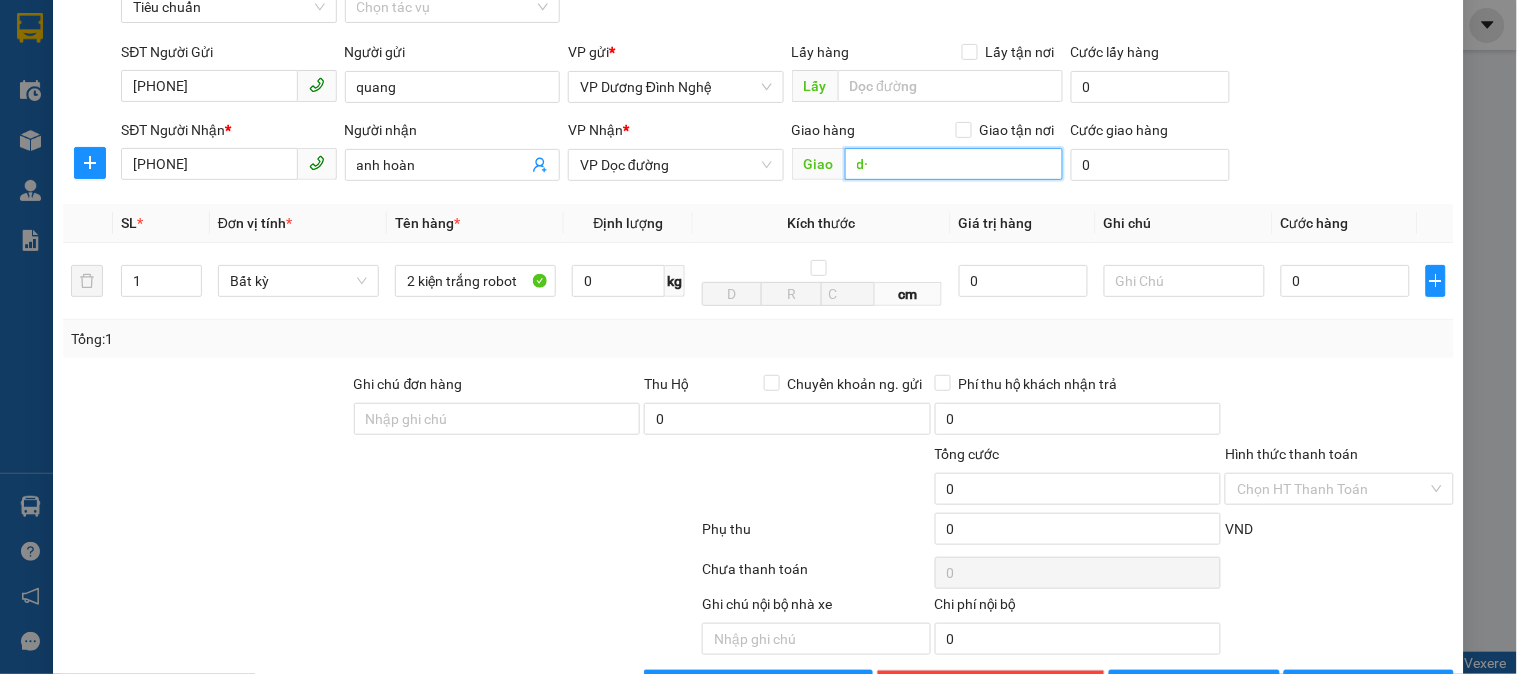 type on "d" 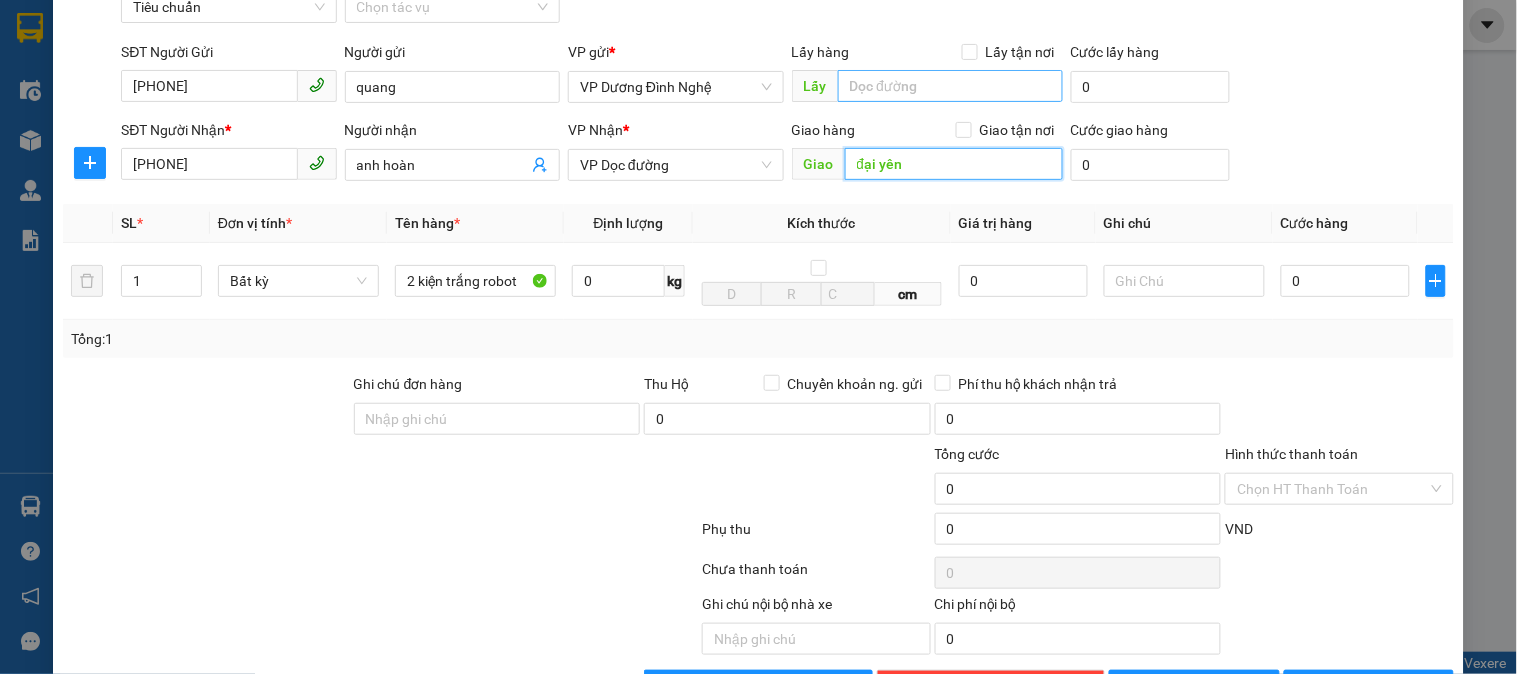scroll, scrollTop: 0, scrollLeft: 0, axis: both 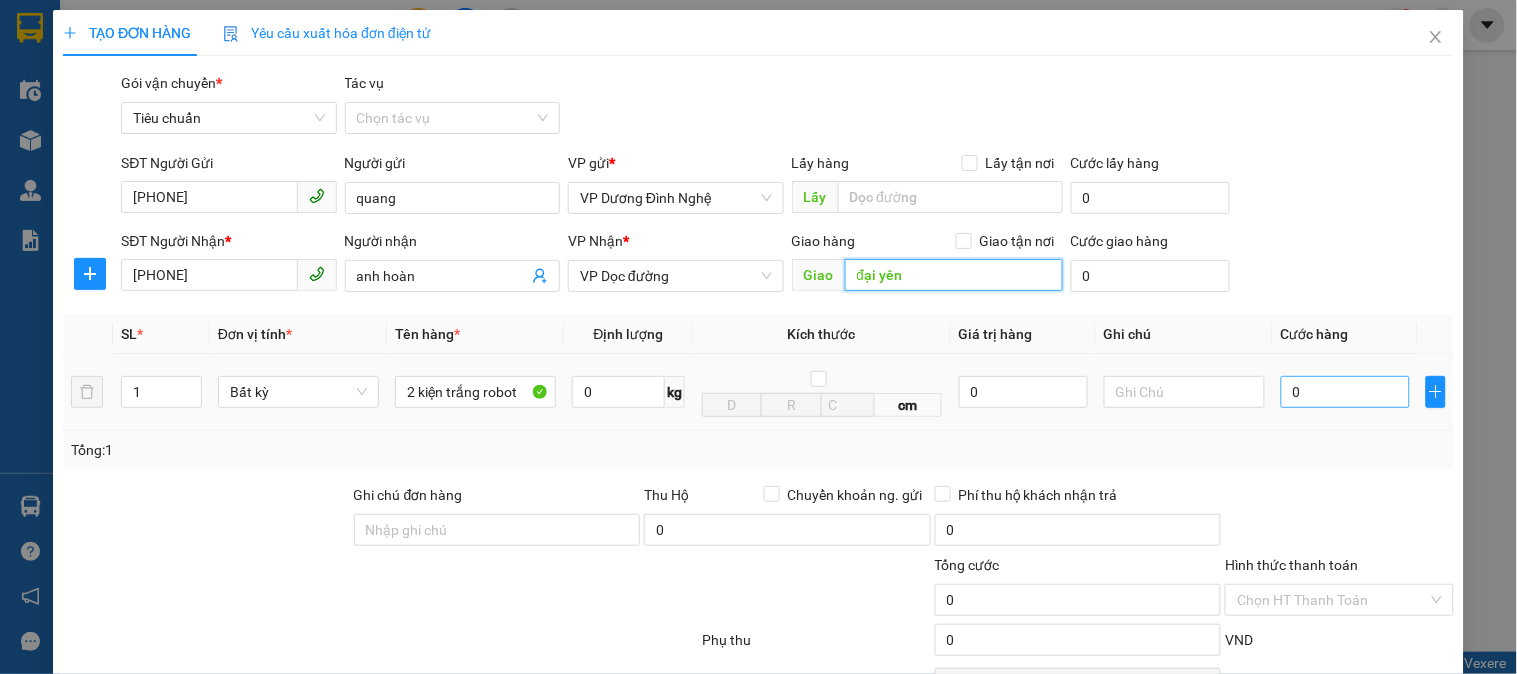 type on "đại yên" 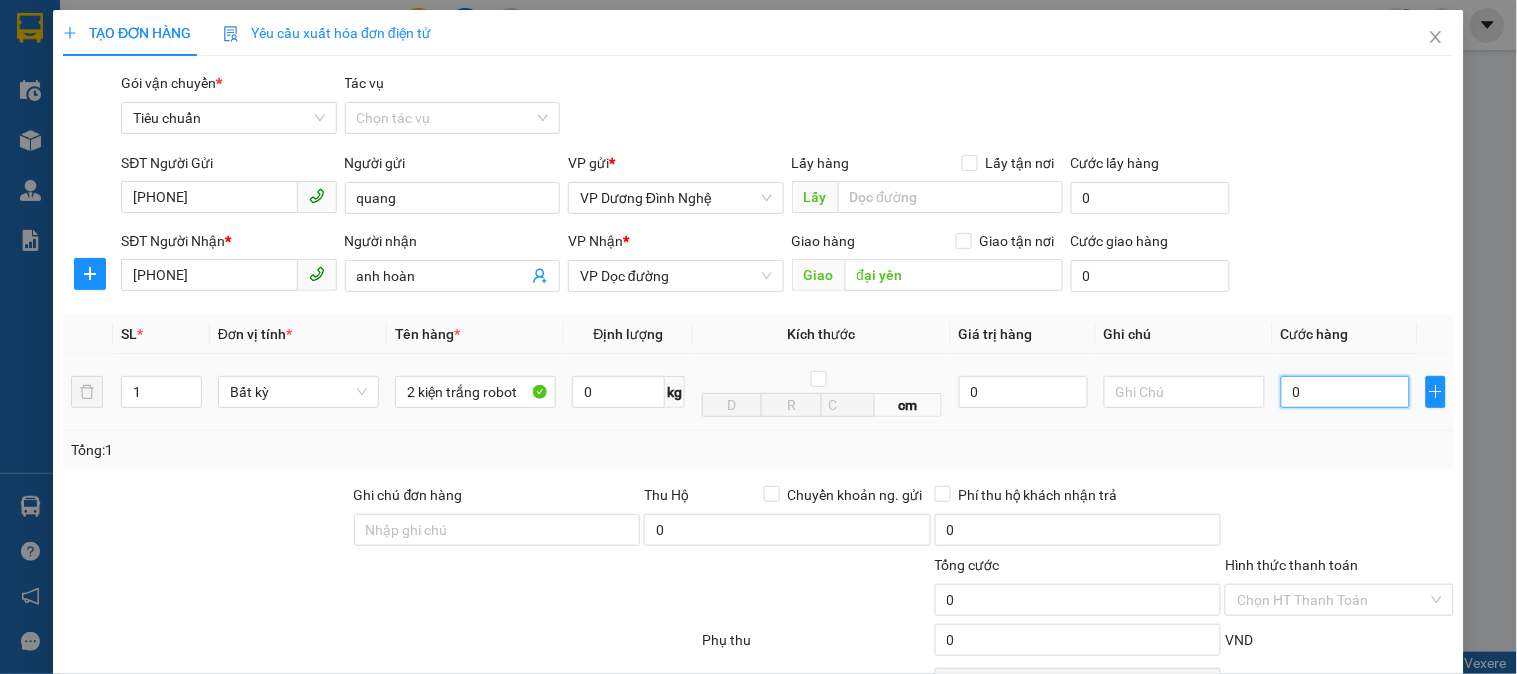 click on "0" at bounding box center (1345, 392) 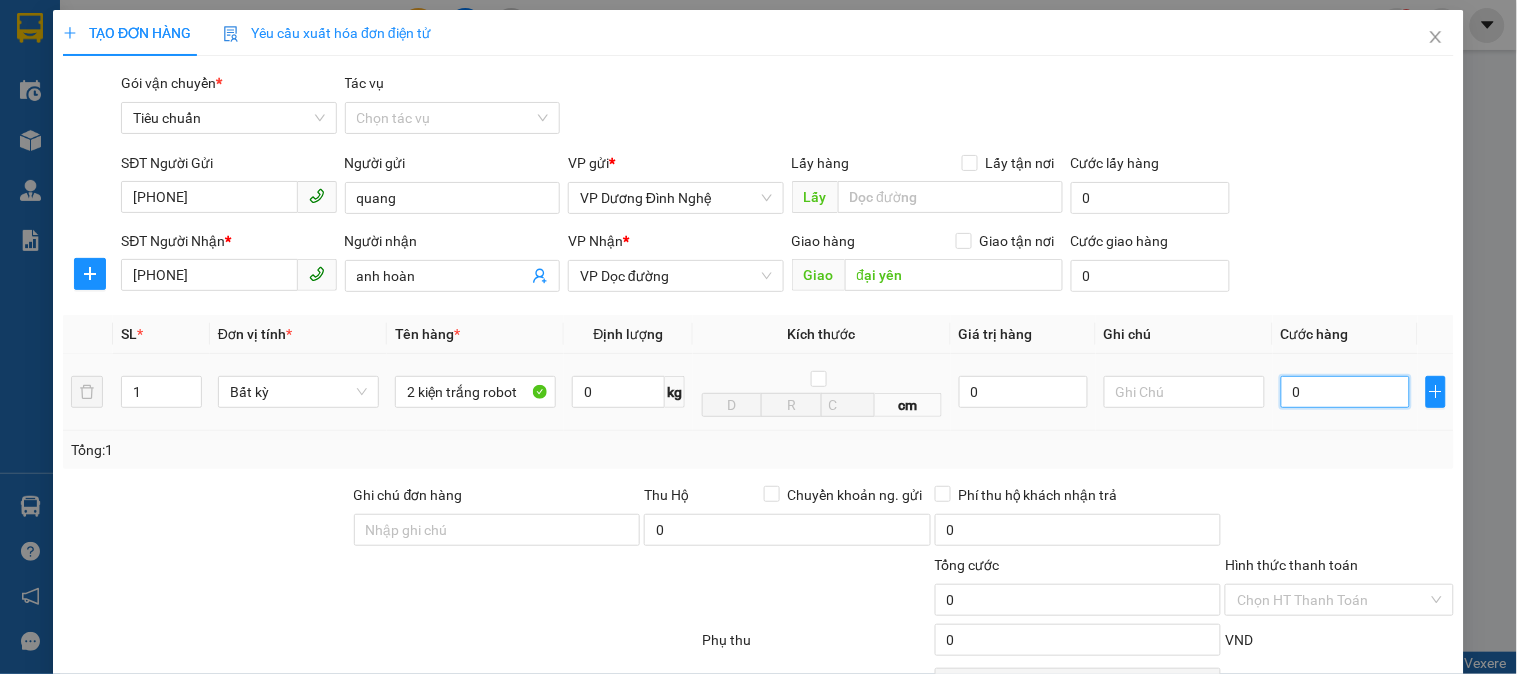 type on "1" 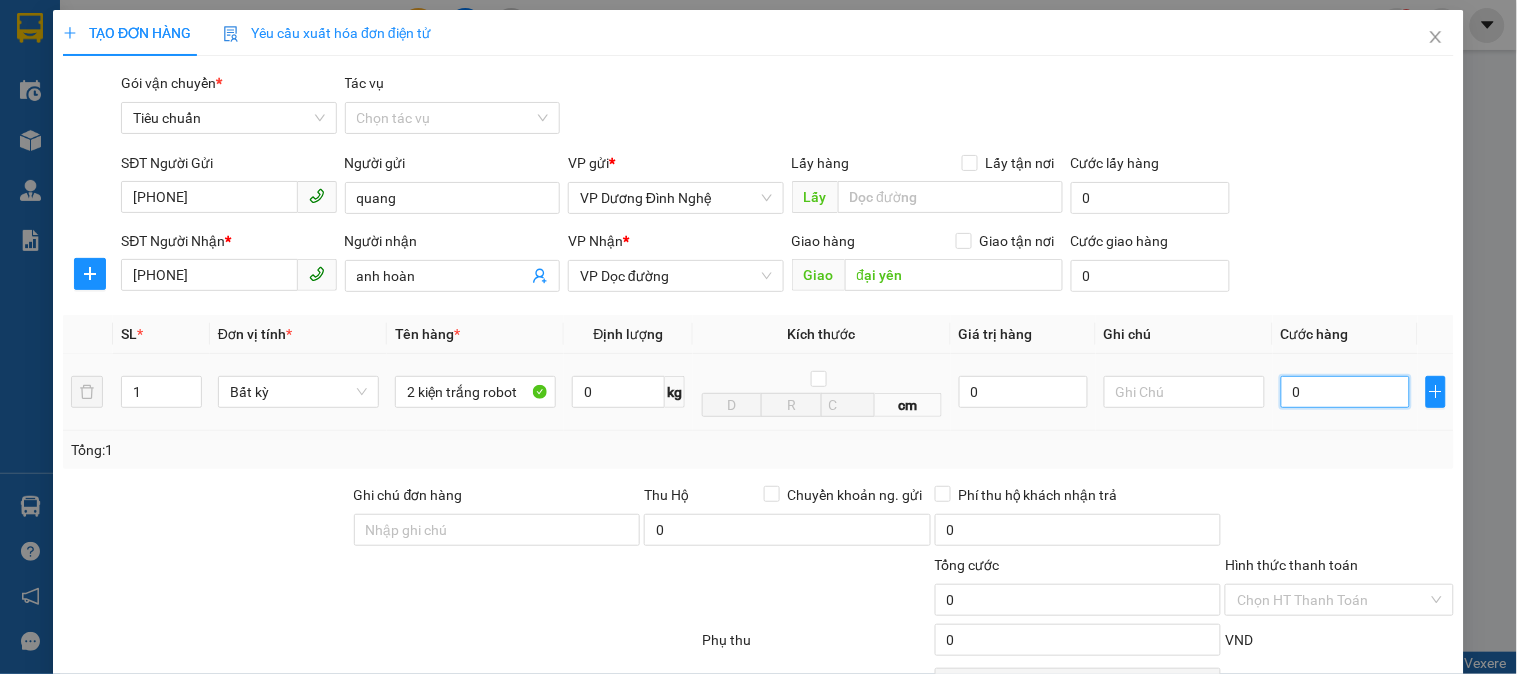 type on "1" 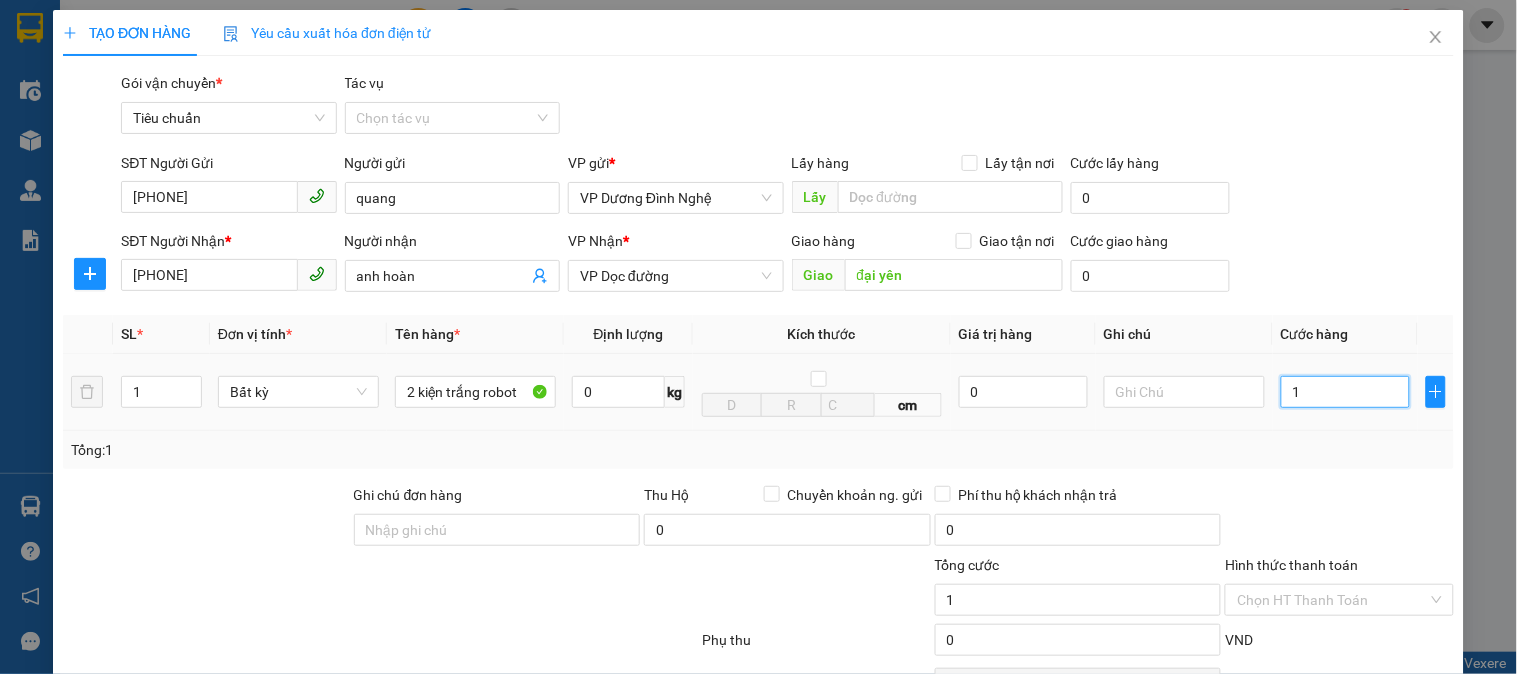 type on "14" 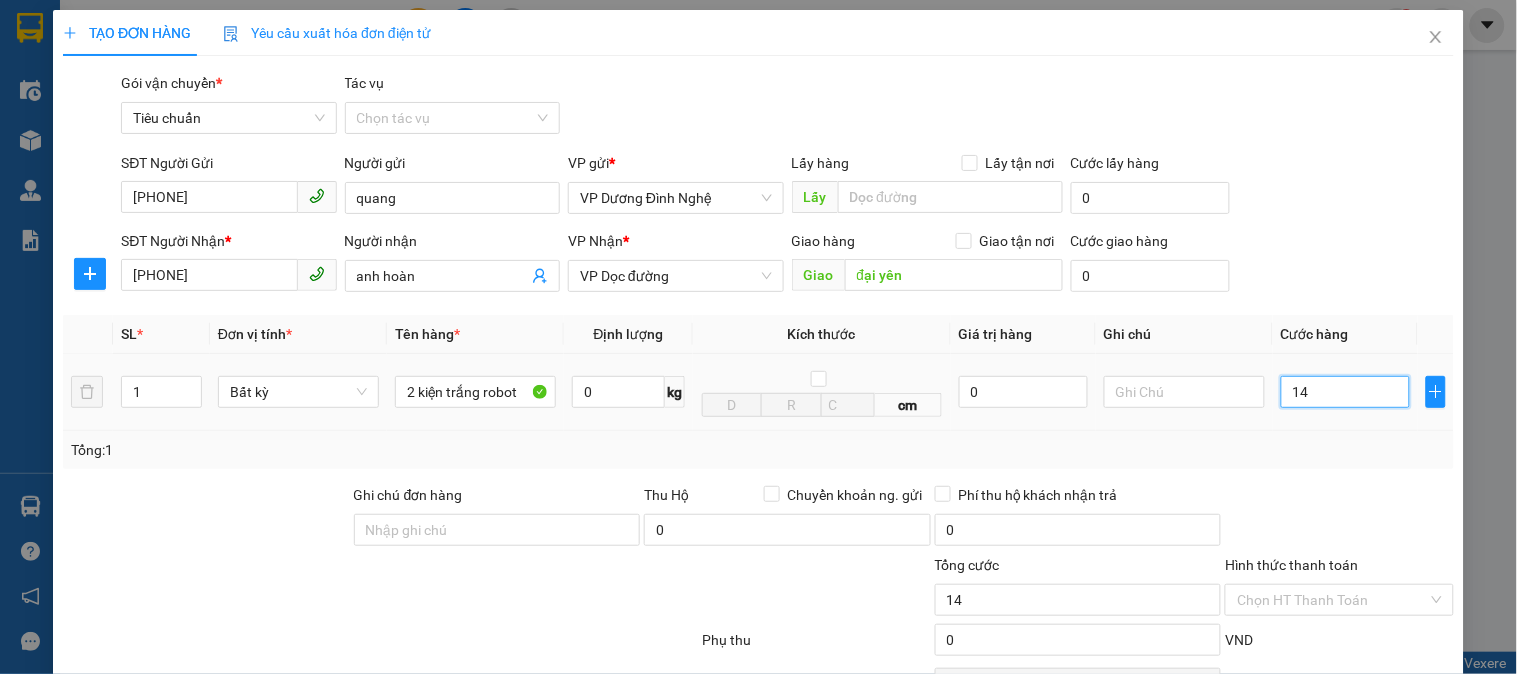 type on "140" 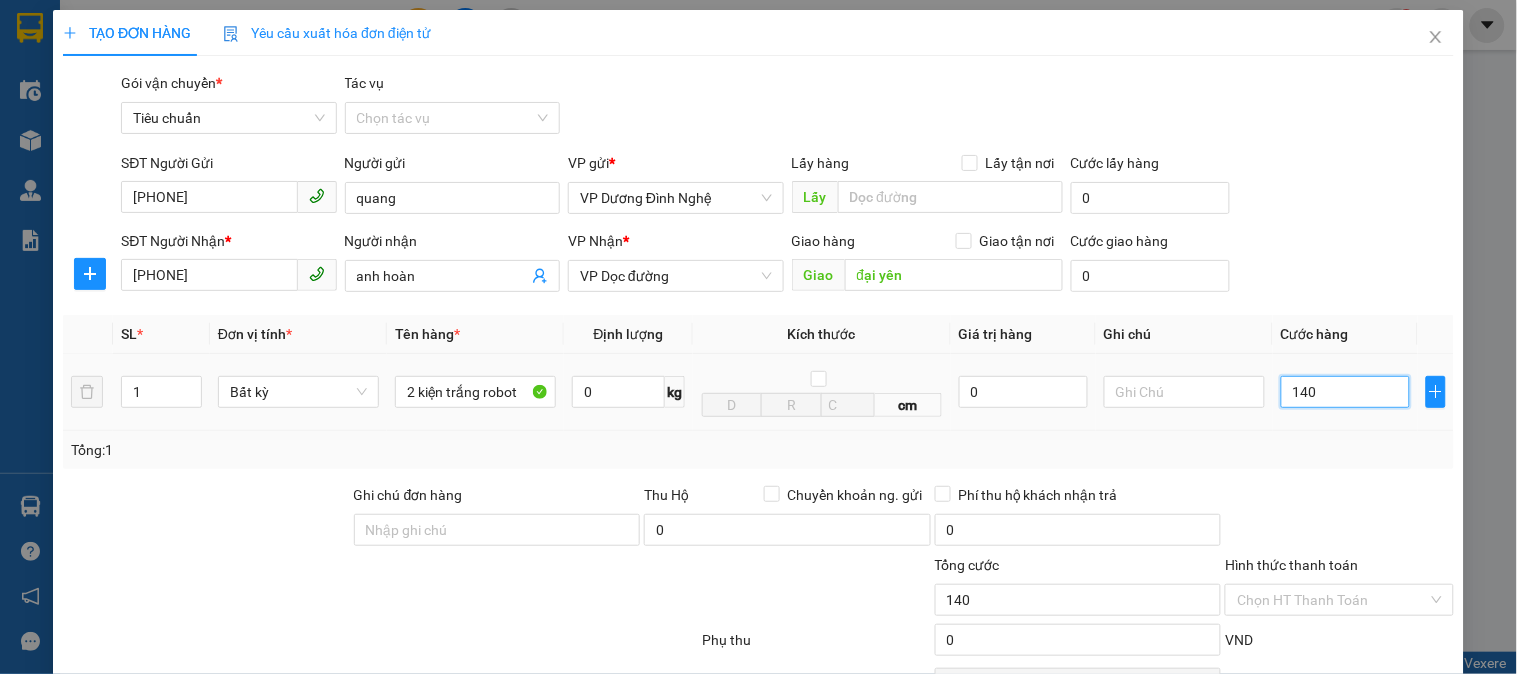click on "140" at bounding box center (1345, 392) 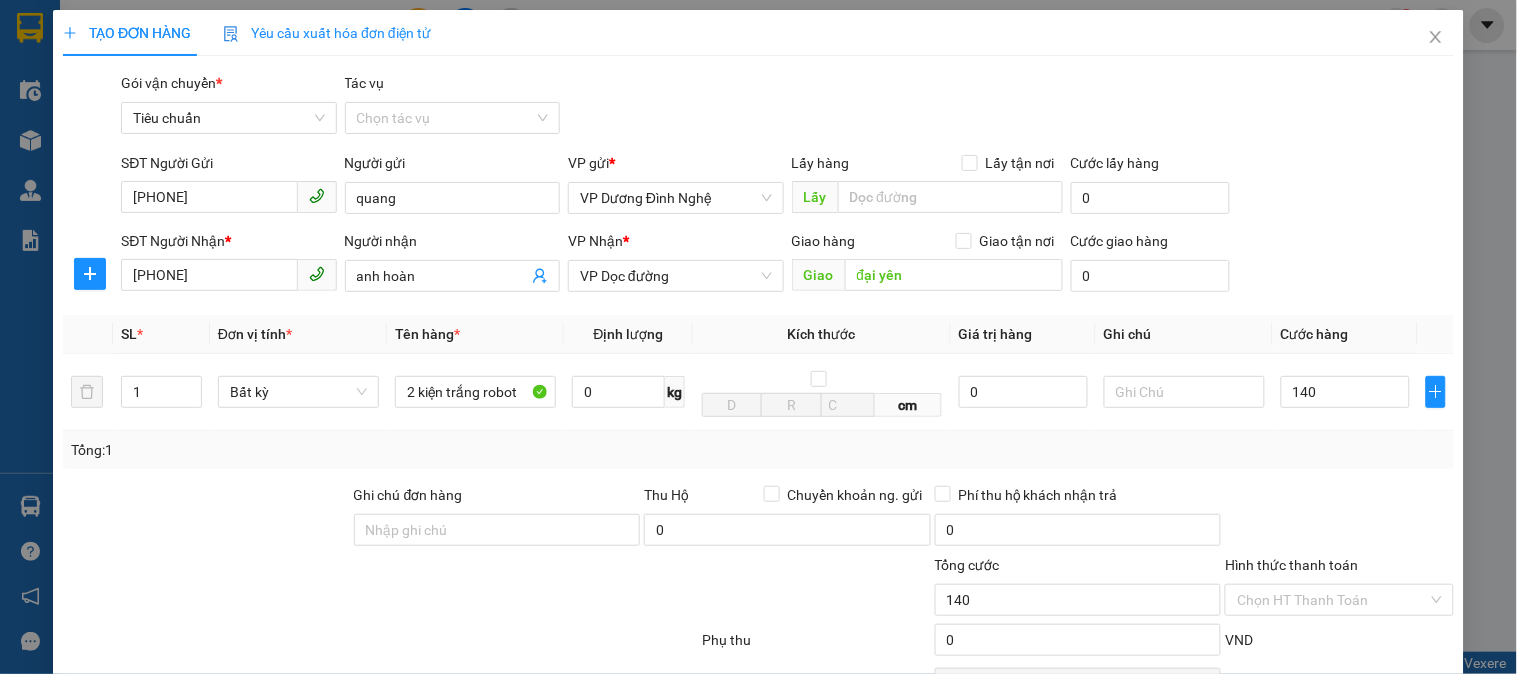 type on "140.000" 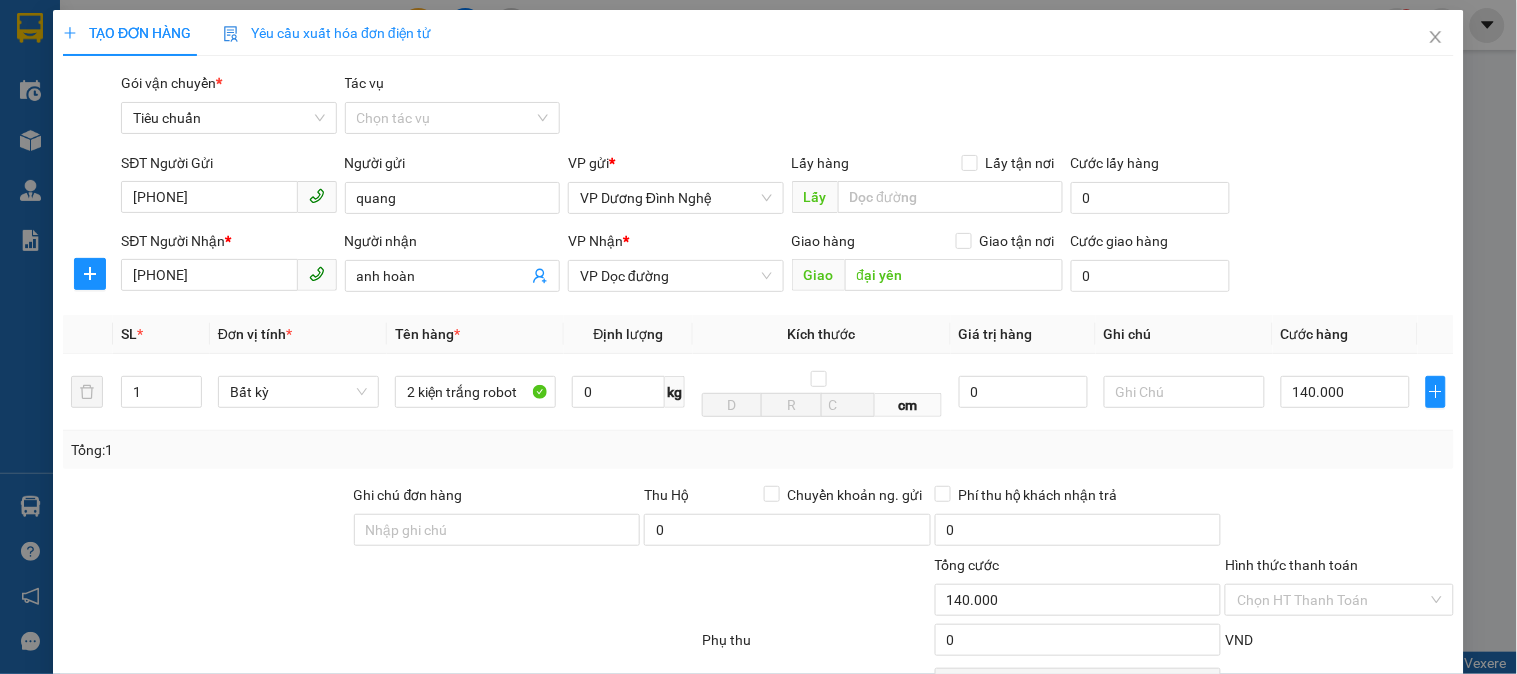 click on "Tổng:  1" at bounding box center (758, 450) 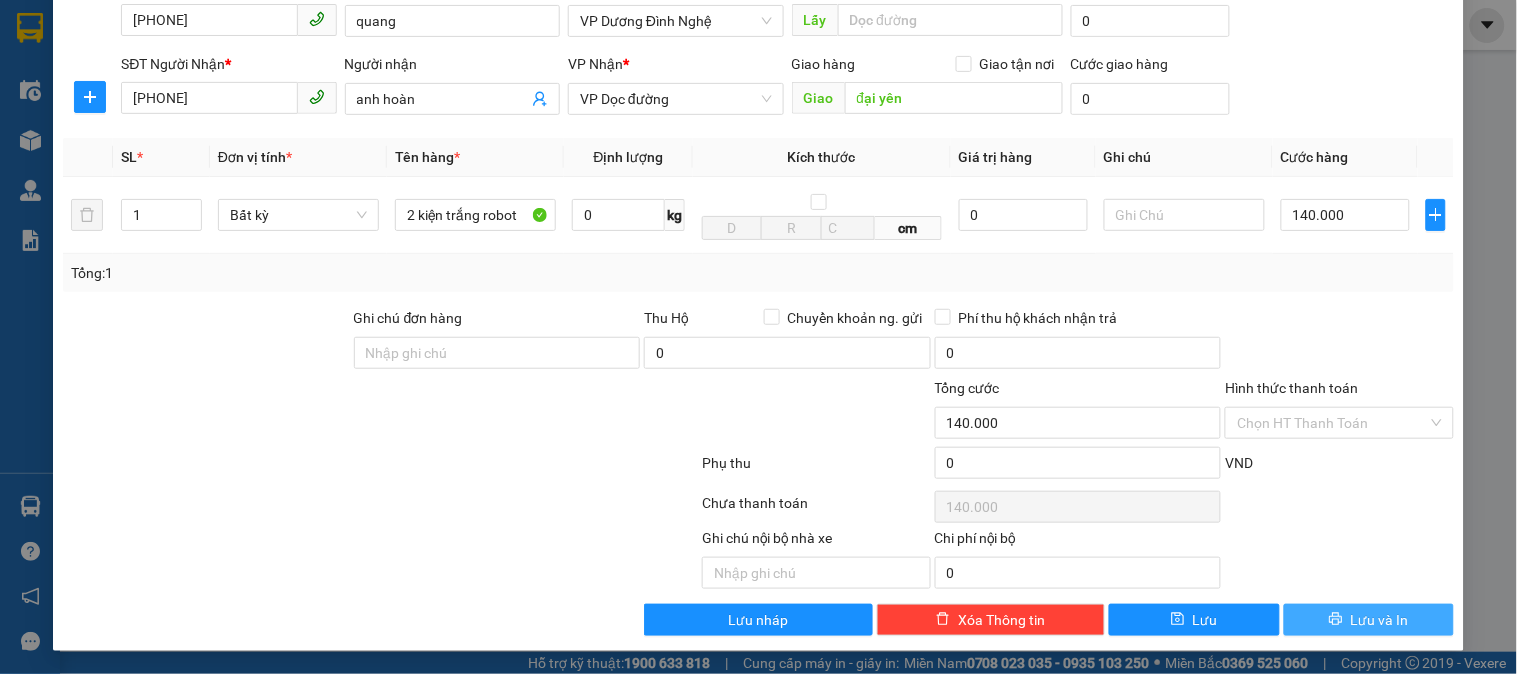 click on "Lưu và In" at bounding box center [1380, 620] 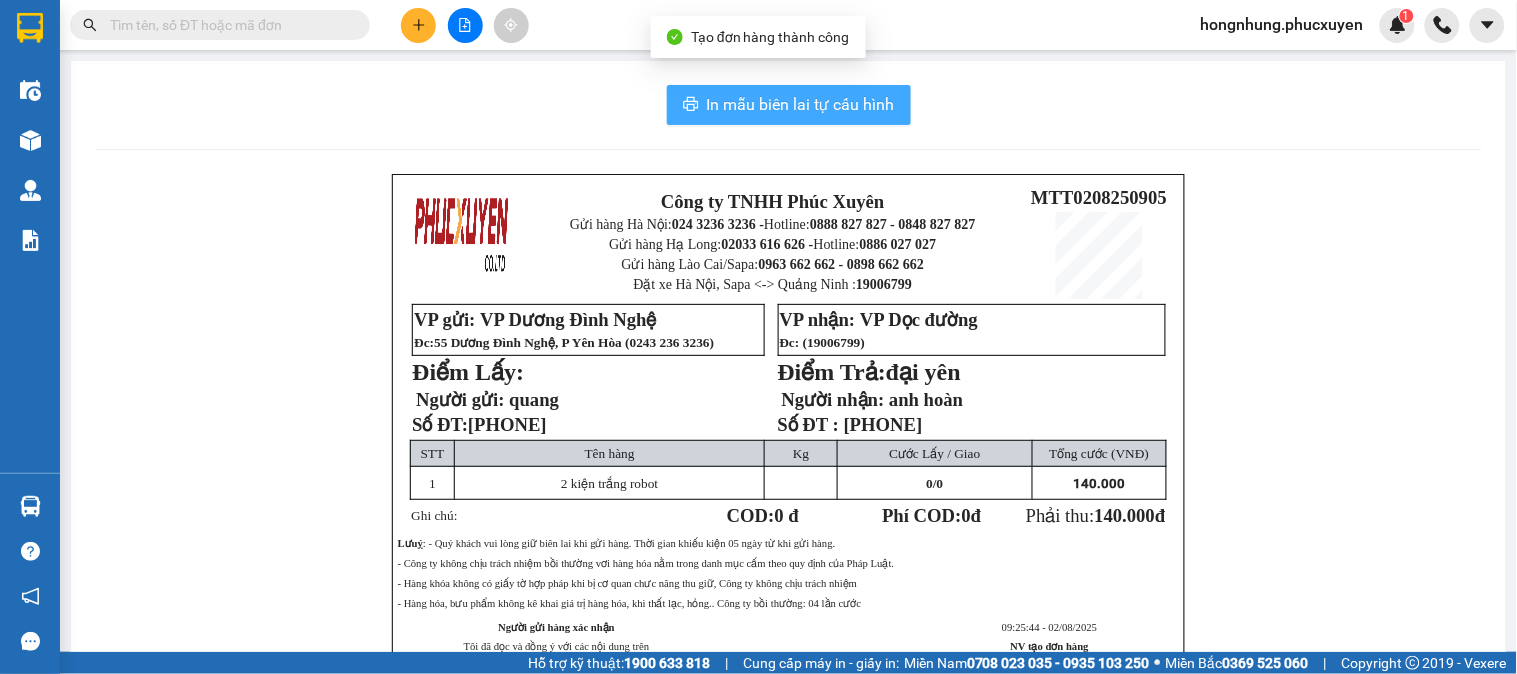 click on "In mẫu biên lai tự cấu hình" at bounding box center (801, 104) 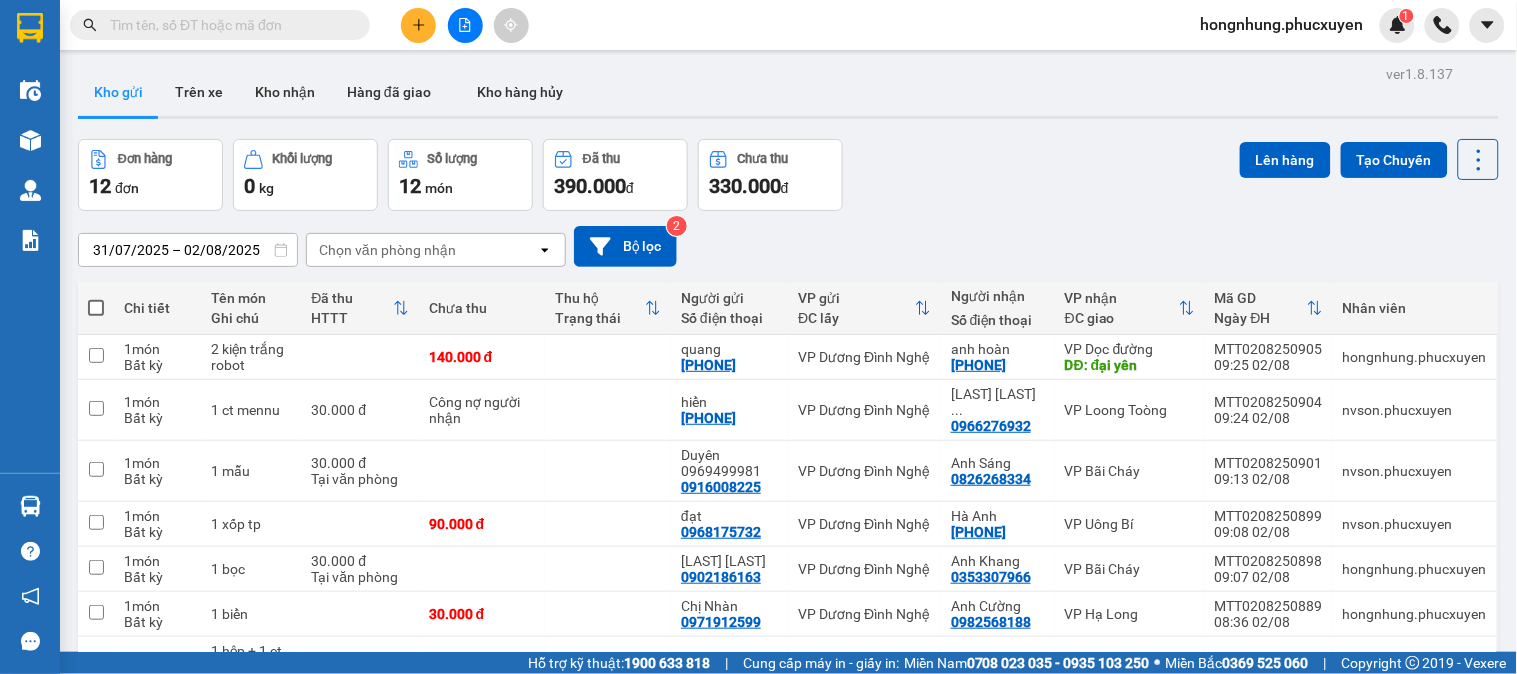 click on "Đơn hàng 12 đơn Khối lượng 0 kg Số lượng 12 món Đã thu 390.000  đ Chưa thu 330.000  đ Lên hàng Tạo Chuyến" at bounding box center [788, 175] 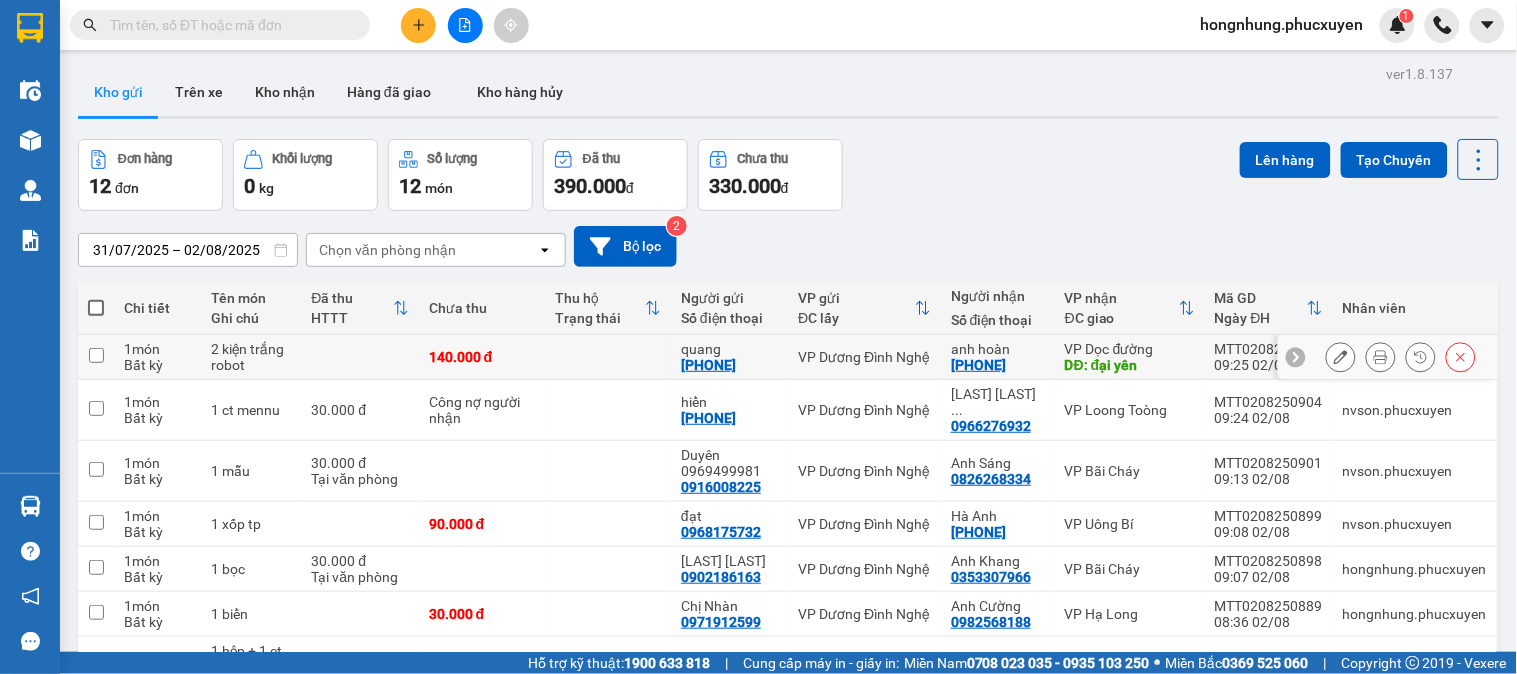 click at bounding box center [1341, 357] 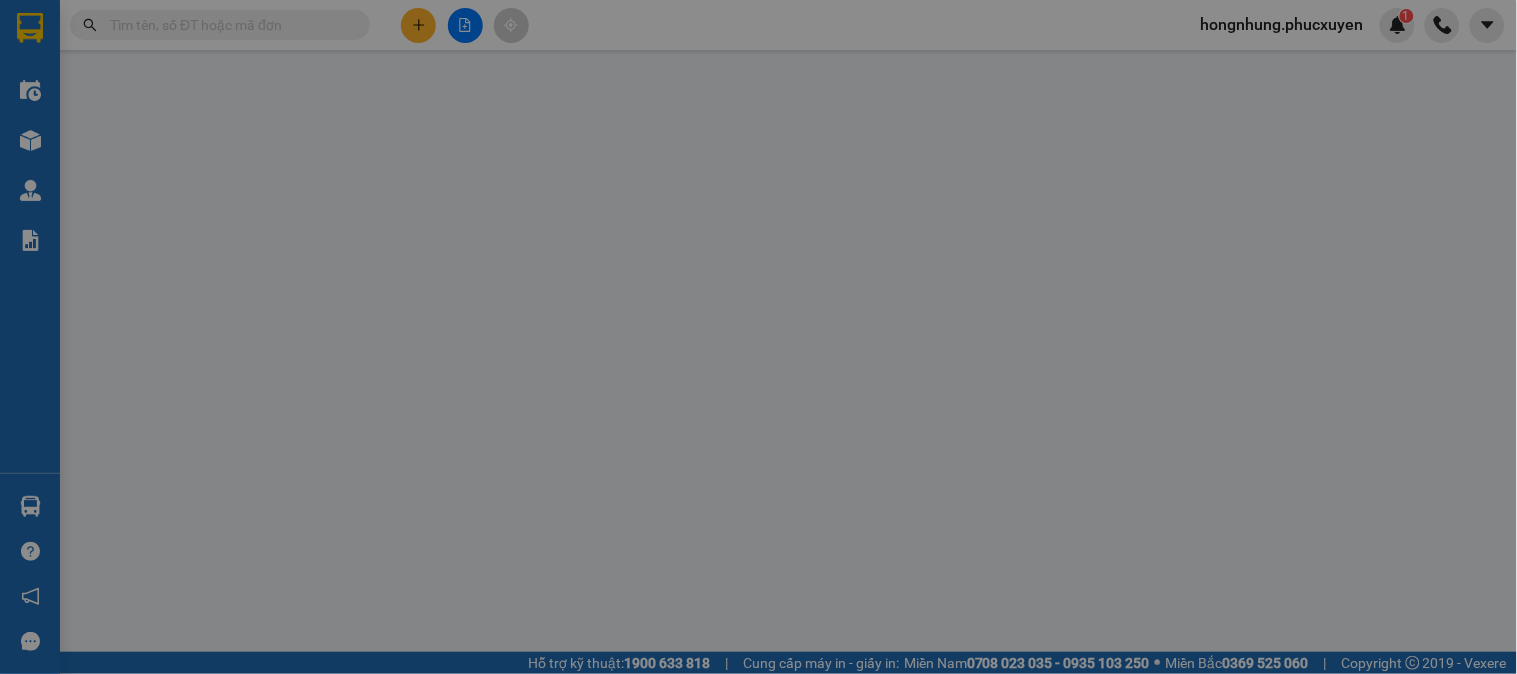 type on "[PHONE]" 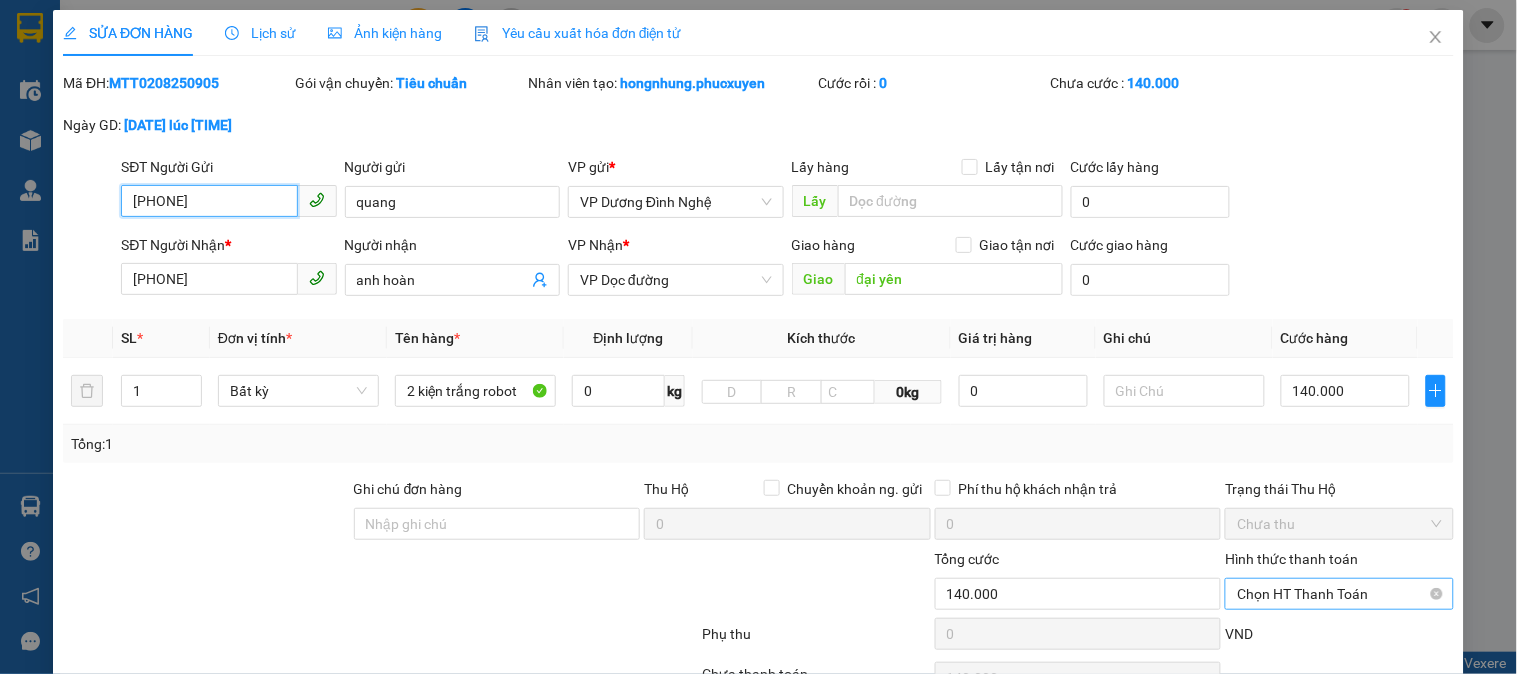 scroll, scrollTop: 172, scrollLeft: 0, axis: vertical 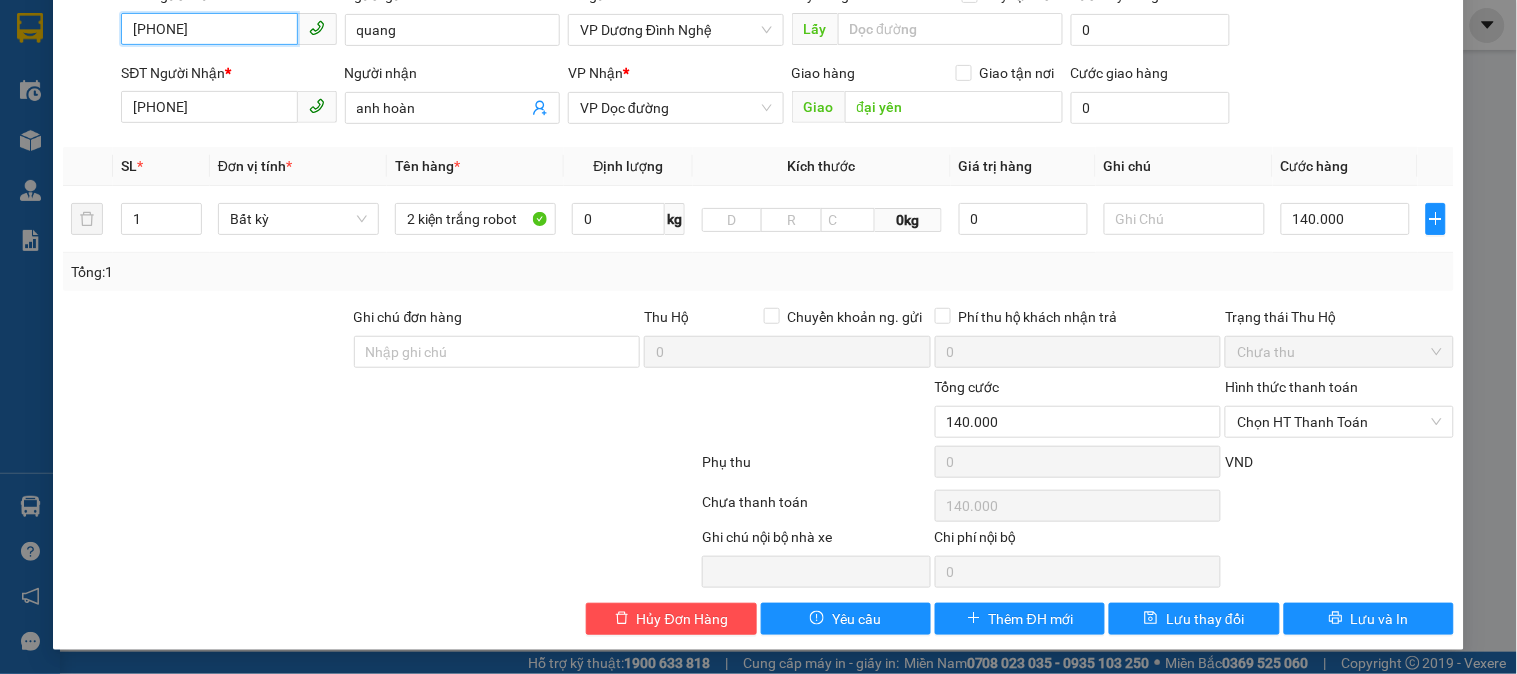drag, startPoint x: 1346, startPoint y: 431, endPoint x: 1341, endPoint y: 453, distance: 22.561028 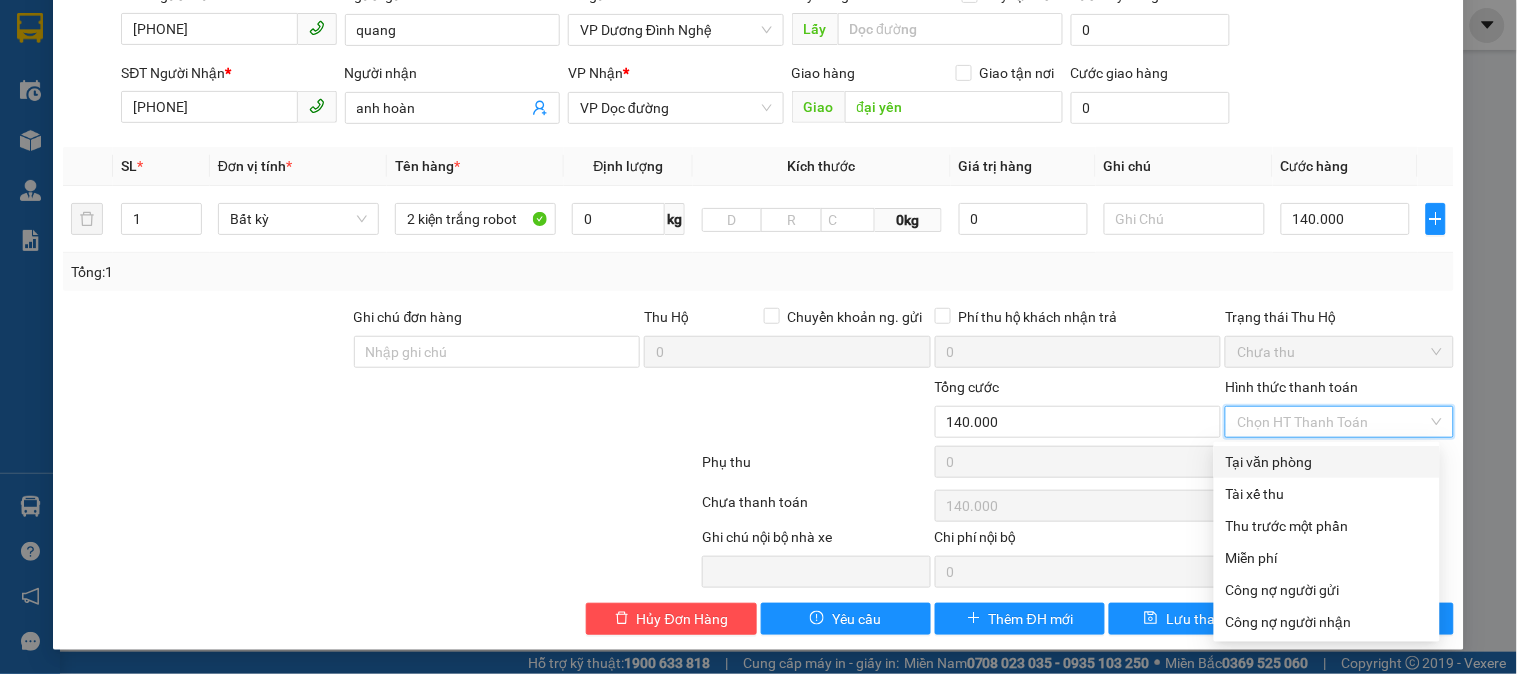 click on "Tại văn phòng" at bounding box center [1327, 462] 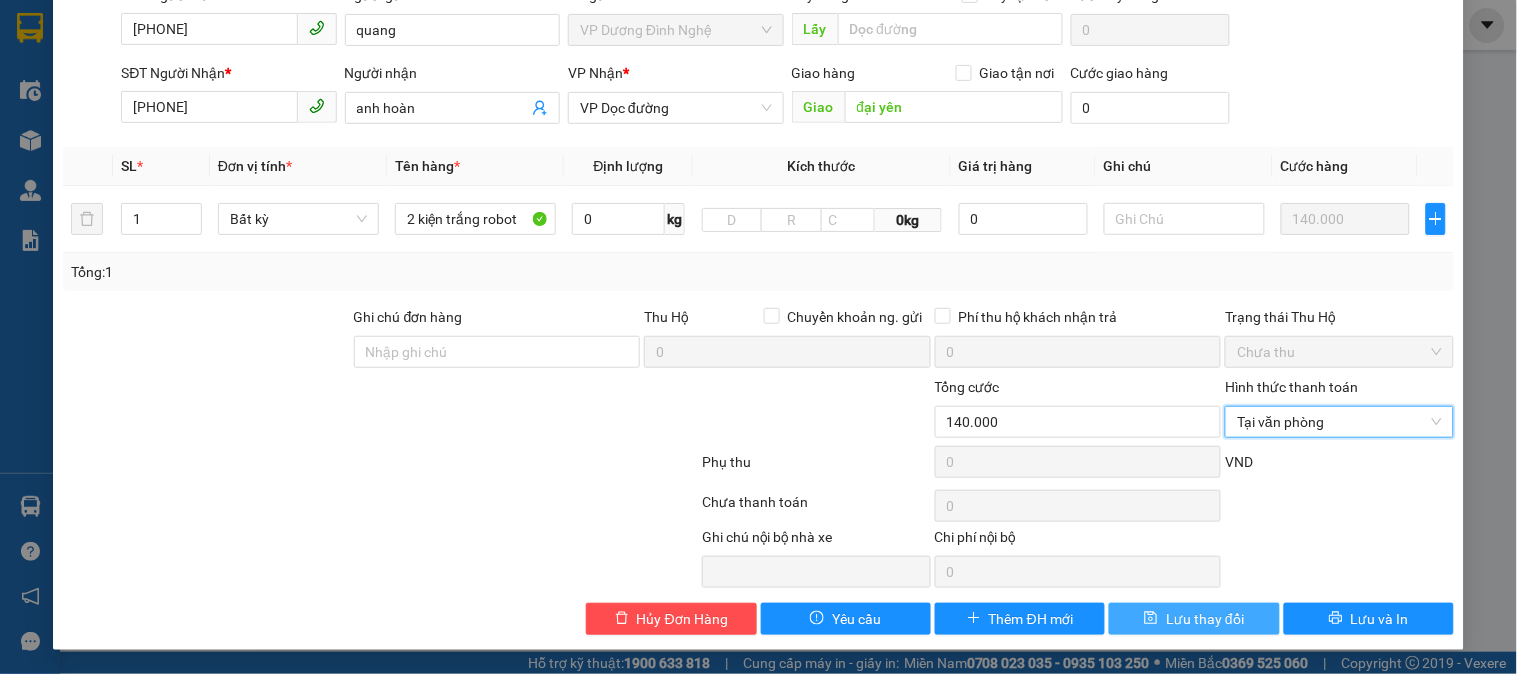 click on "Lưu thay đổi" at bounding box center (1205, 619) 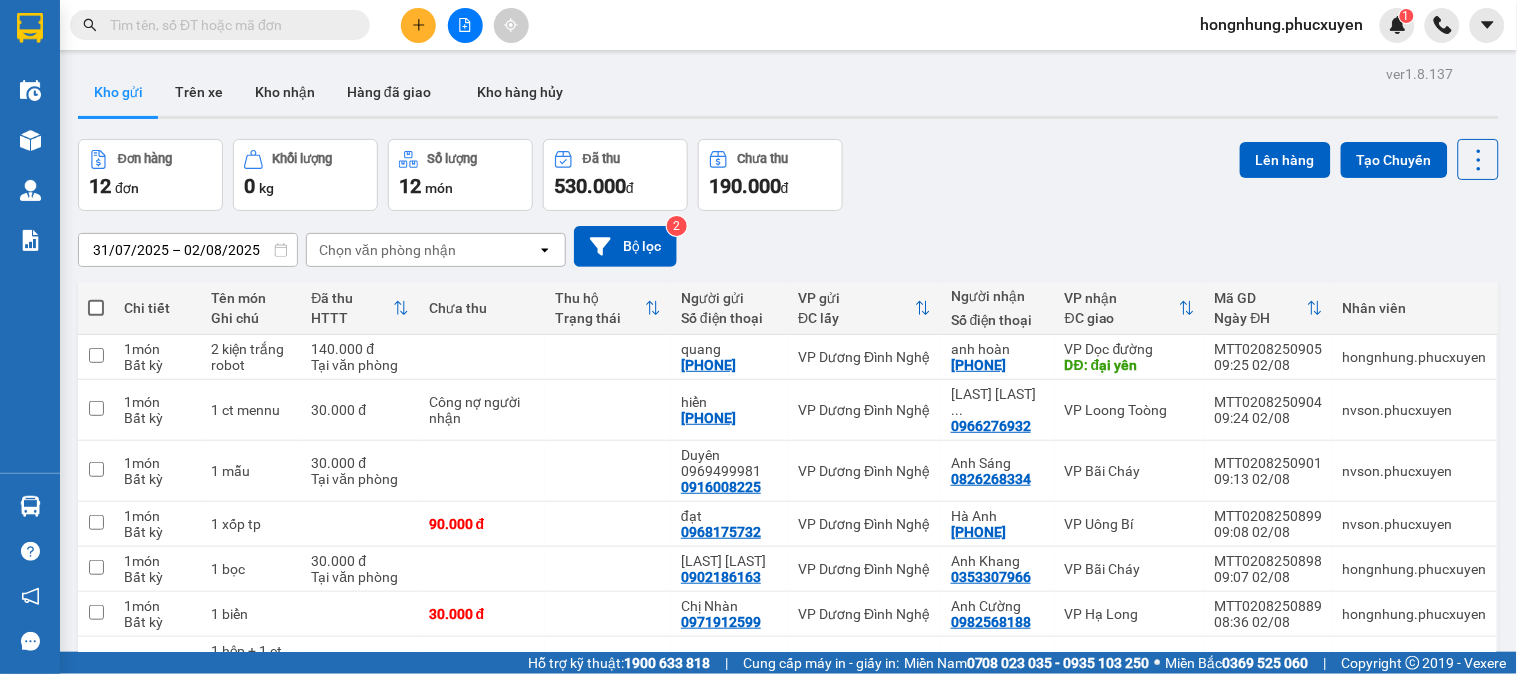 click at bounding box center (228, 25) 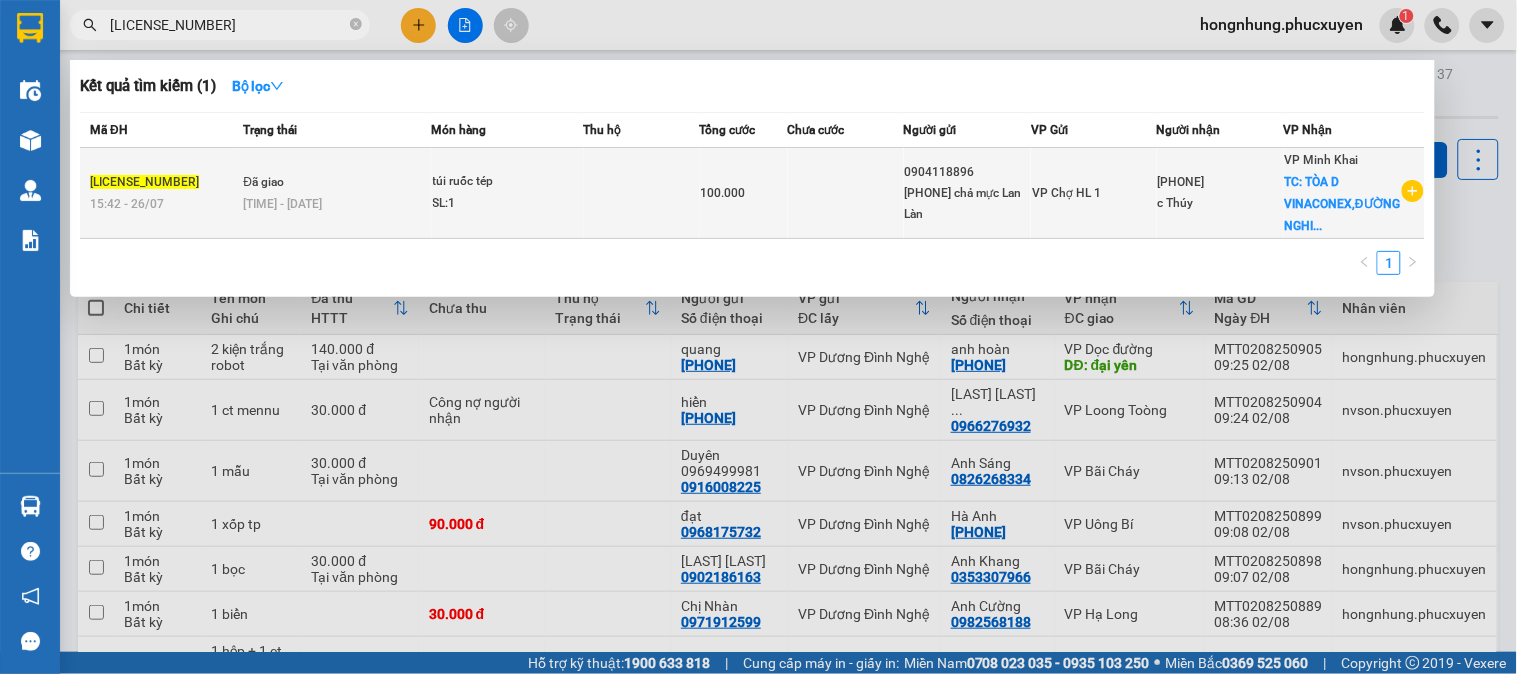 type on "[LICENSE_NUMBER]" 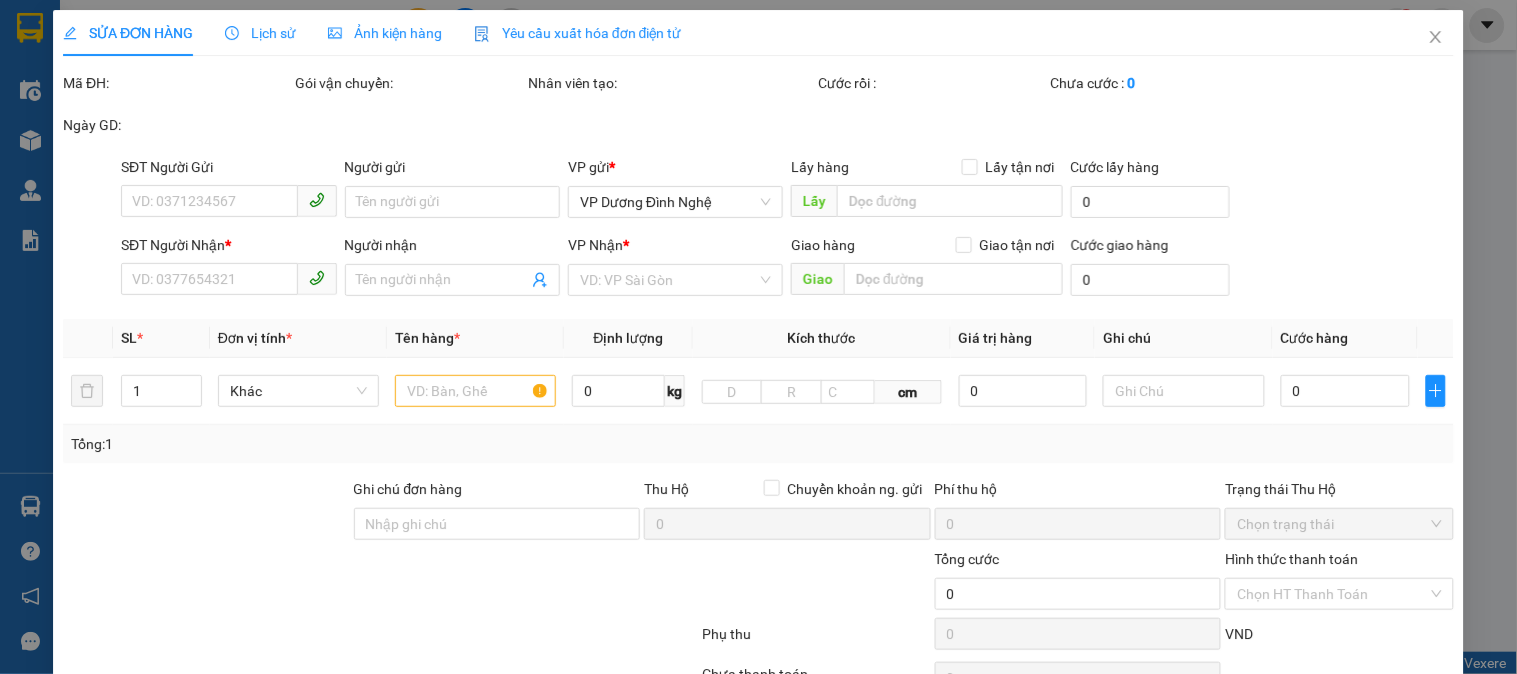 type on "0904118896" 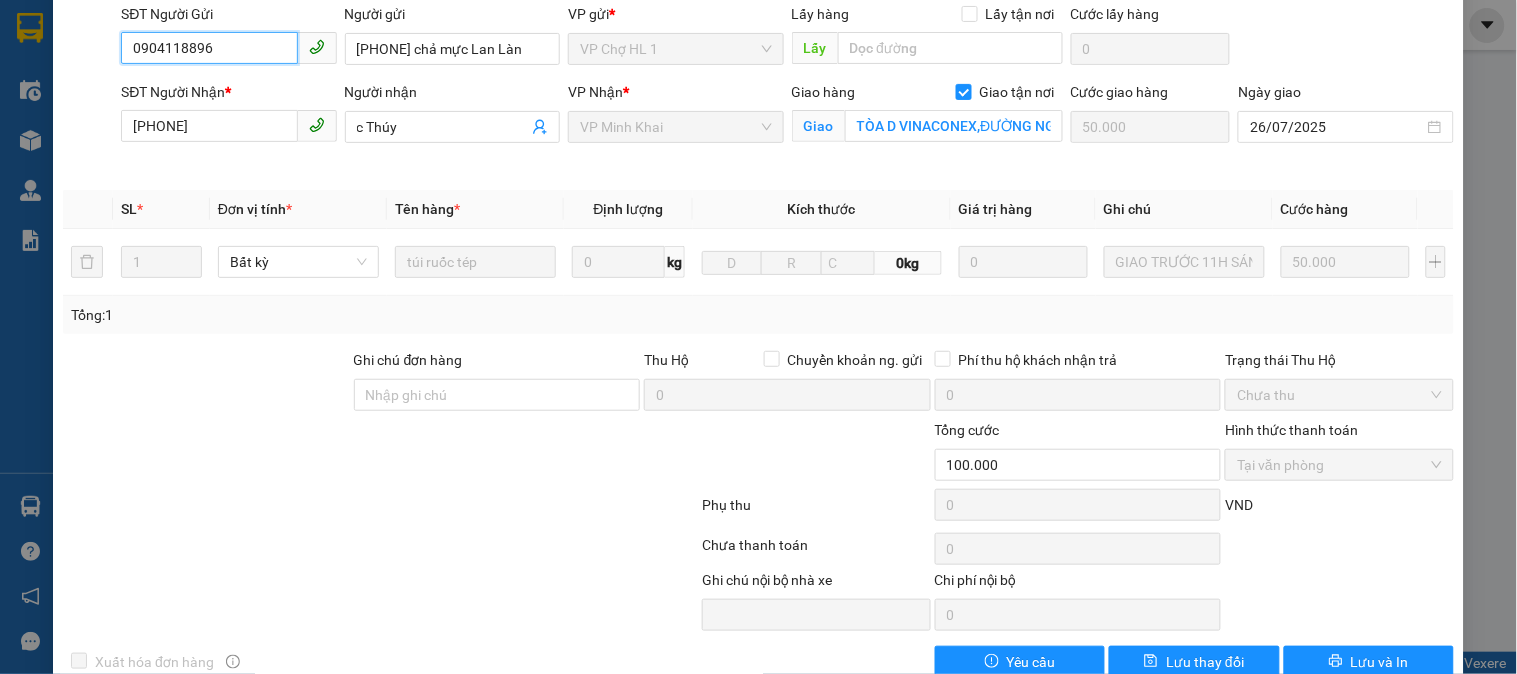 scroll, scrollTop: 0, scrollLeft: 0, axis: both 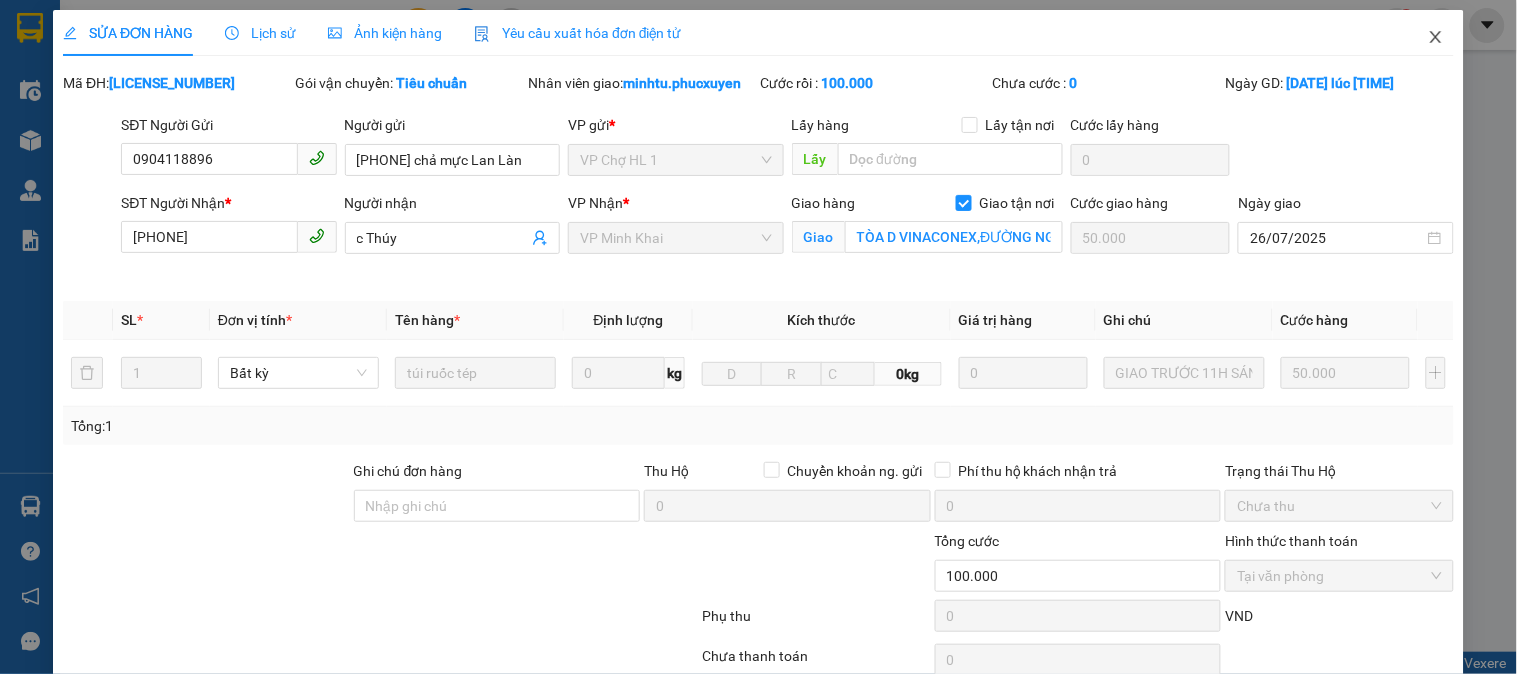 click 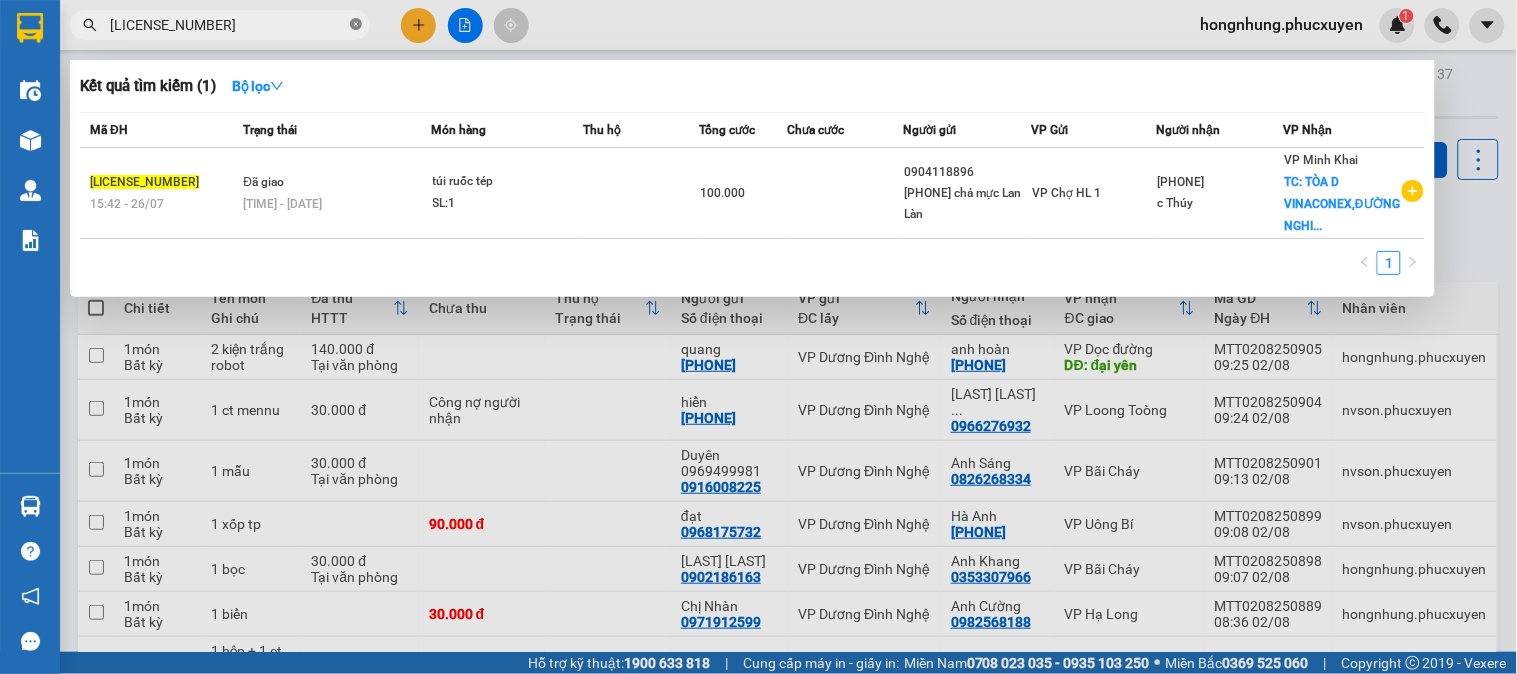 click 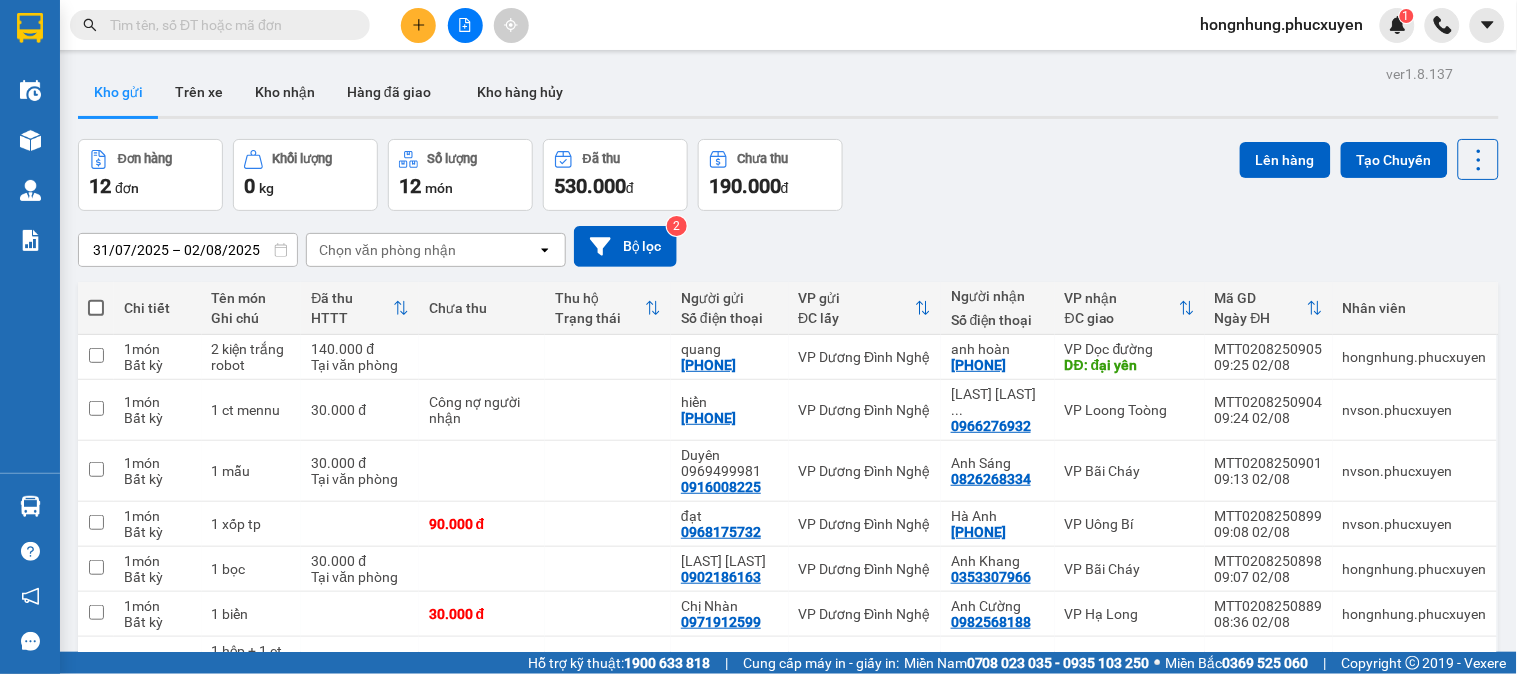 paste on "[LICENSE_NUMBER]" 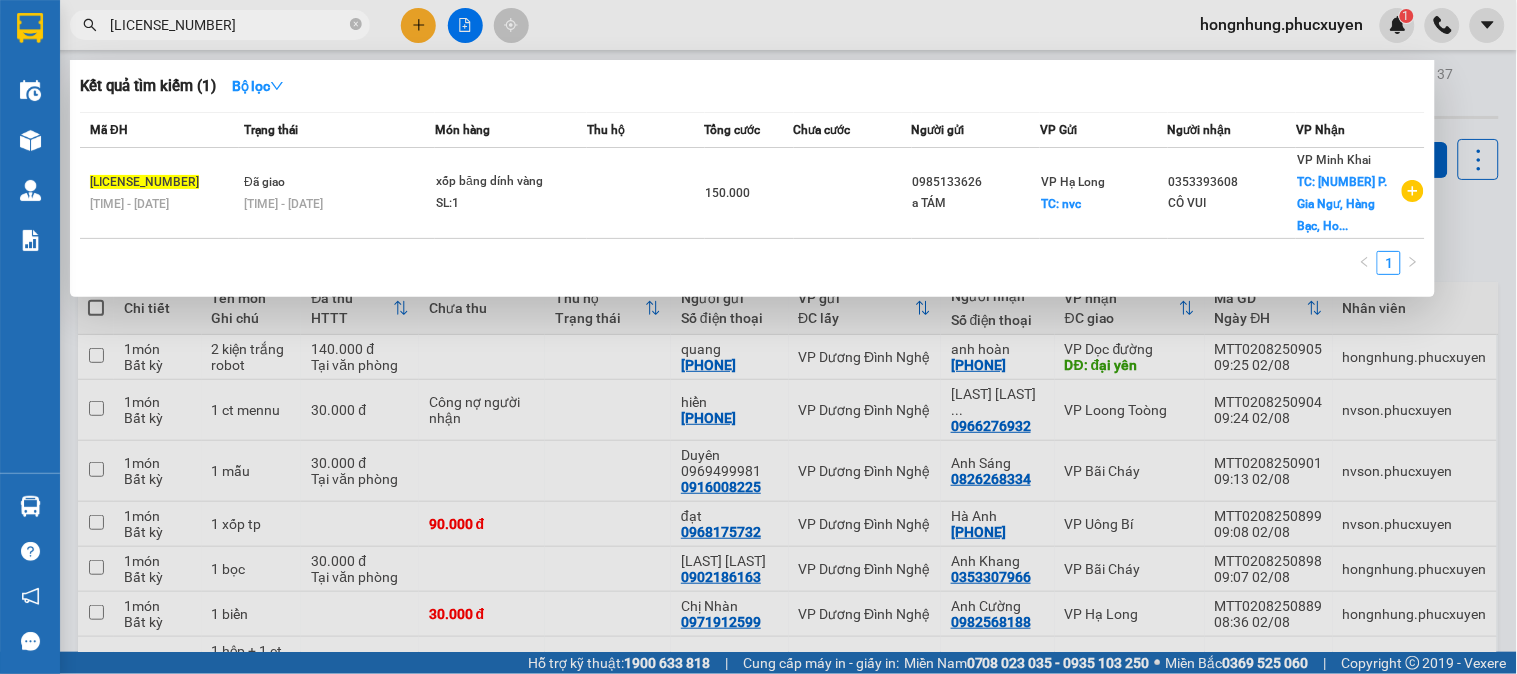 type on "[LICENSE_NUMBER]" 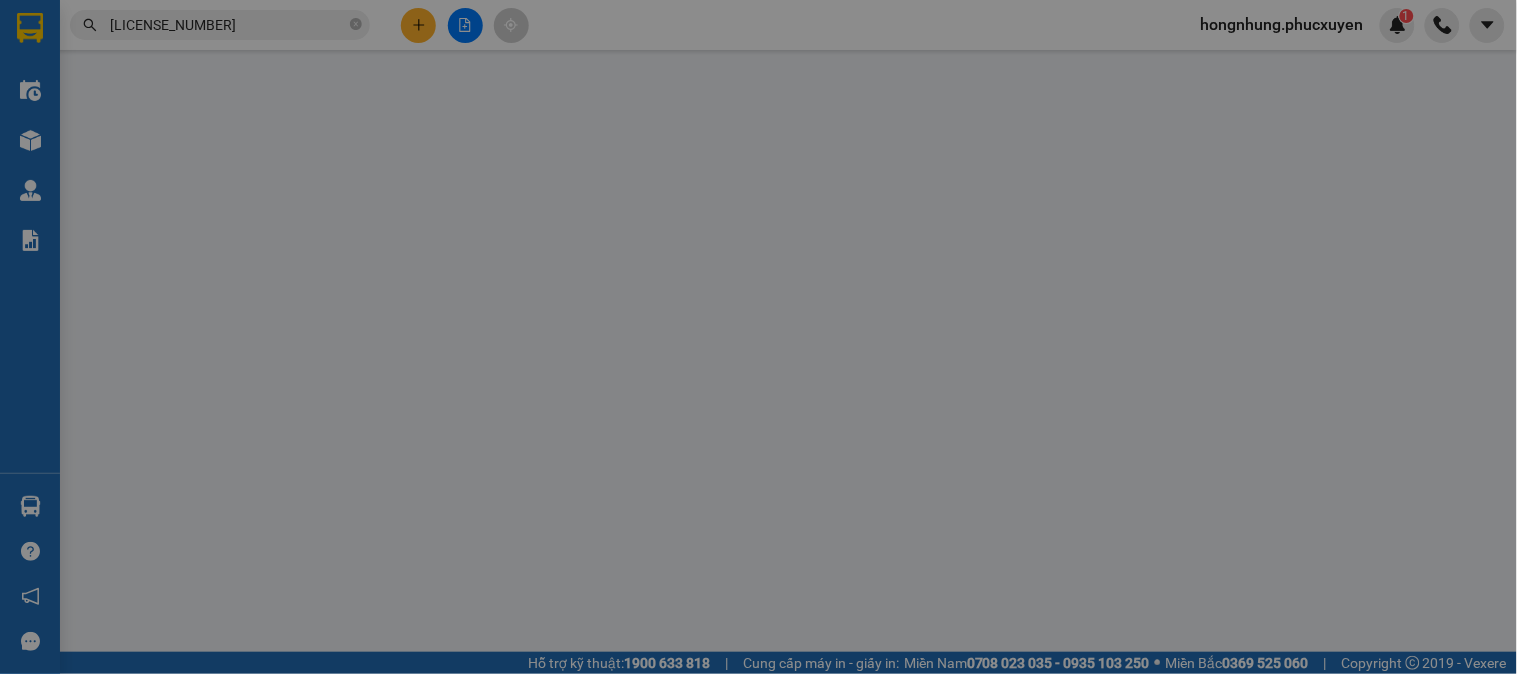 type on "0985133626" 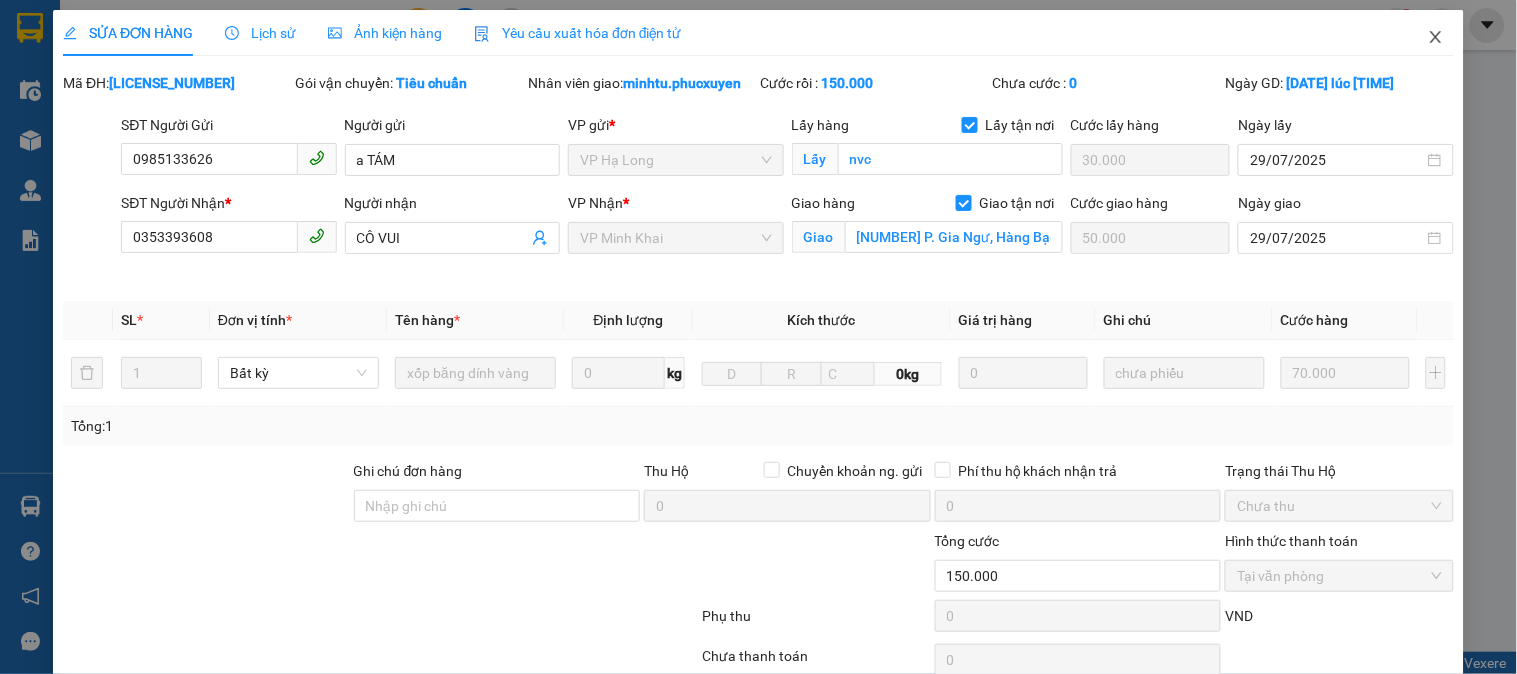 click 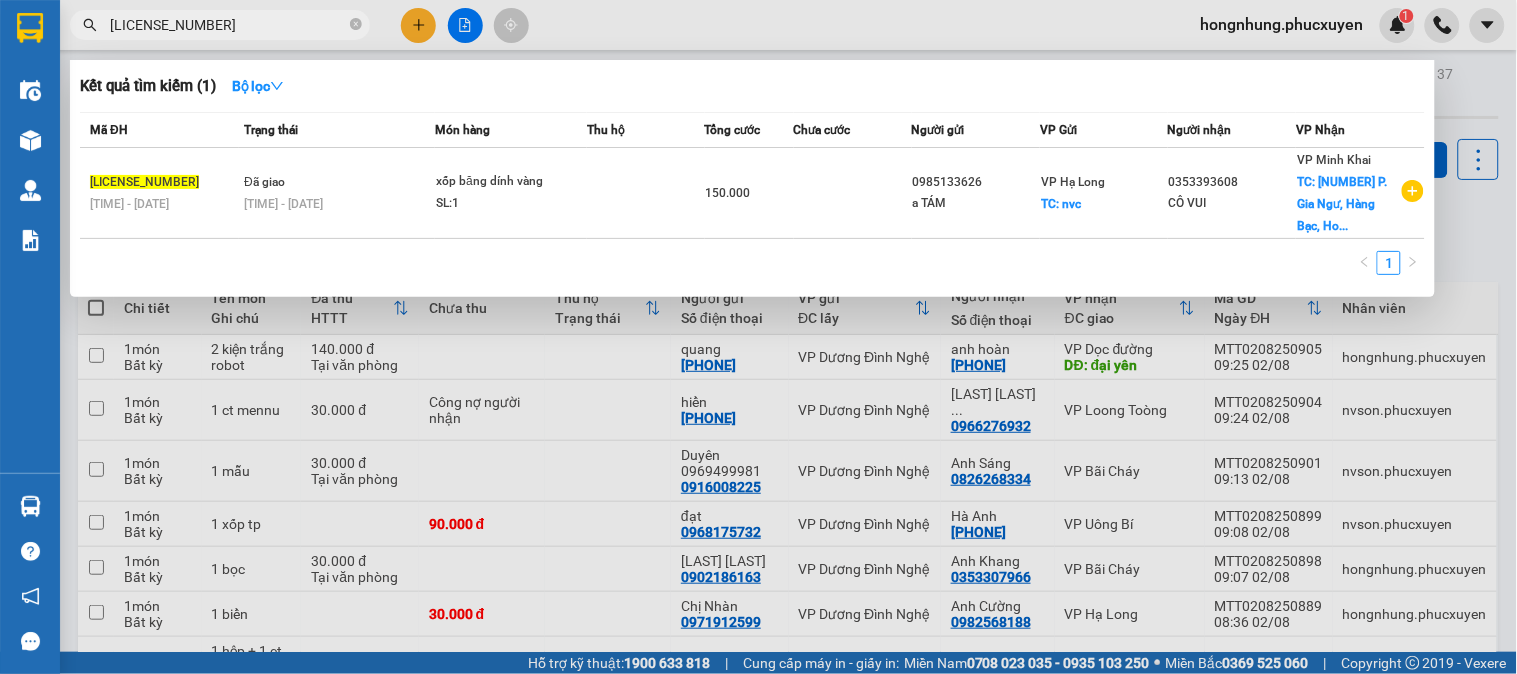 drag, startPoint x: 357, startPoint y: 26, endPoint x: 310, endPoint y: 23, distance: 47.095646 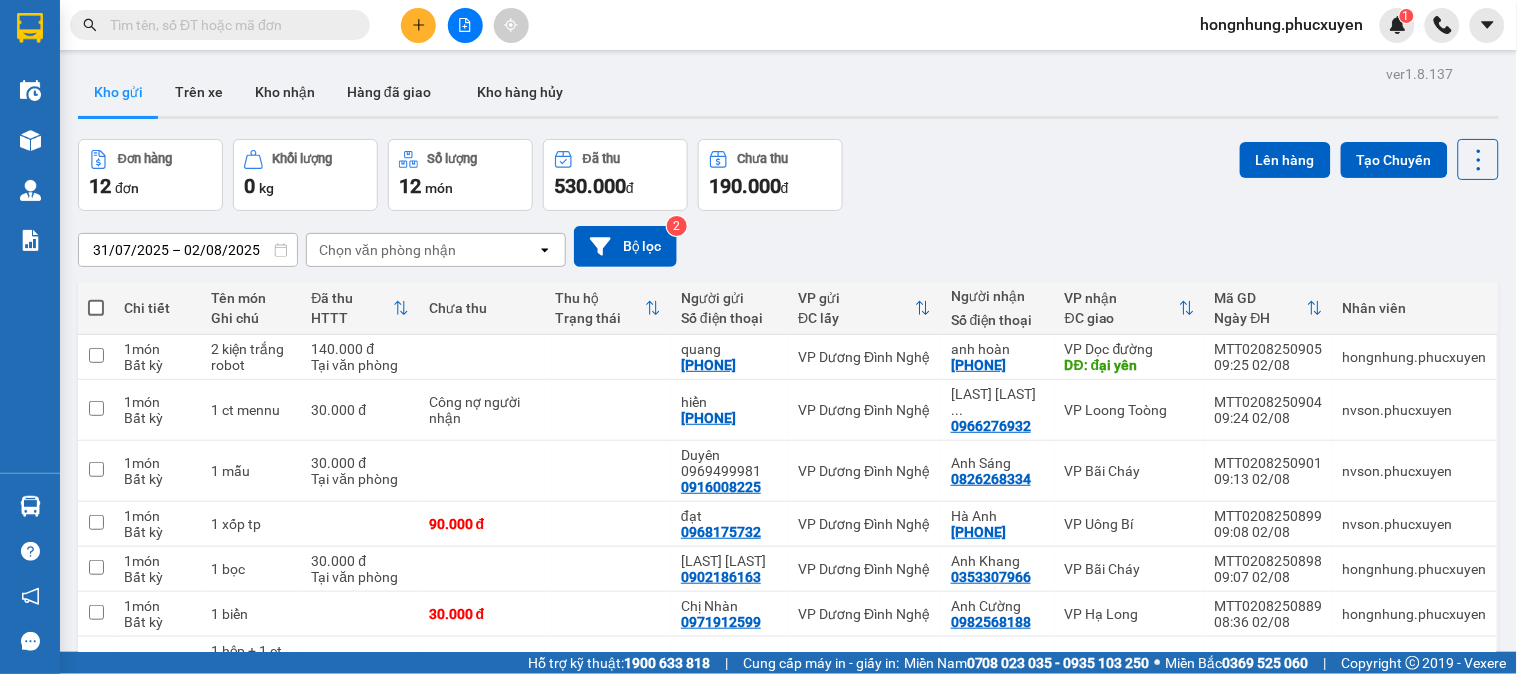 paste on "[LICENSE_NUMBER]" 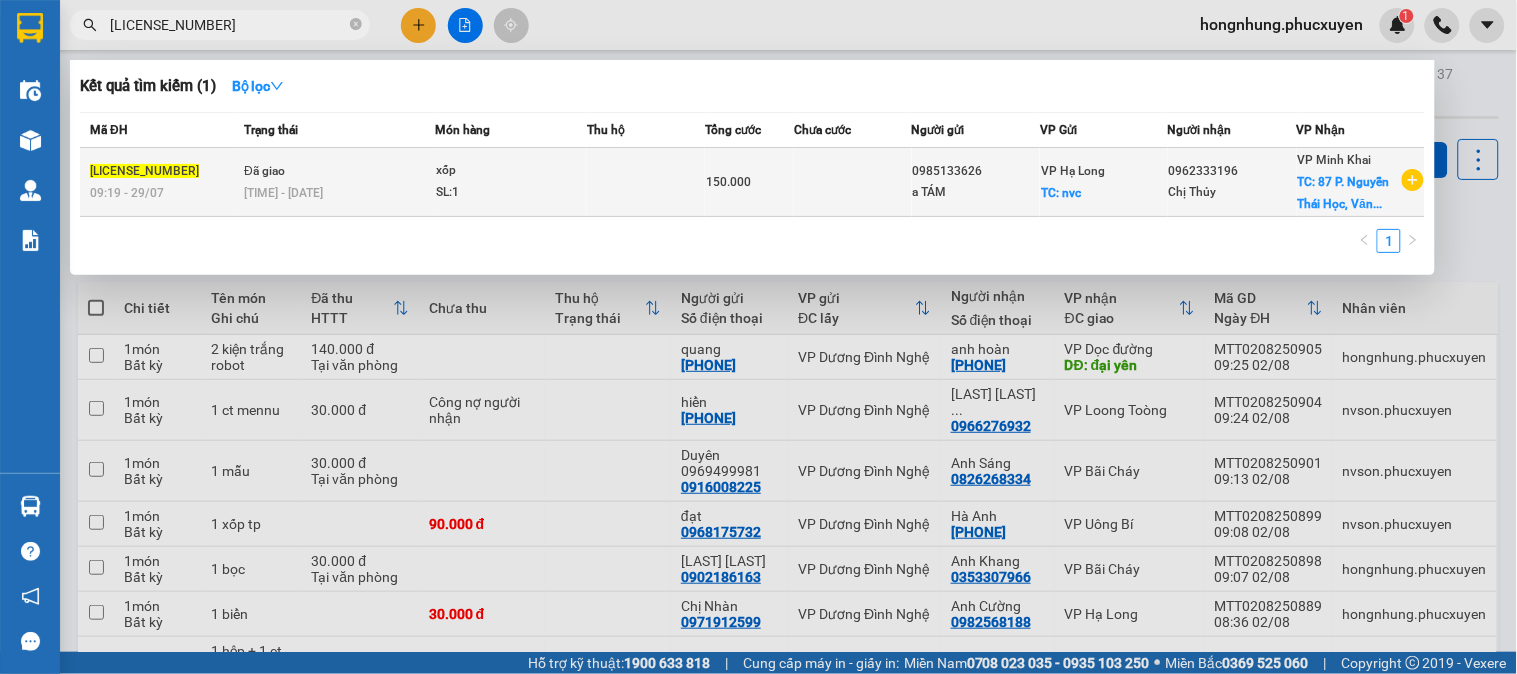 type on "[LICENSE_NUMBER]" 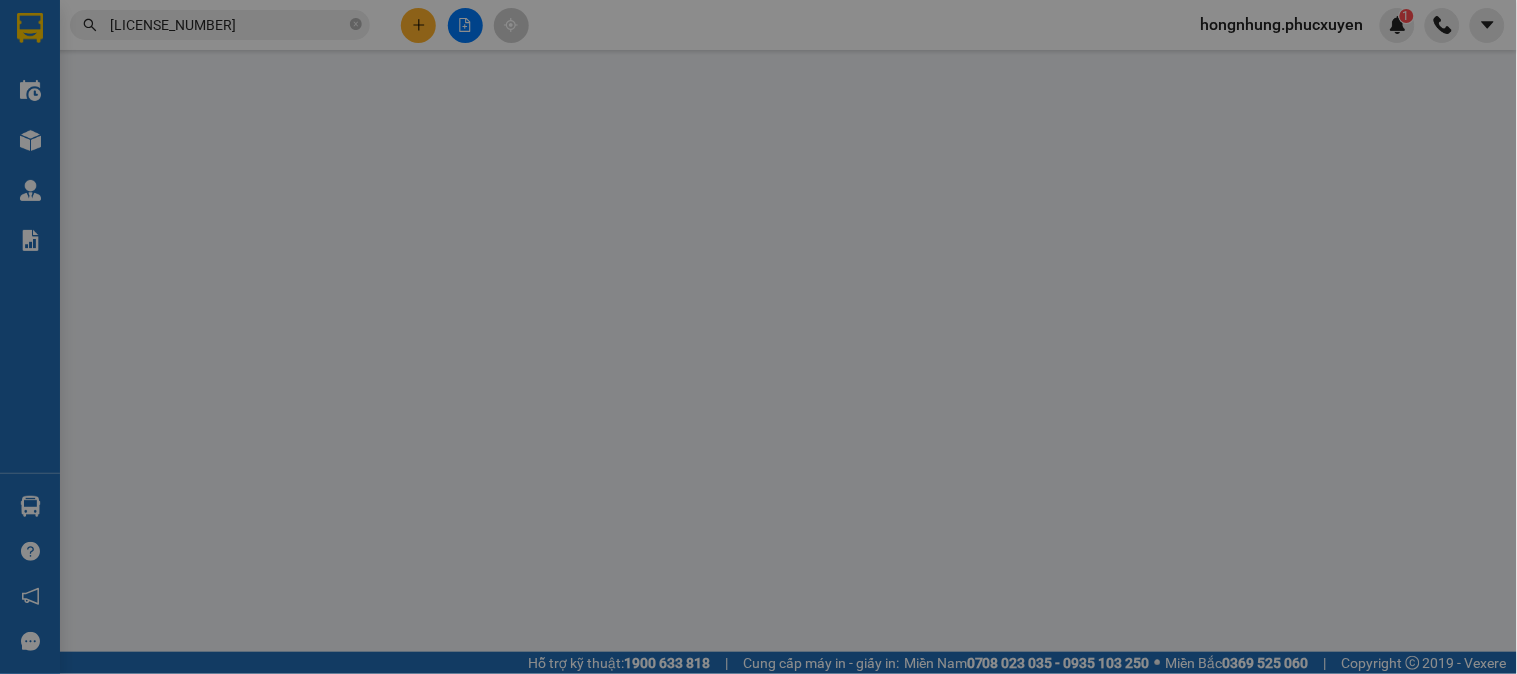type on "0985133626" 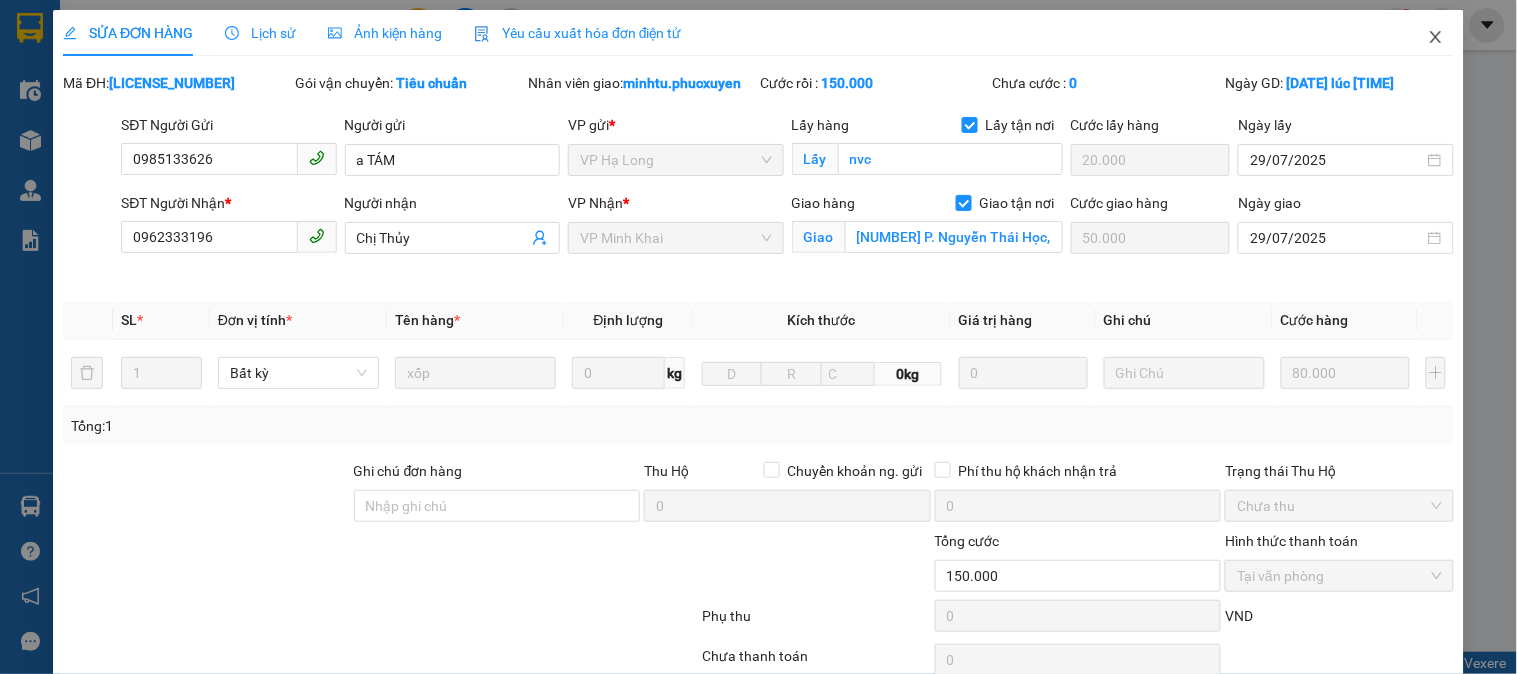 click 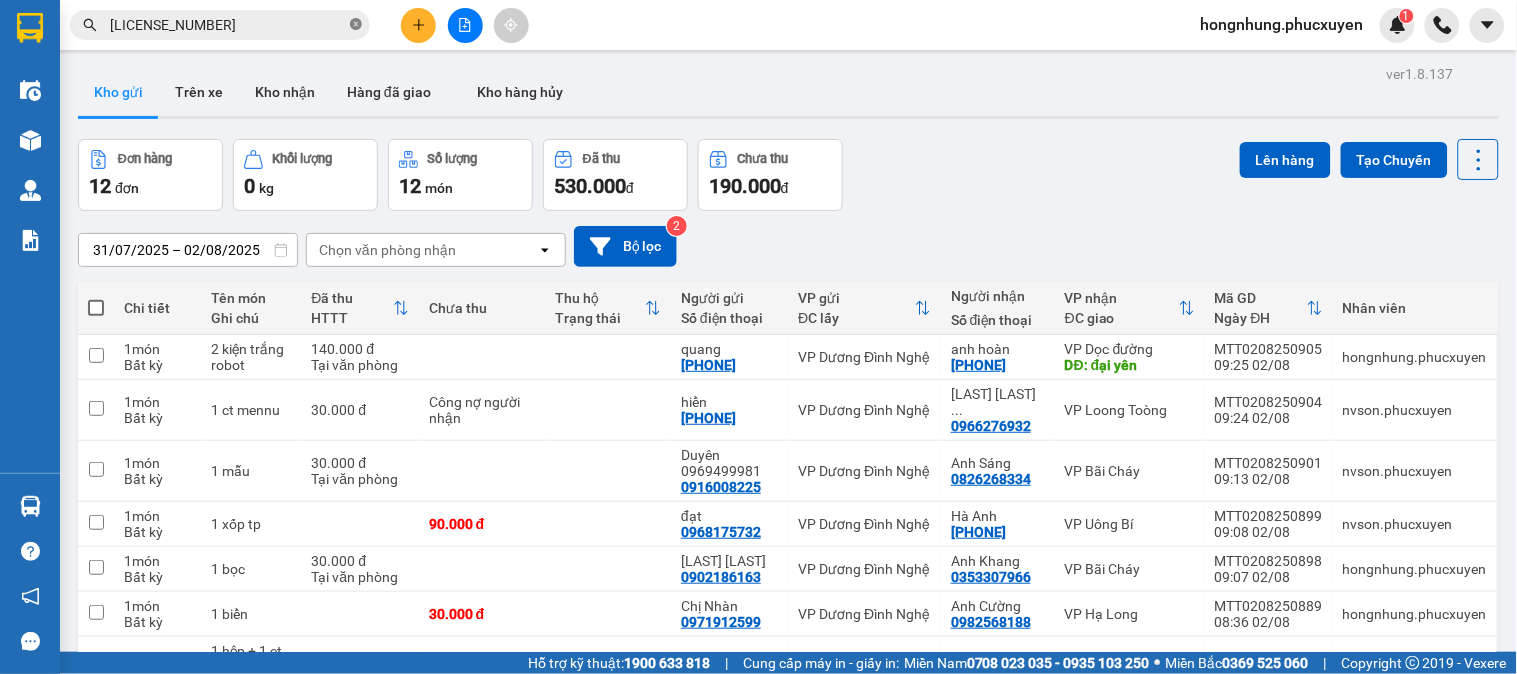 click 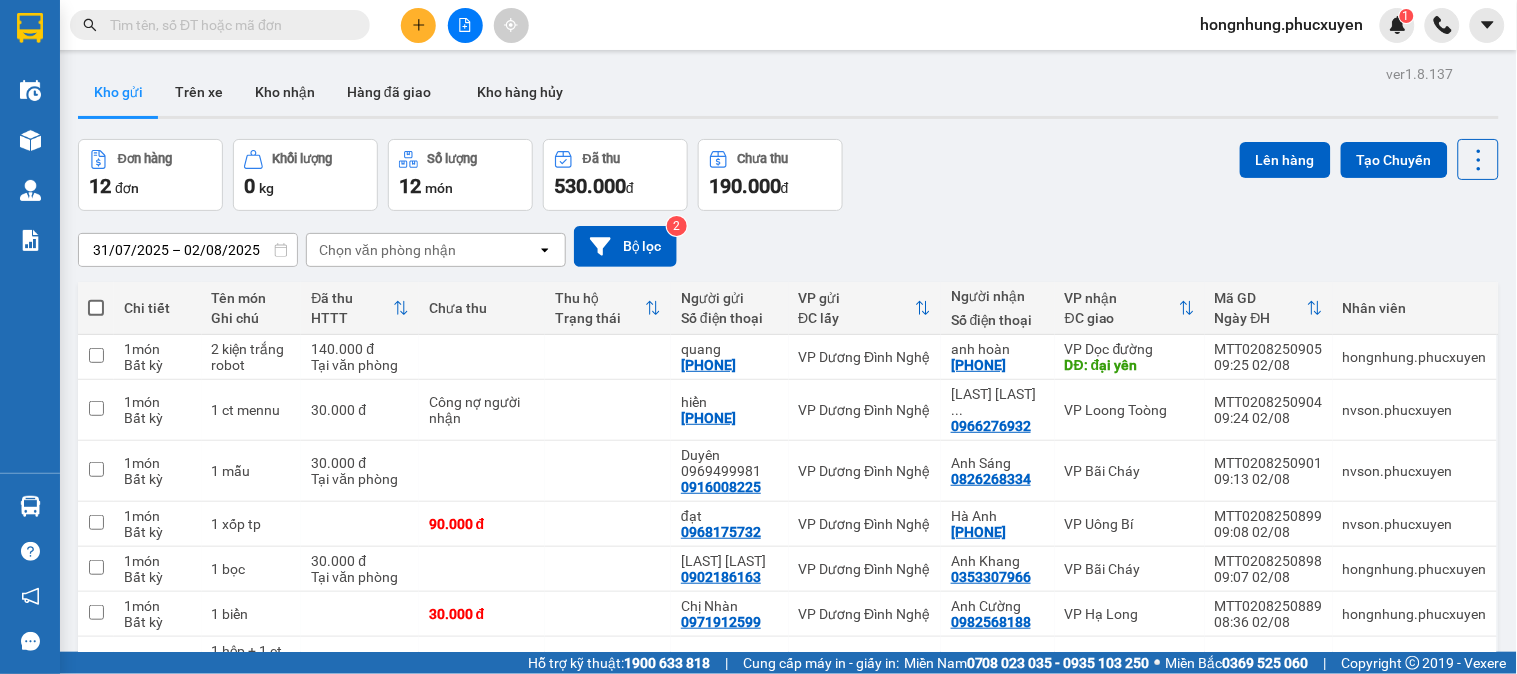 paste on "[LICENSE_NUMBER]" 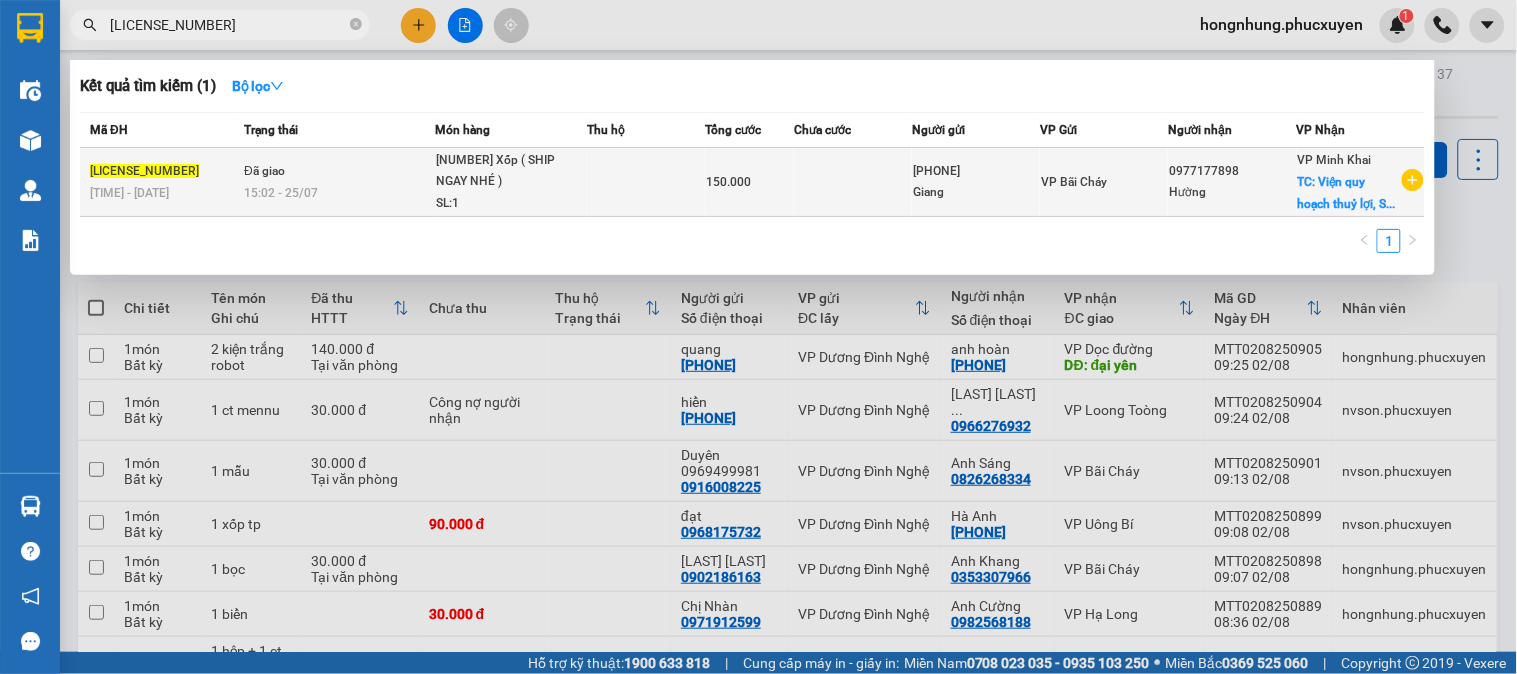 type on "[LICENSE_NUMBER]" 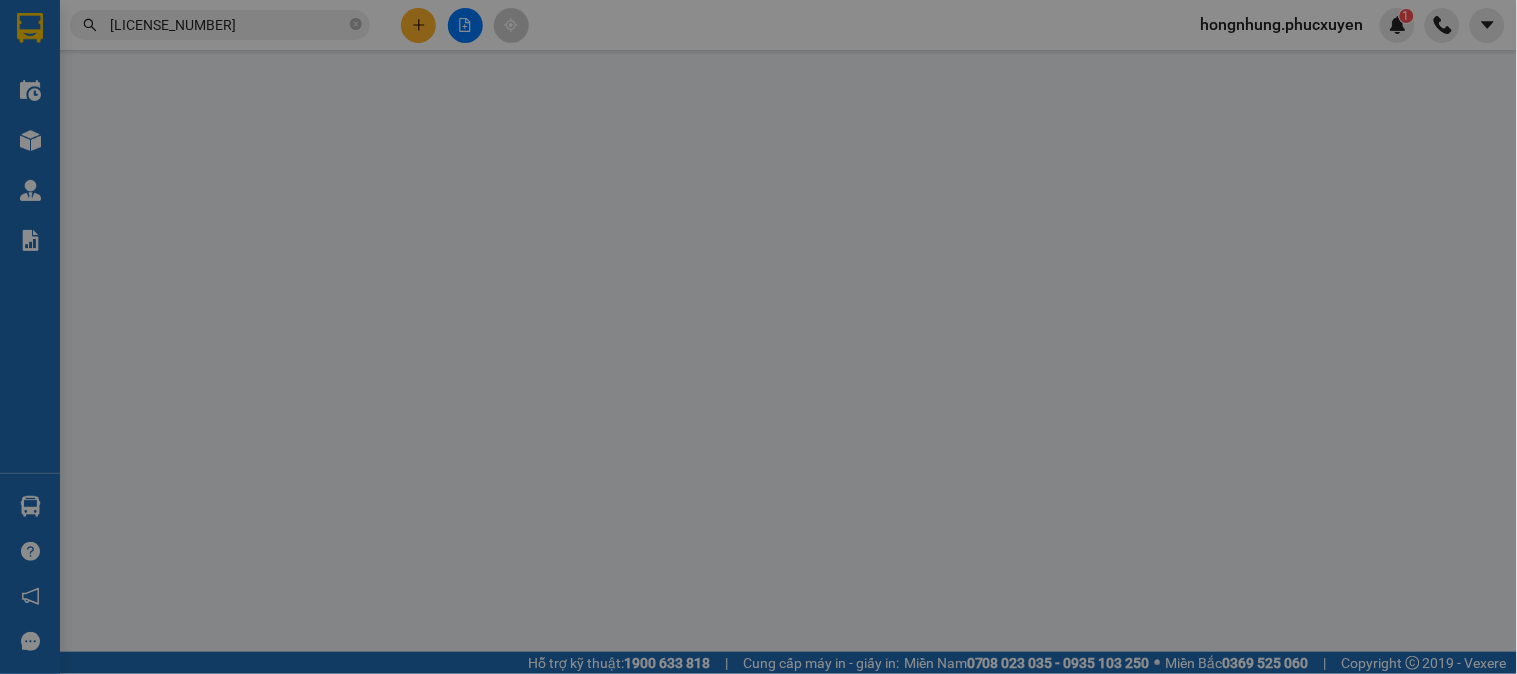 type on "[PHONE]" 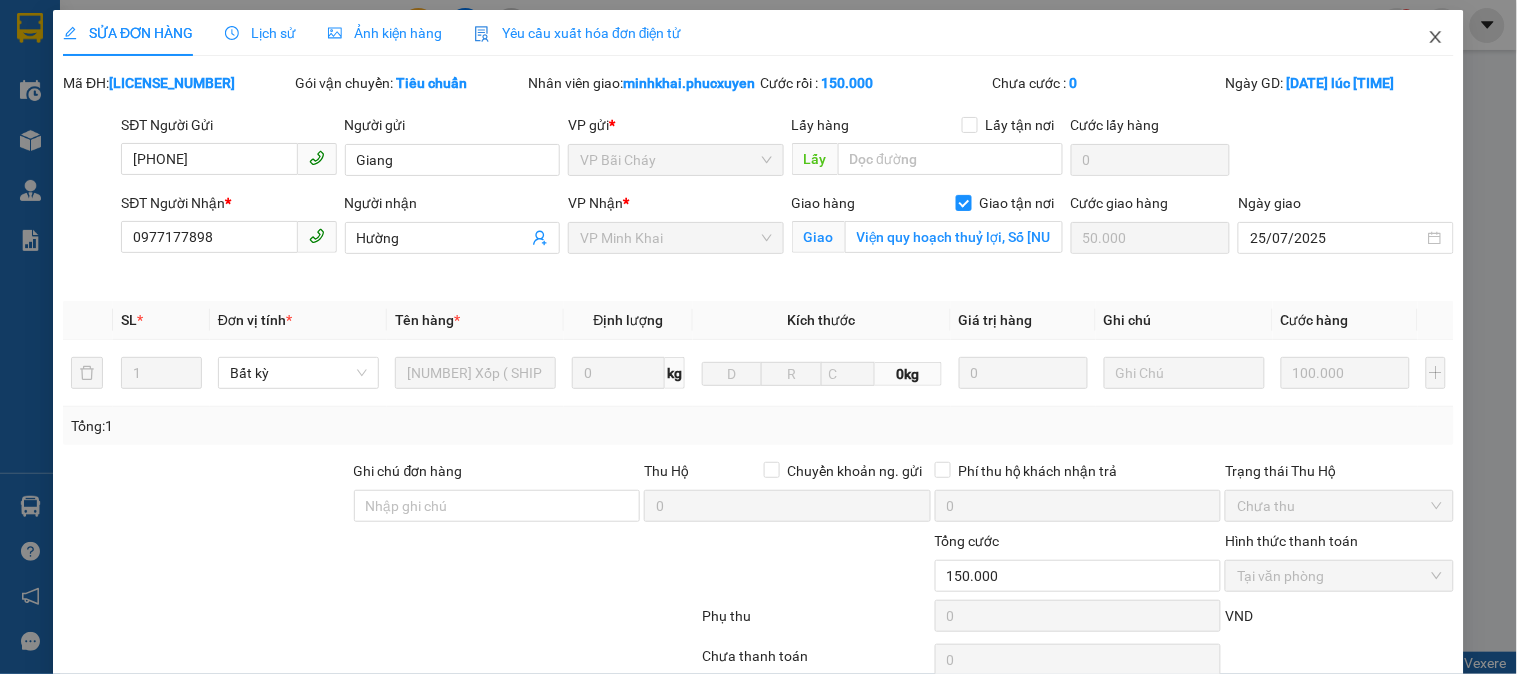 click 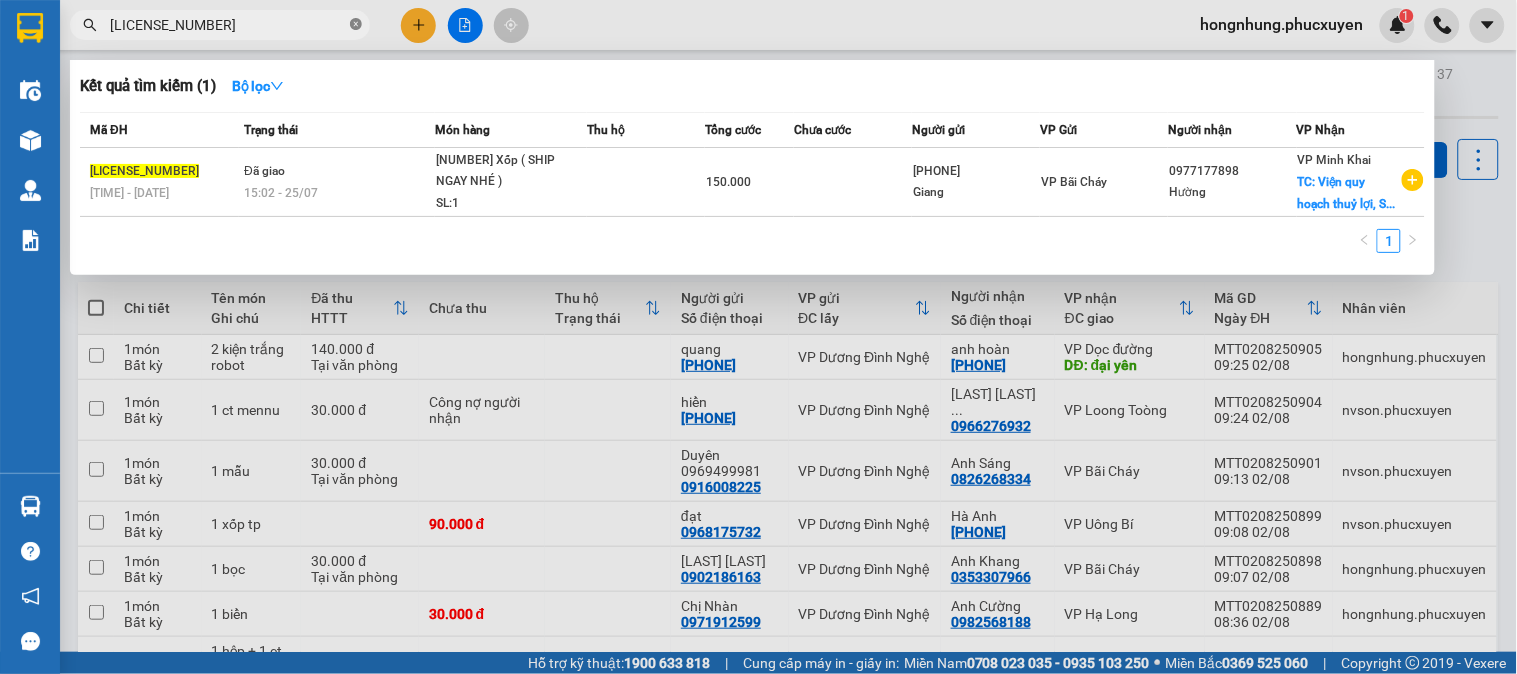 click 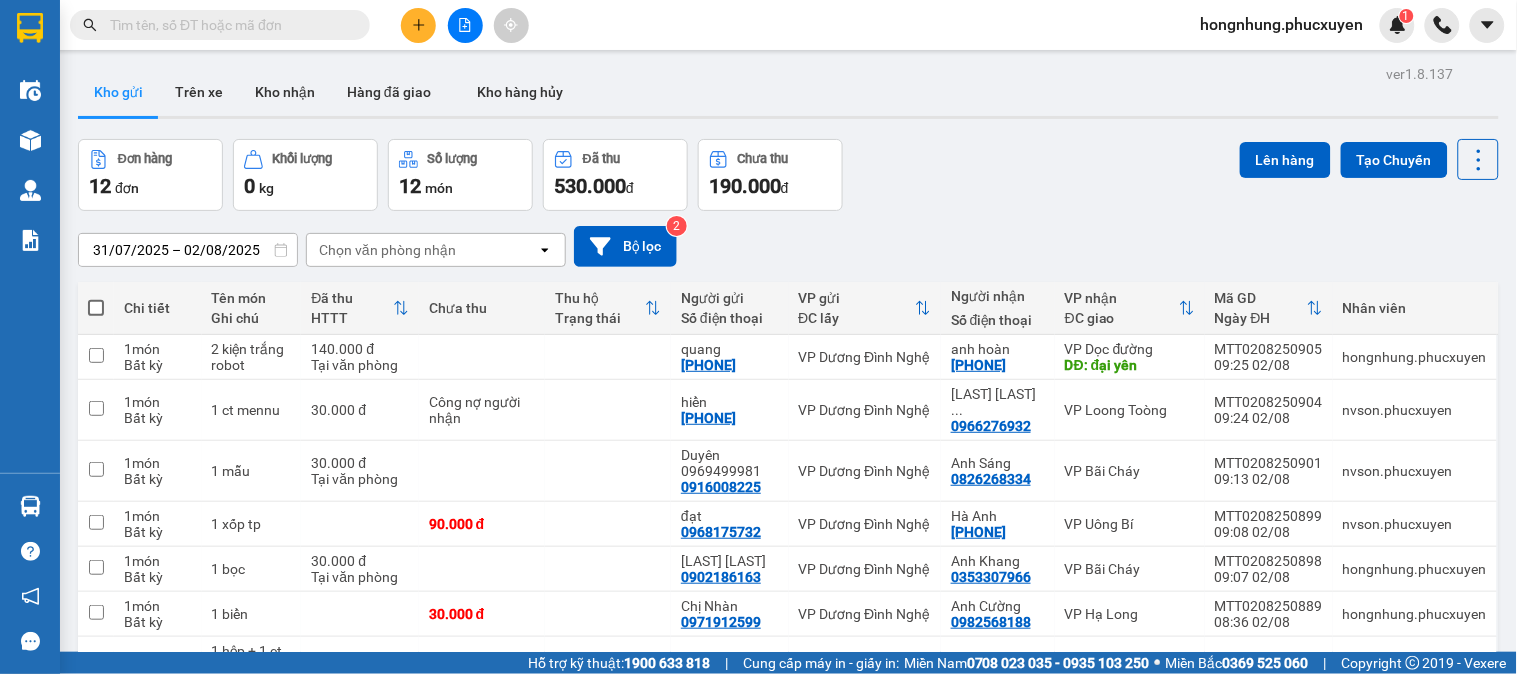 paste on "[LICENSE_NUMBER]" 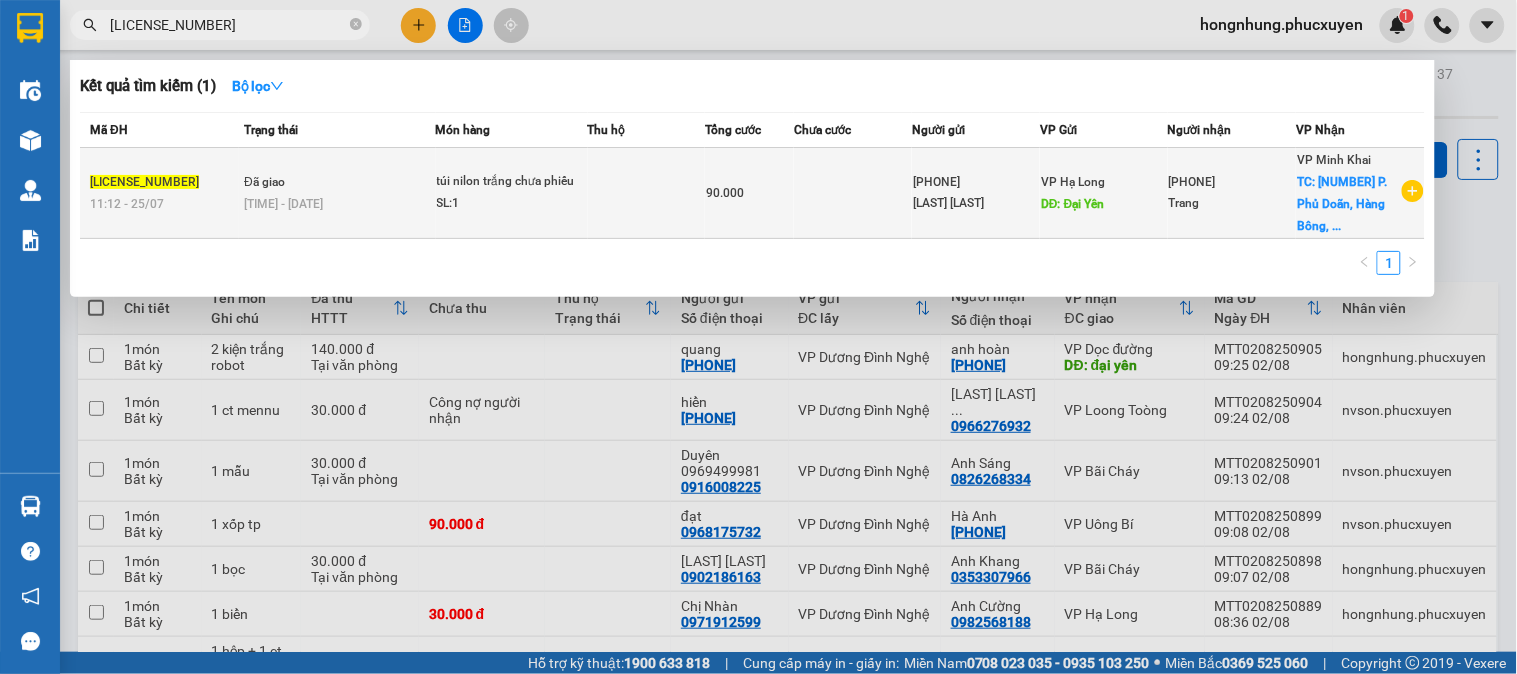 type on "[LICENSE_NUMBER]" 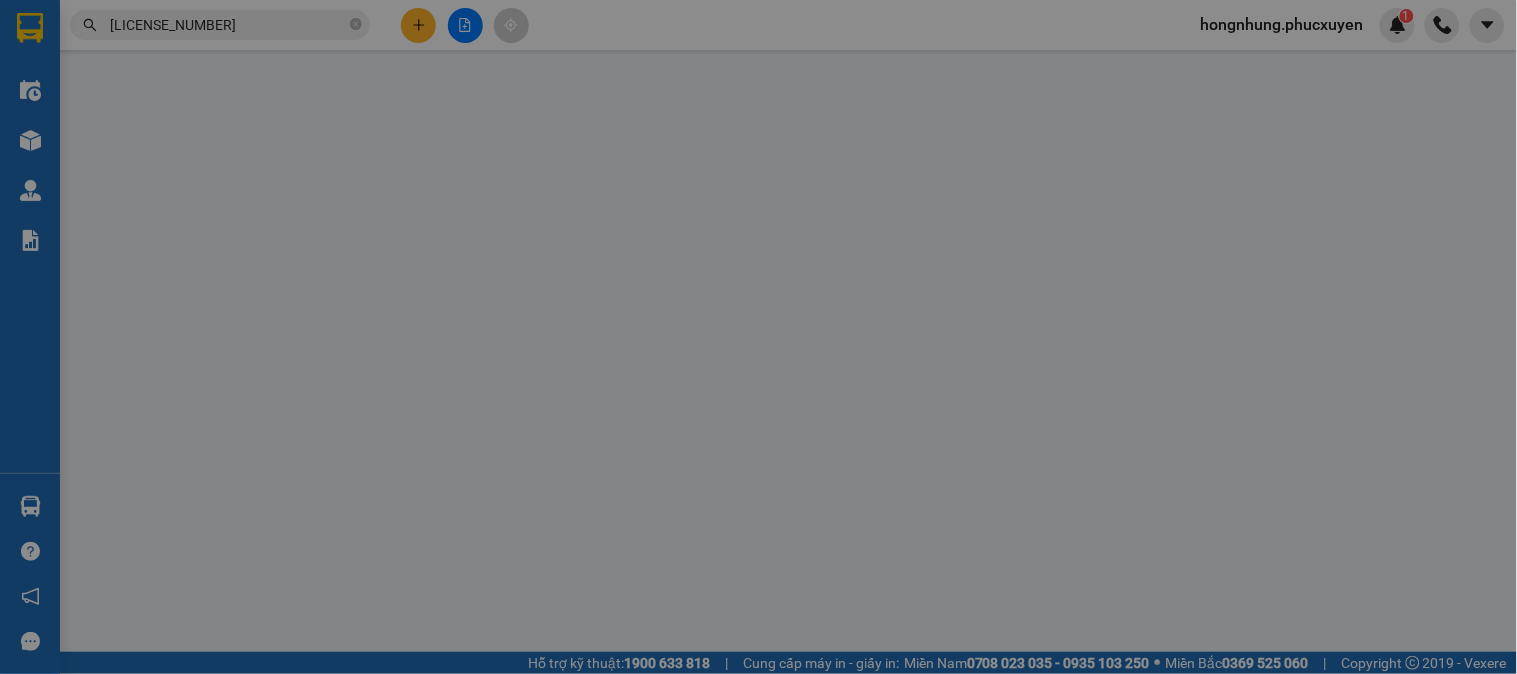 type on "[PHONE]" 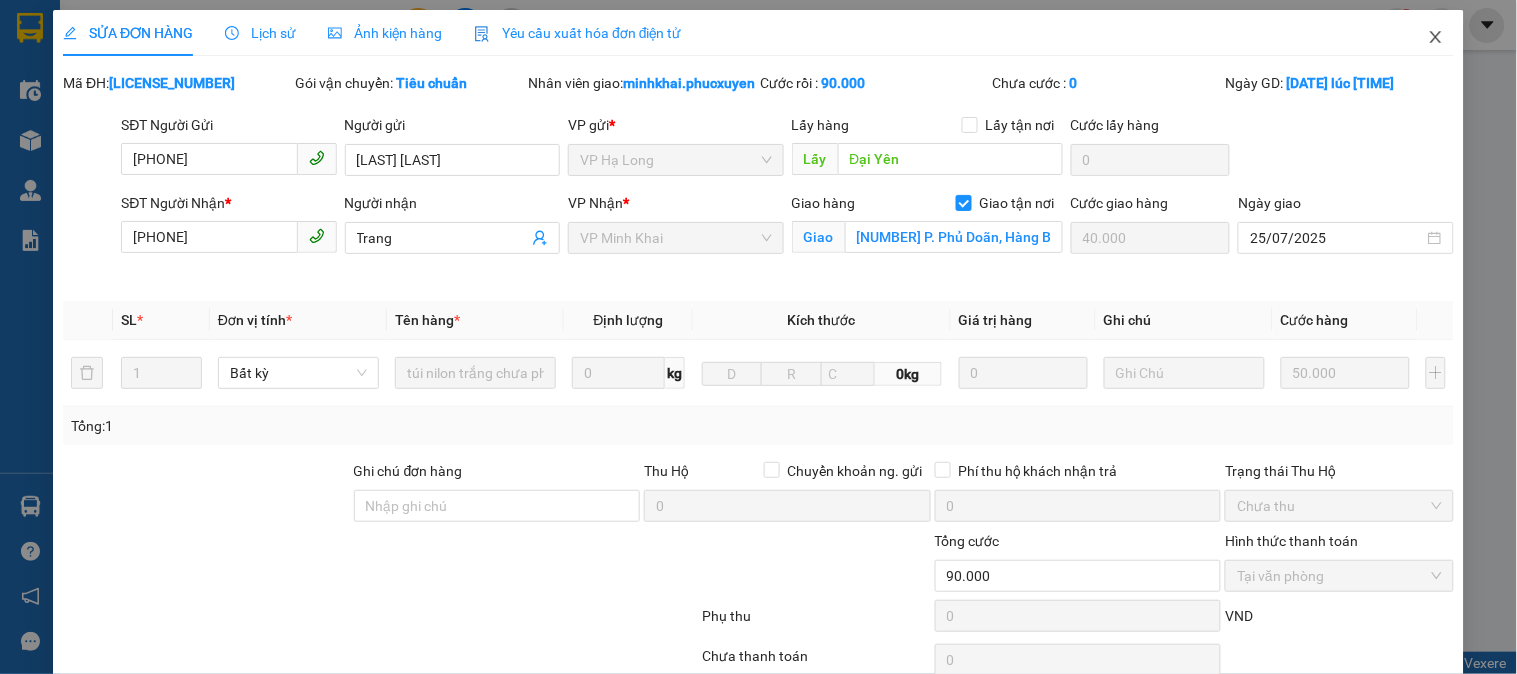 click 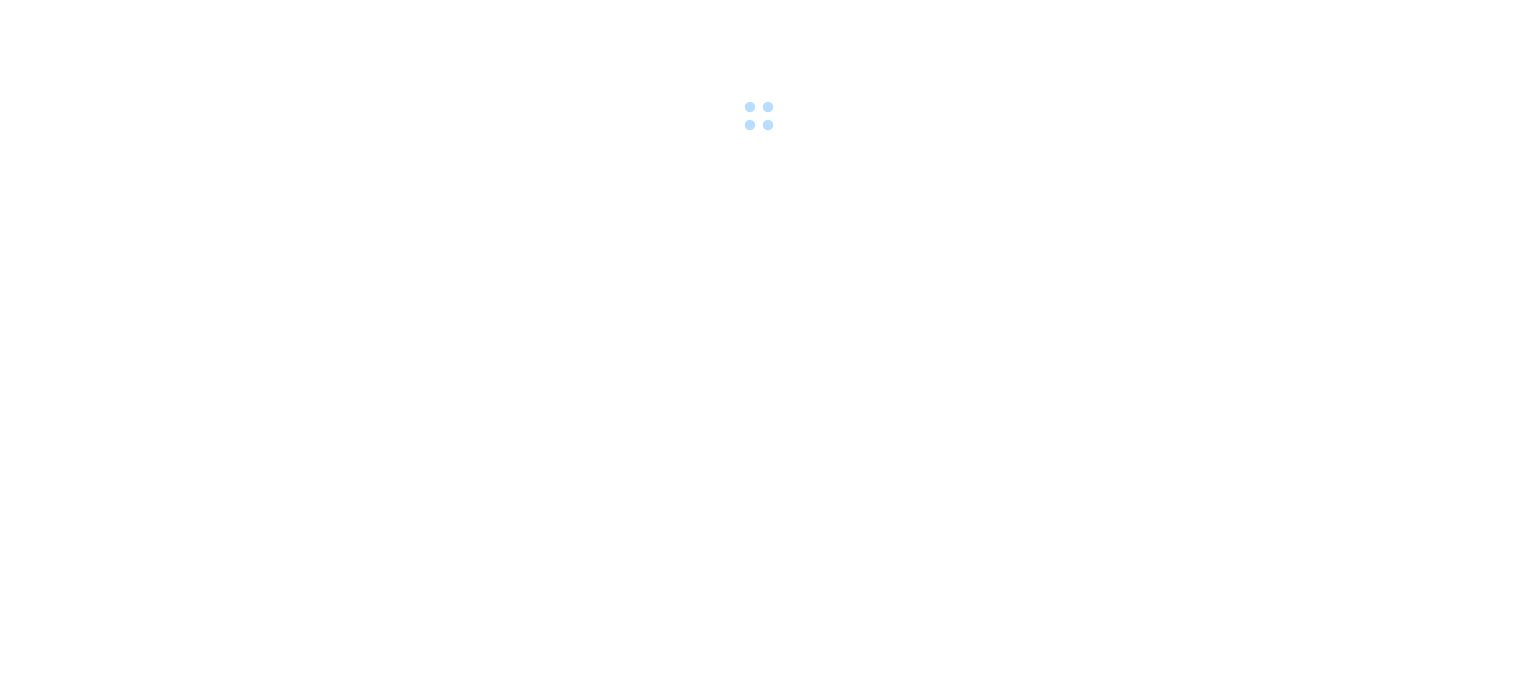 scroll, scrollTop: 0, scrollLeft: 0, axis: both 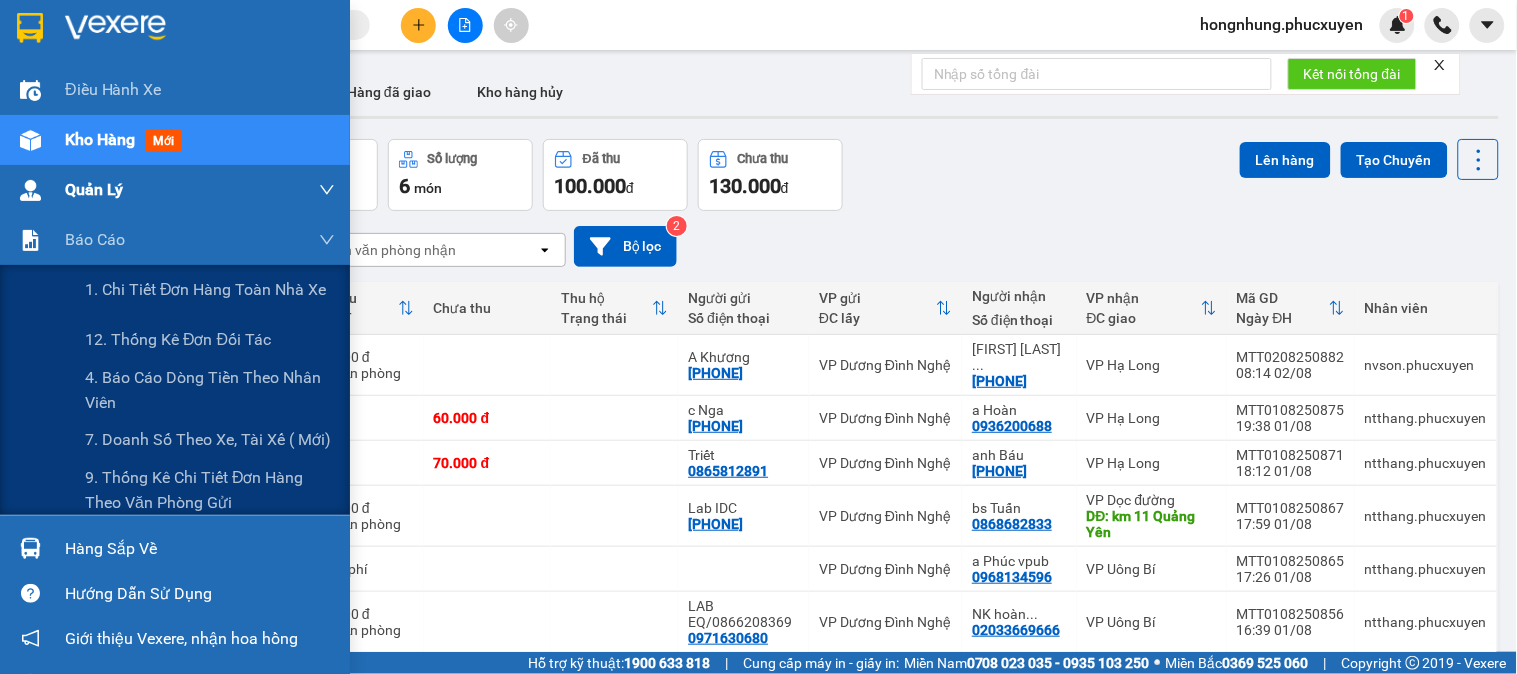 drag, startPoint x: 134, startPoint y: 293, endPoint x: 290, endPoint y: 182, distance: 191.46017 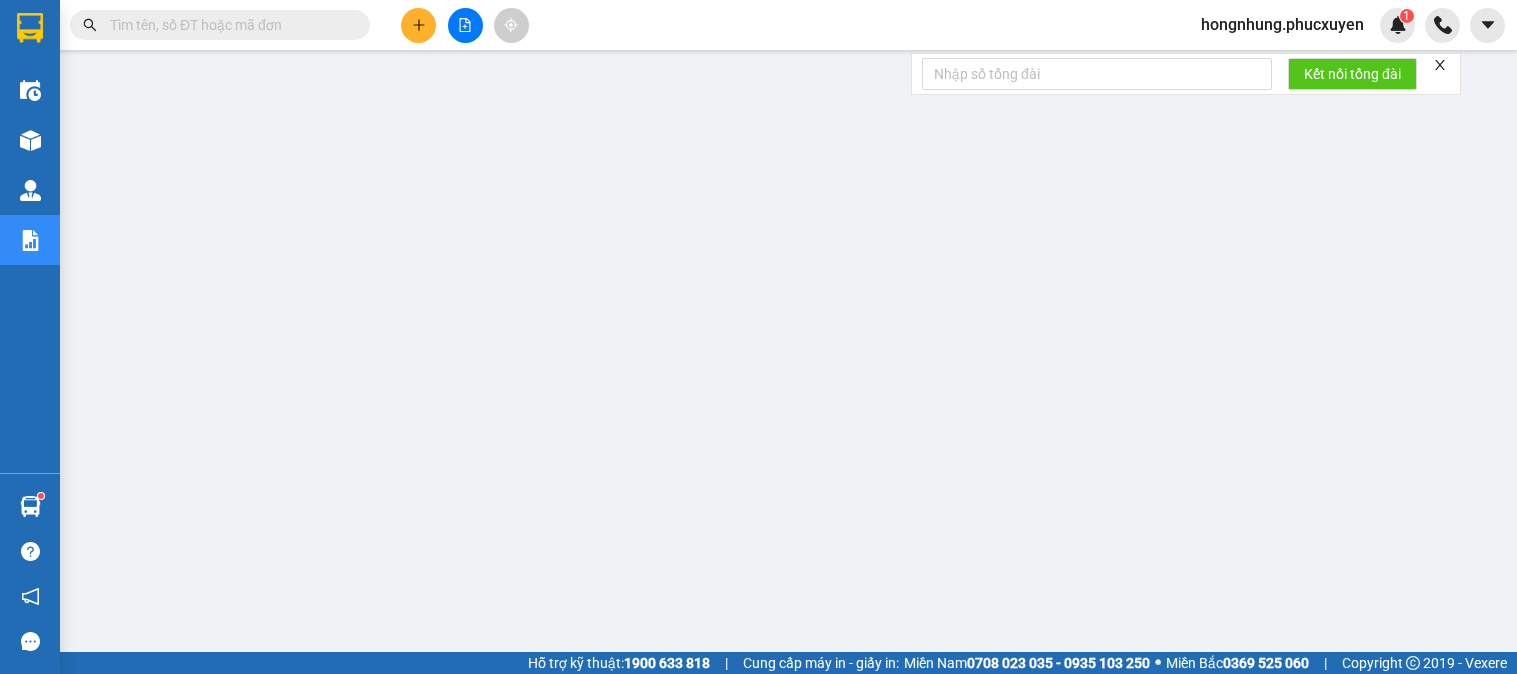 scroll, scrollTop: 0, scrollLeft: 0, axis: both 